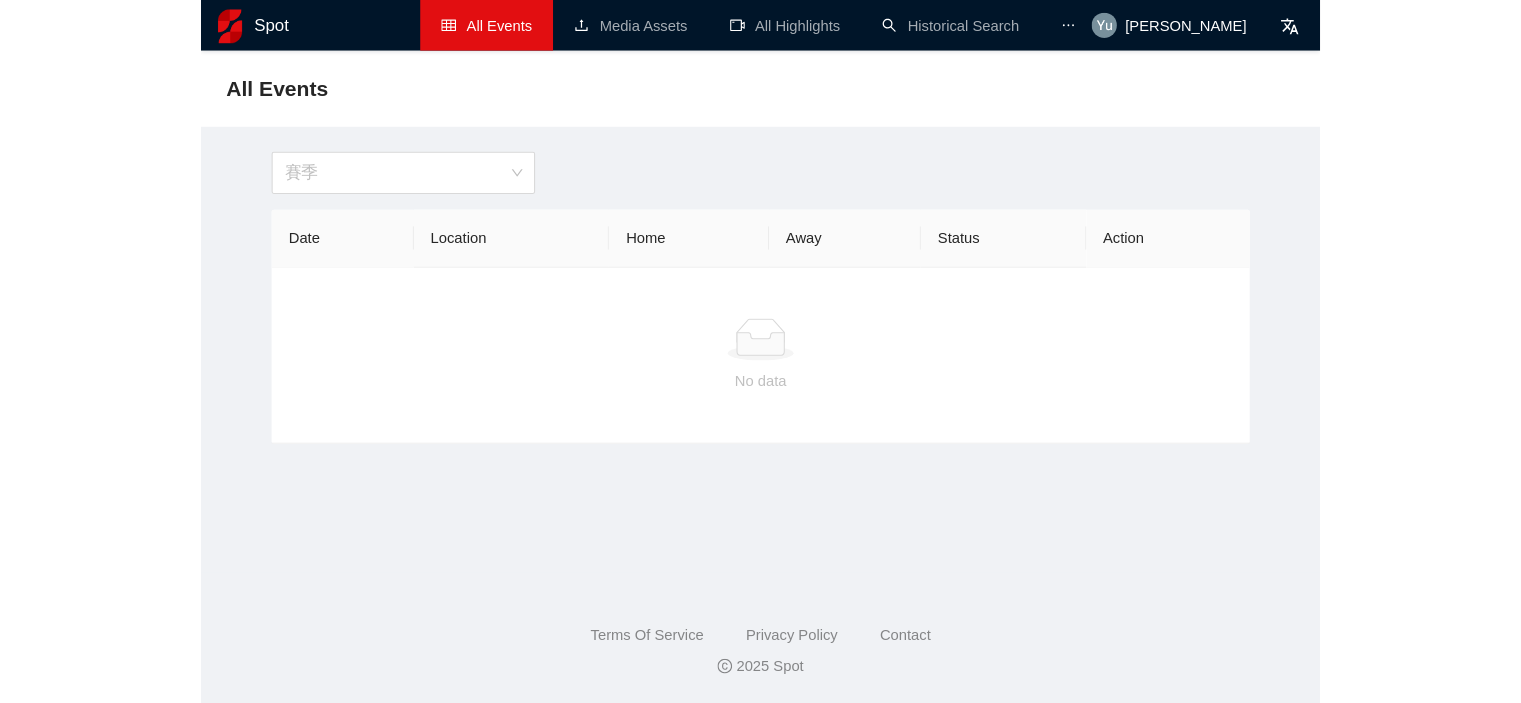scroll, scrollTop: 0, scrollLeft: 0, axis: both 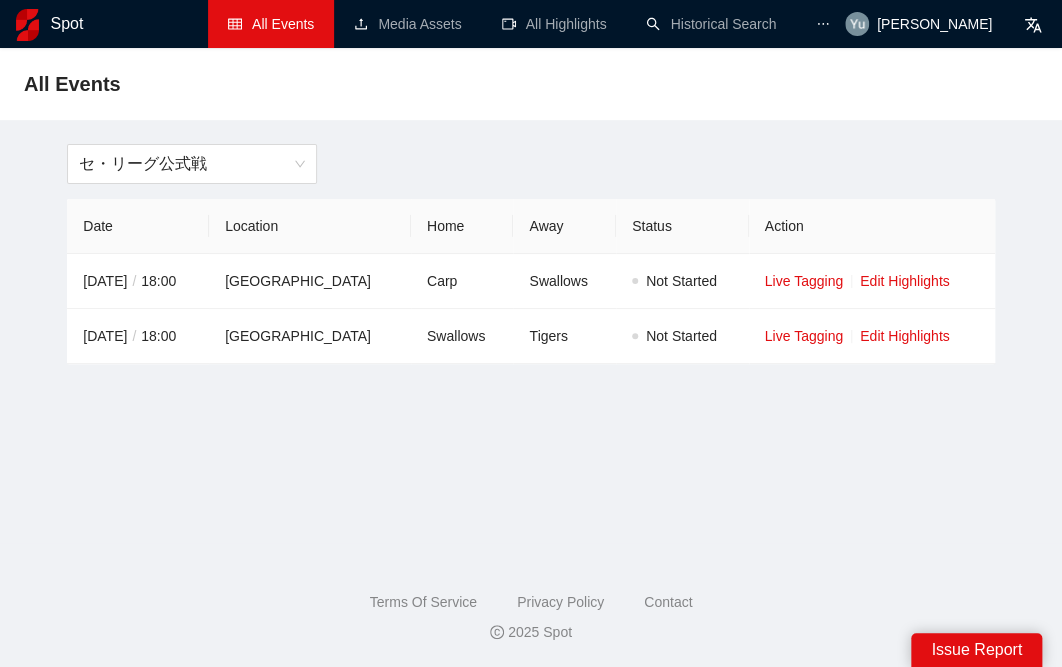 click on "Spot" at bounding box center [67, 24] 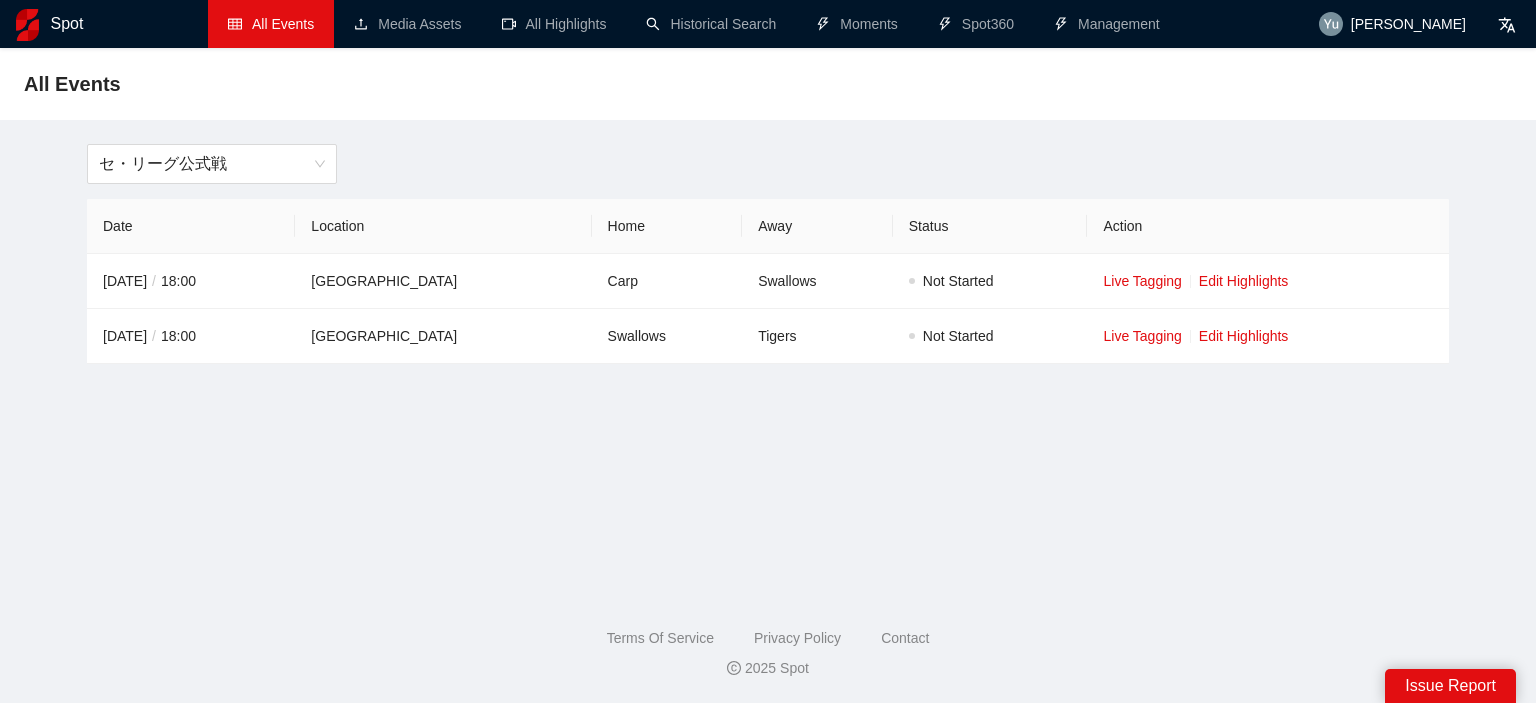 click on "セ・リーグ公式戦 Date Location Home Away Status Action 2025-07-03 / 18:00 MAZDA Zoom-Zoom スタジアム広島 Carp Swallows Not Started Live Tagging Edit Highlights 2025-06-27 / 18:00 明治神宮野球場 Swallows Tigers Not Started Live Tagging Edit Highlights" at bounding box center (768, 254) 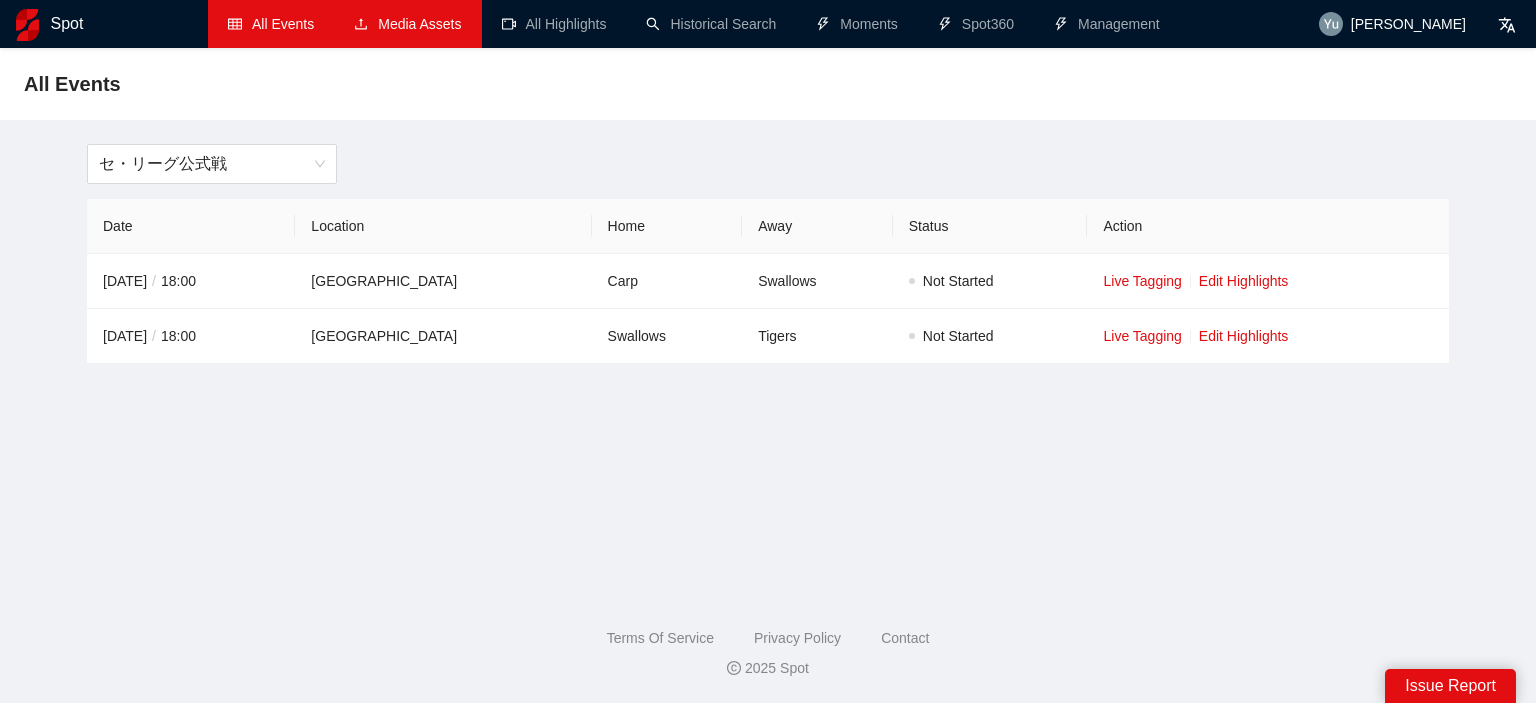 click on "Media Assets" at bounding box center [407, 24] 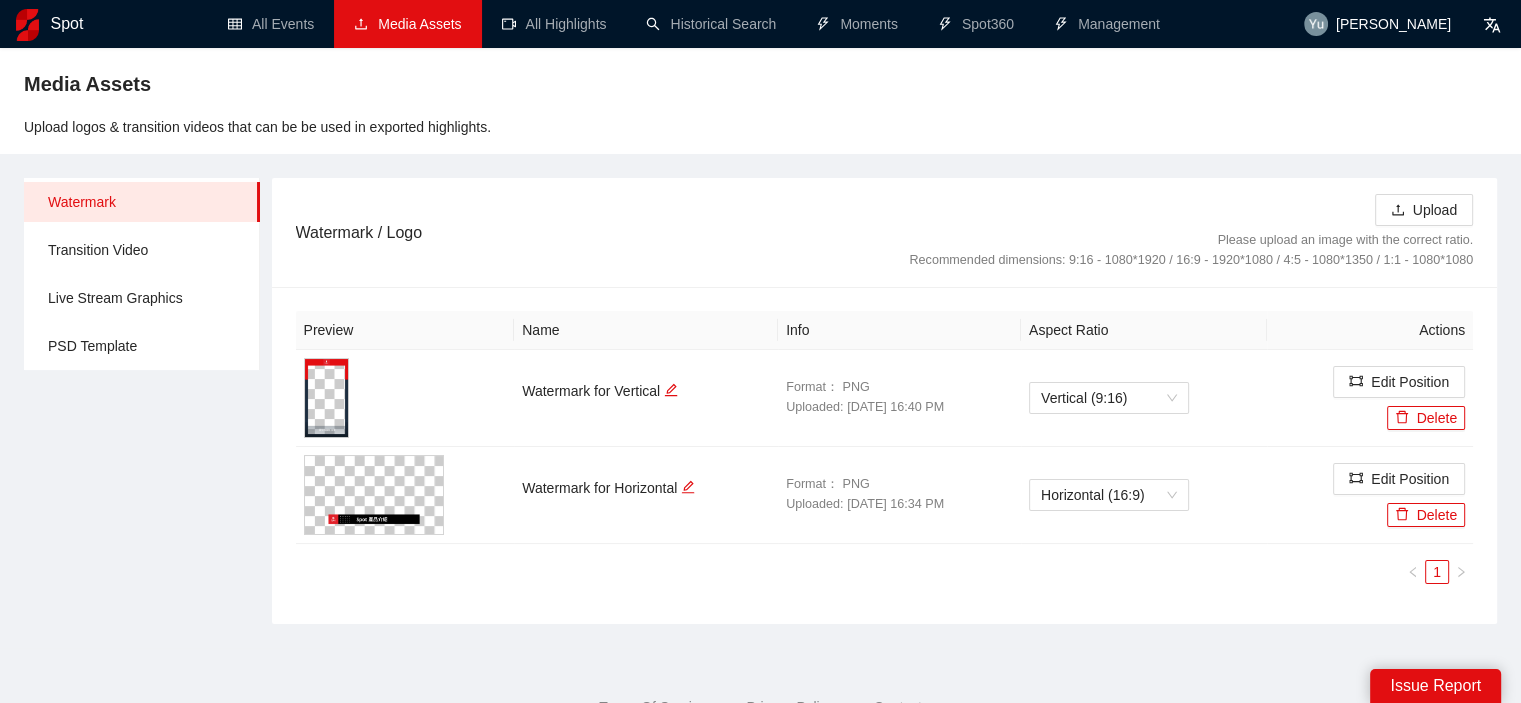 click on "Watermark Transition Video Live Stream Graphics PSD Template" at bounding box center [142, 401] 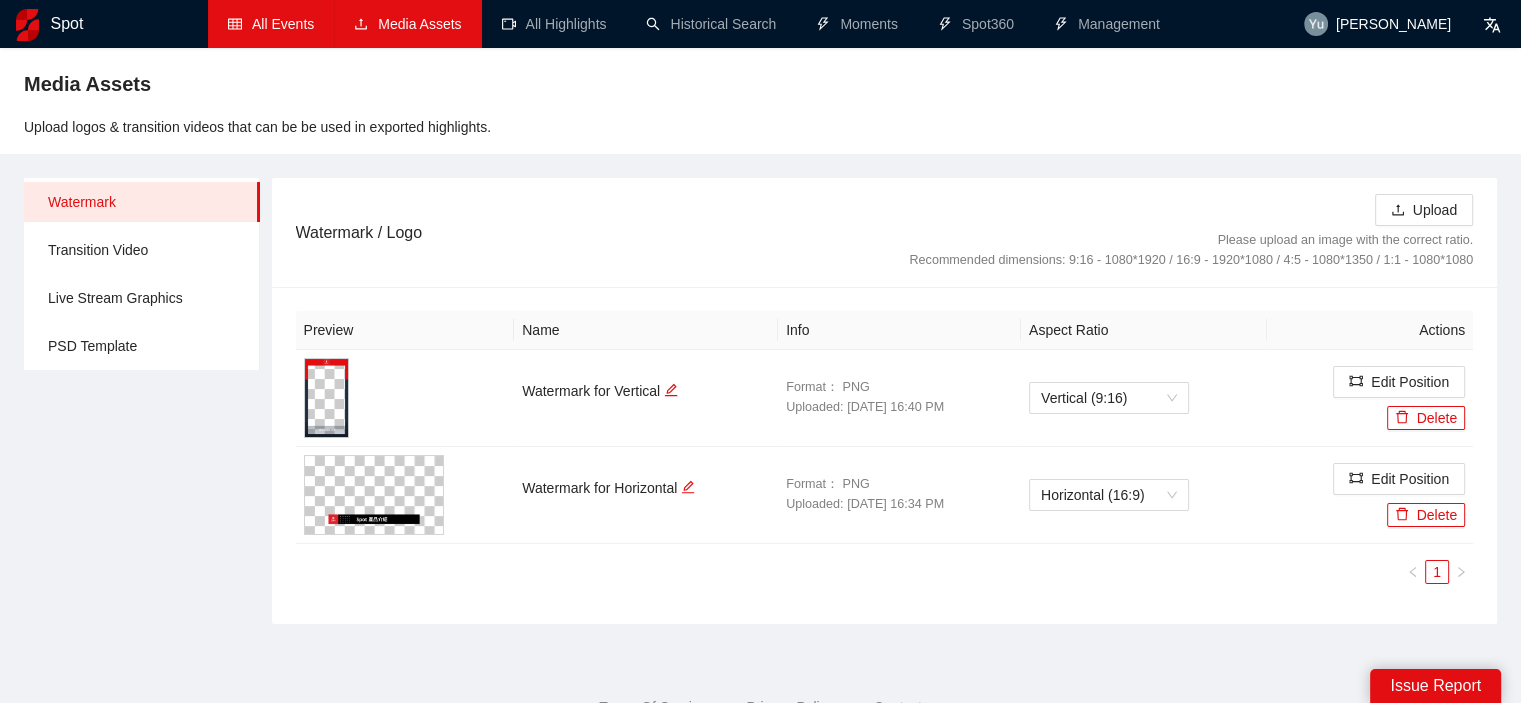 click on "All Events" at bounding box center [271, 24] 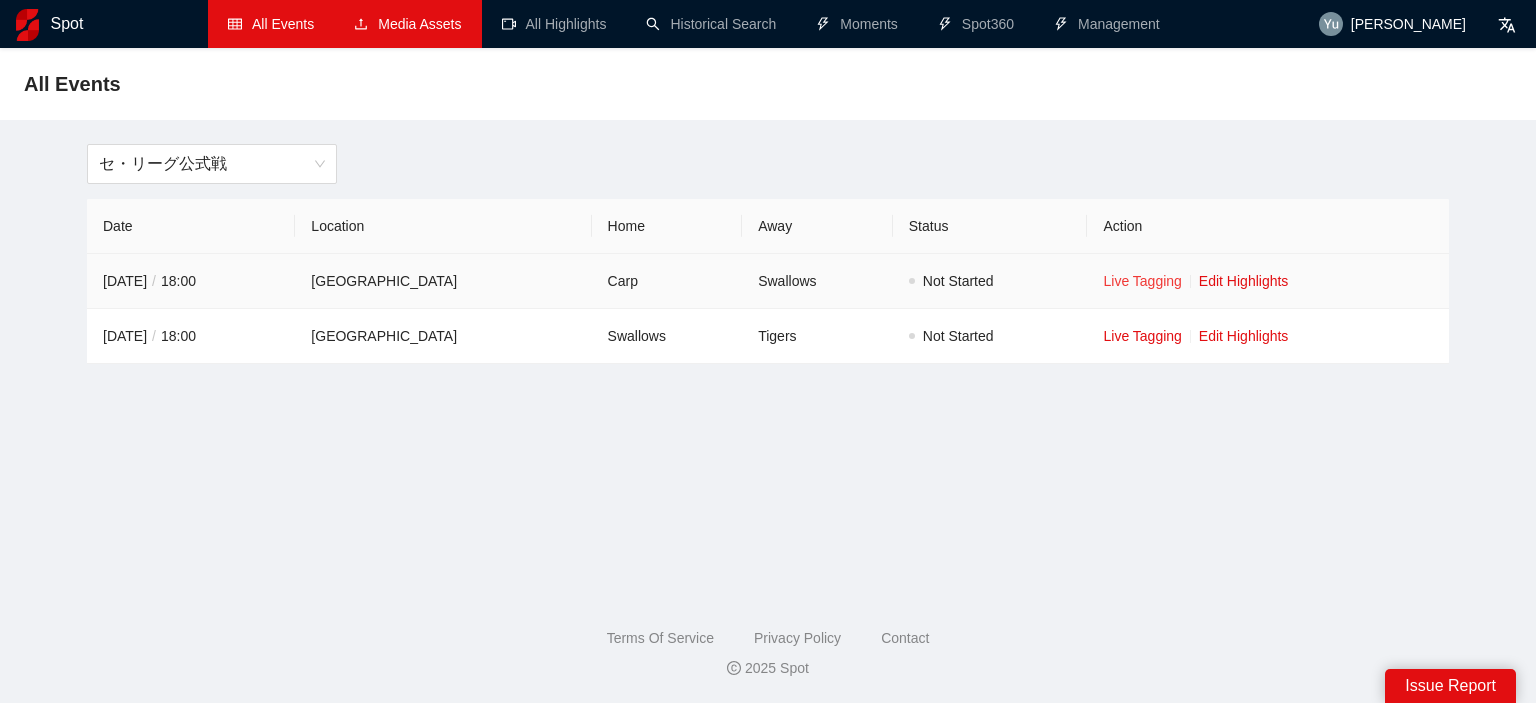 click on "Live Tagging" at bounding box center [1142, 281] 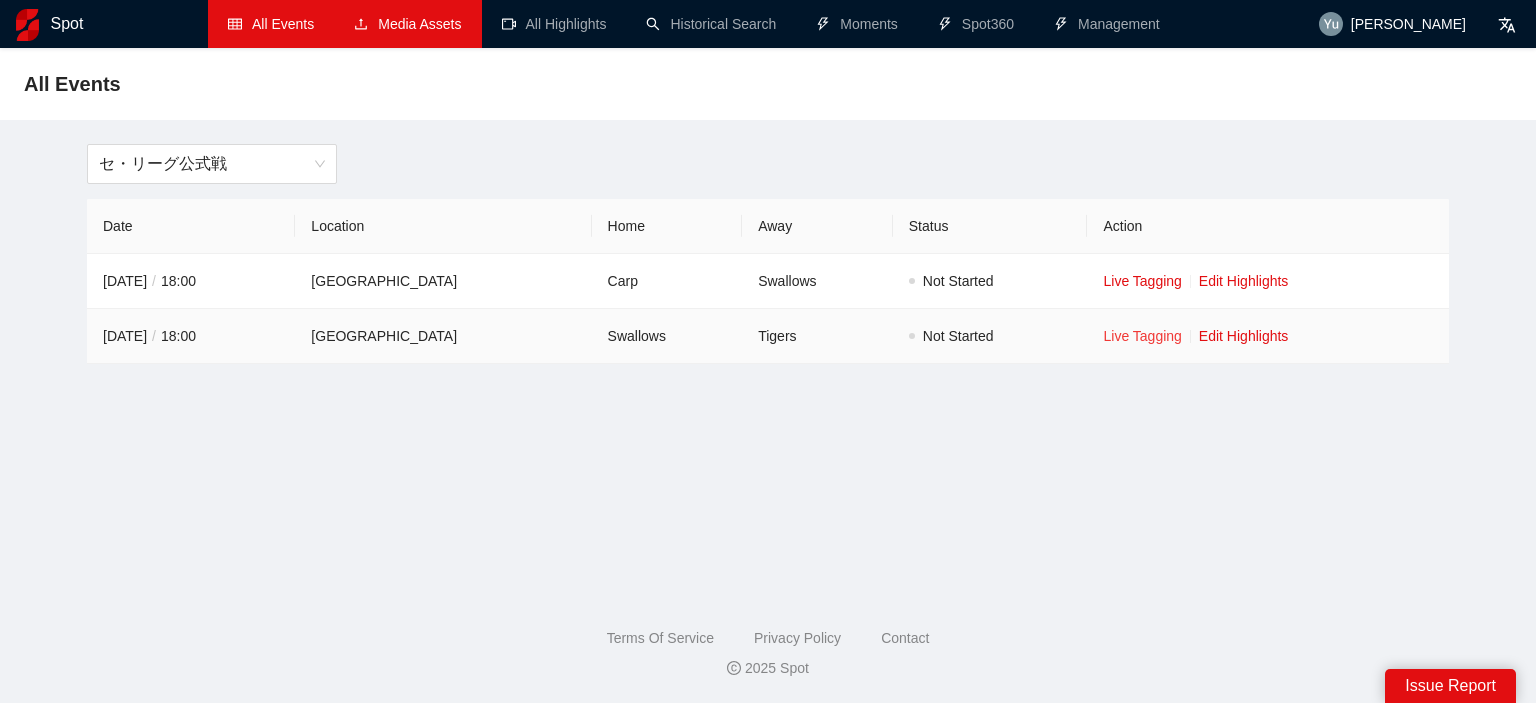 click on "Live Tagging" at bounding box center [1142, 336] 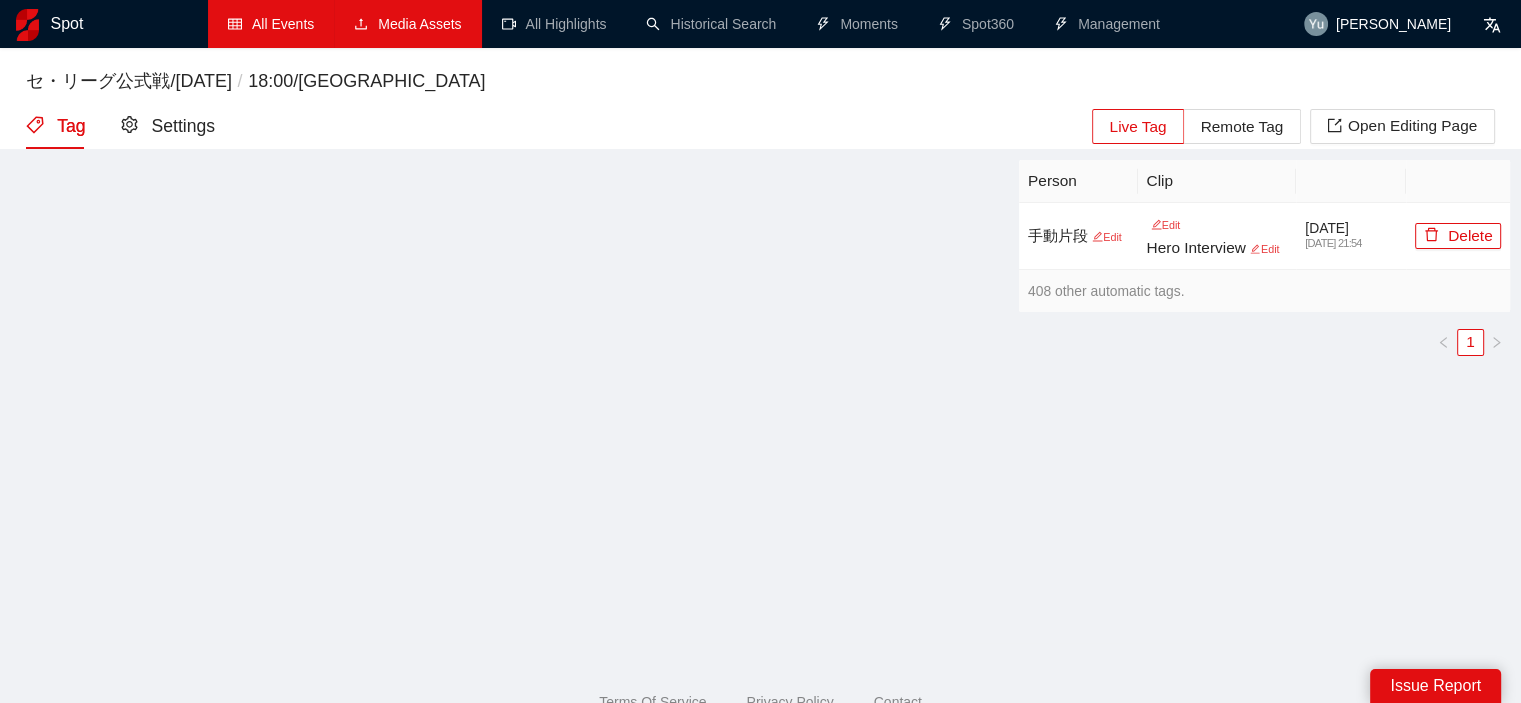 click on "Tag" at bounding box center [55, 127] 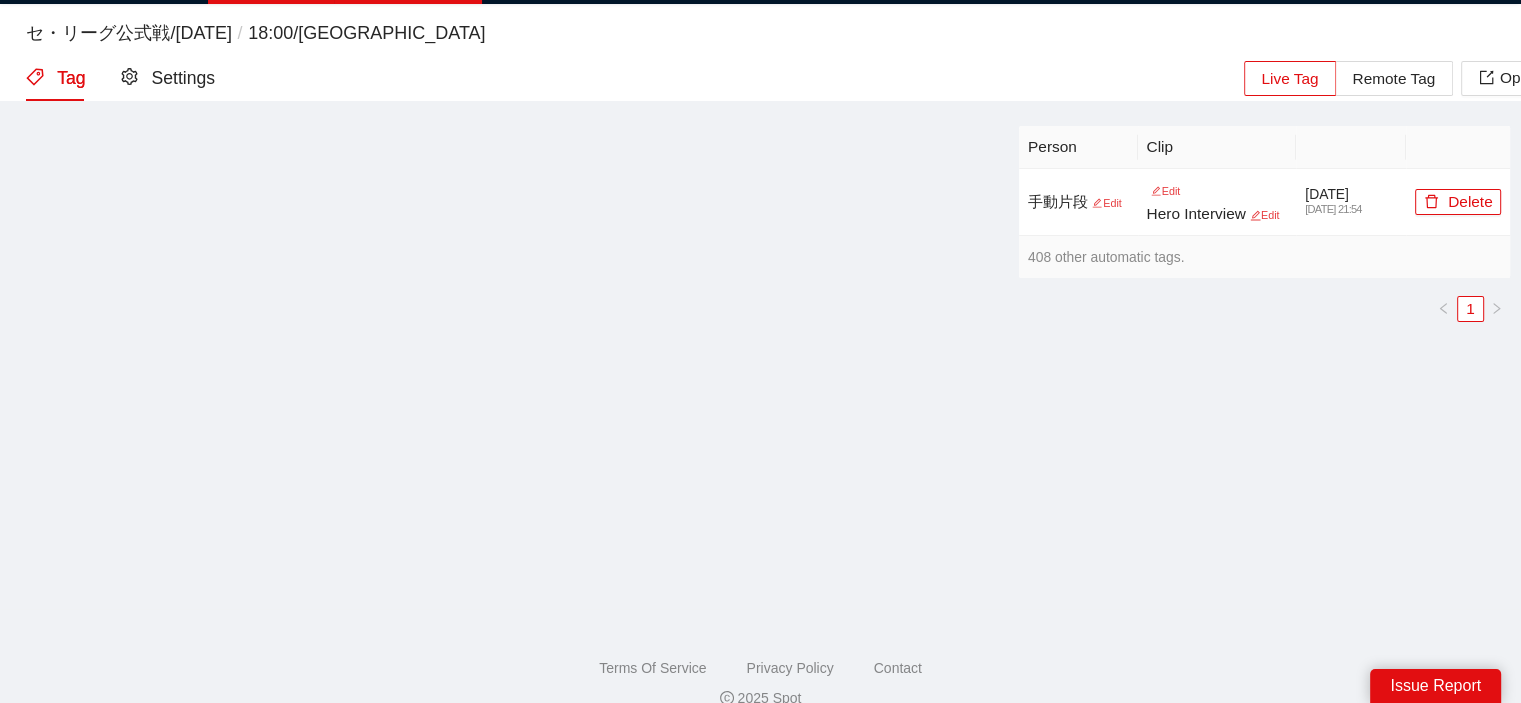 scroll, scrollTop: 0, scrollLeft: 0, axis: both 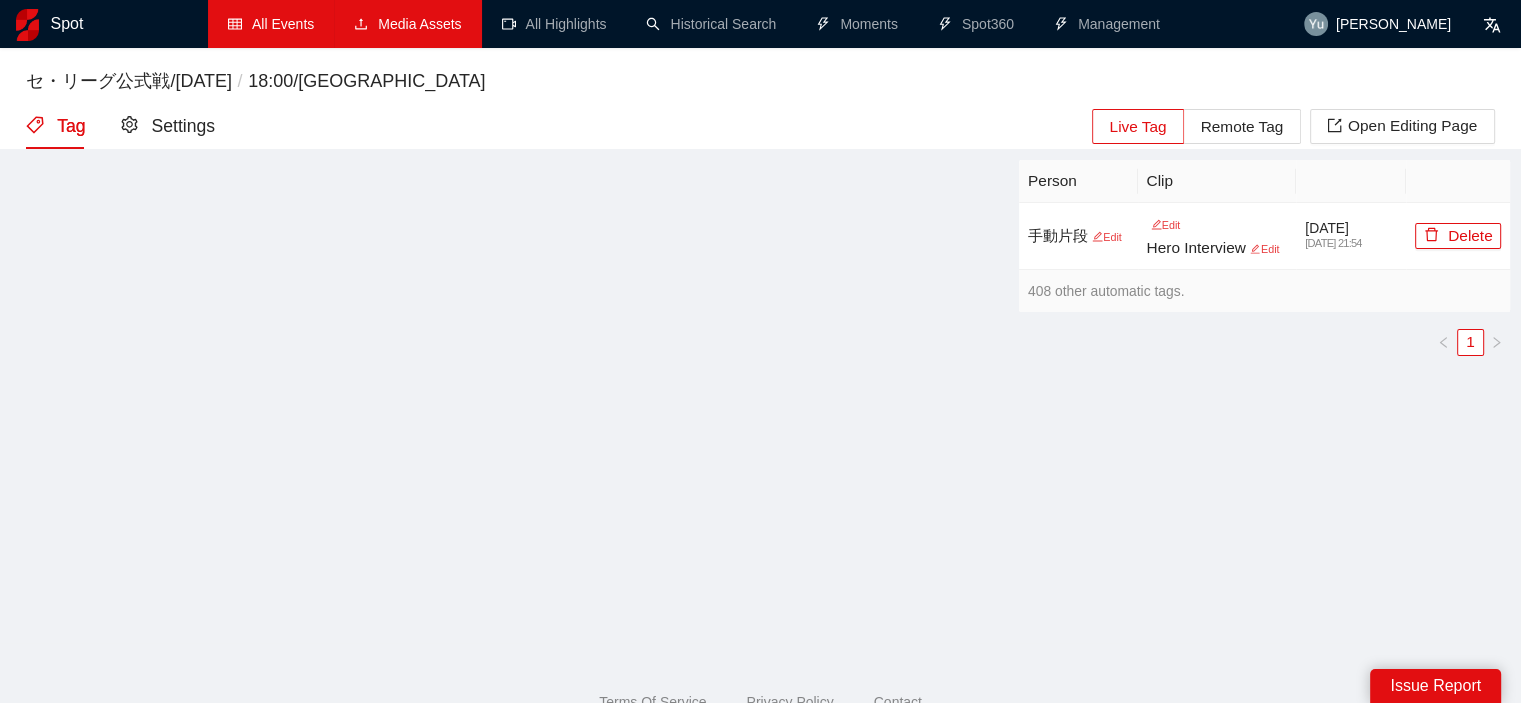 click on "Tag" at bounding box center (55, 127) 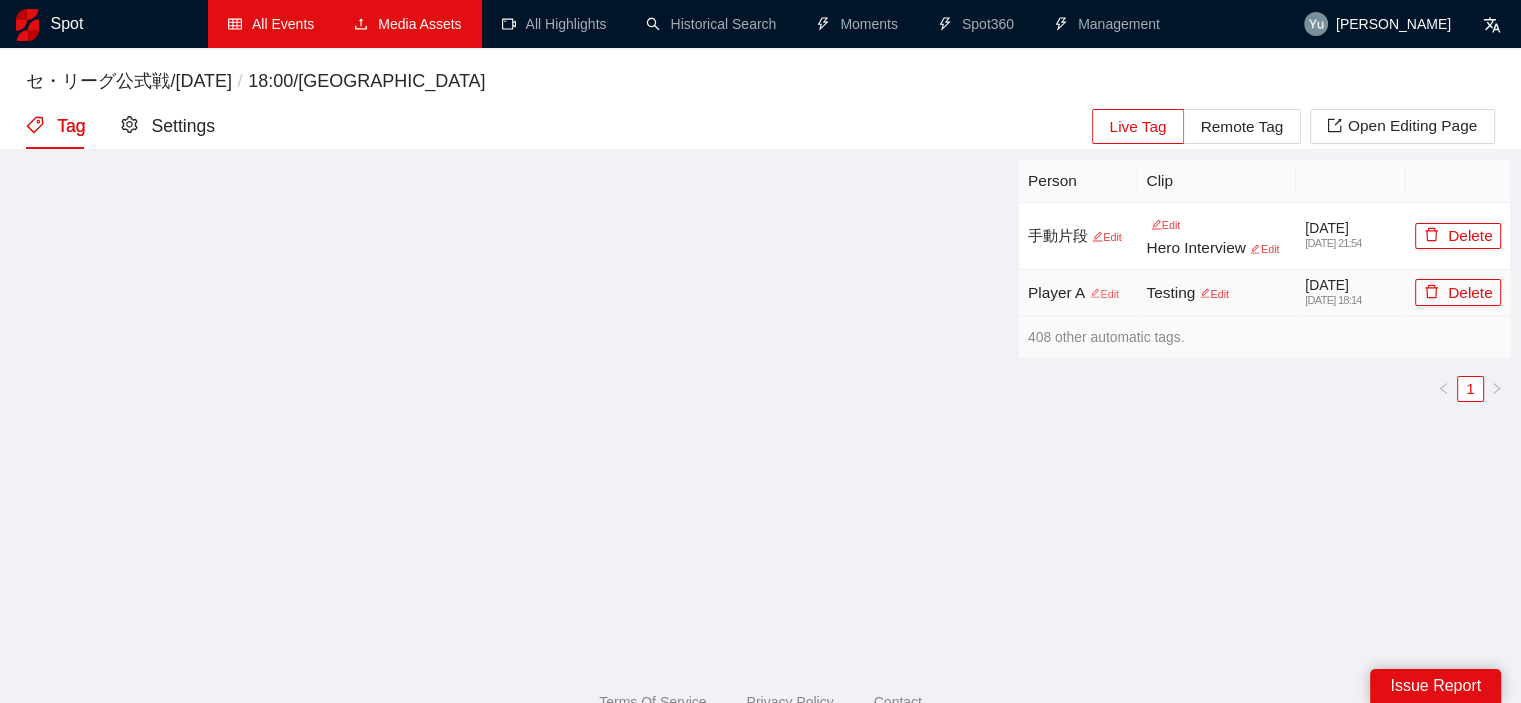 click on "Edit" at bounding box center (1104, 294) 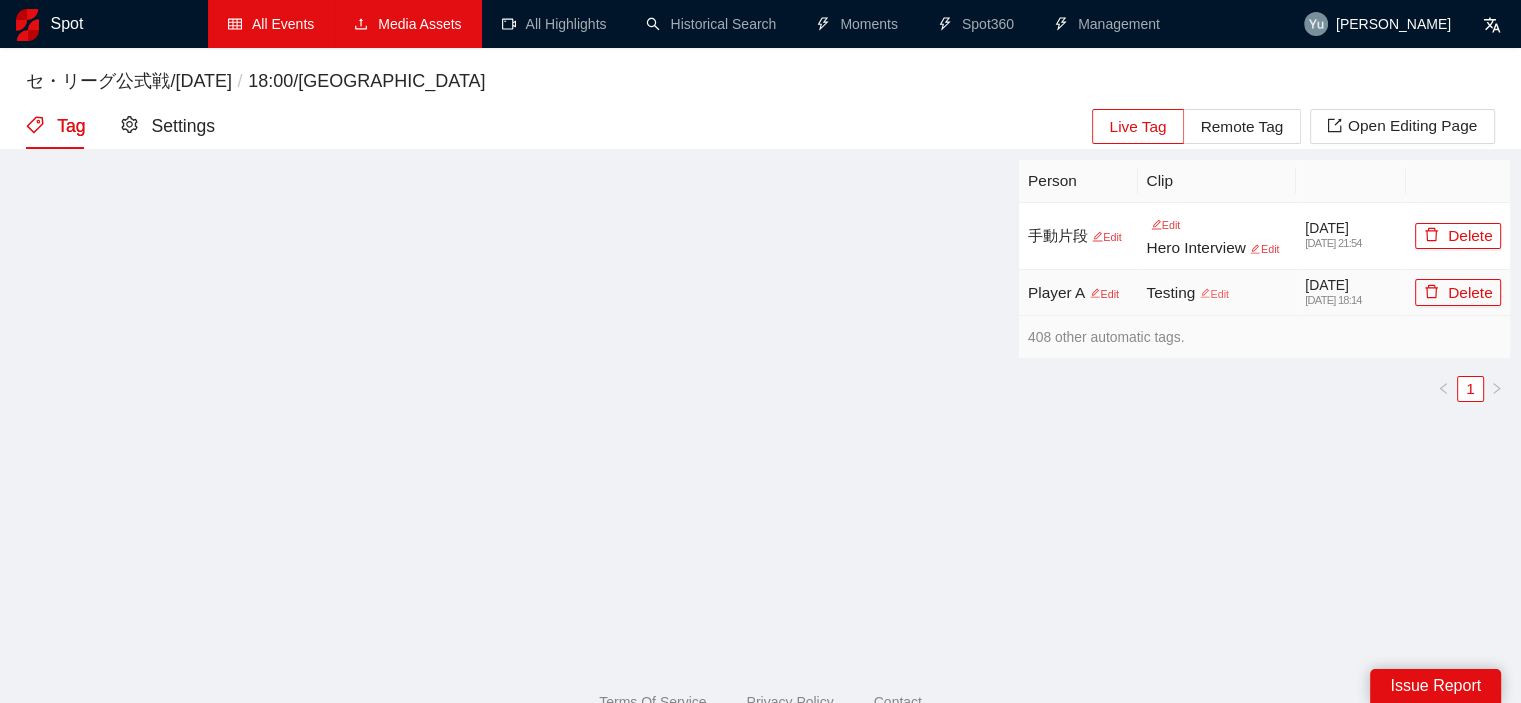 click on "Edit" at bounding box center (1214, 294) 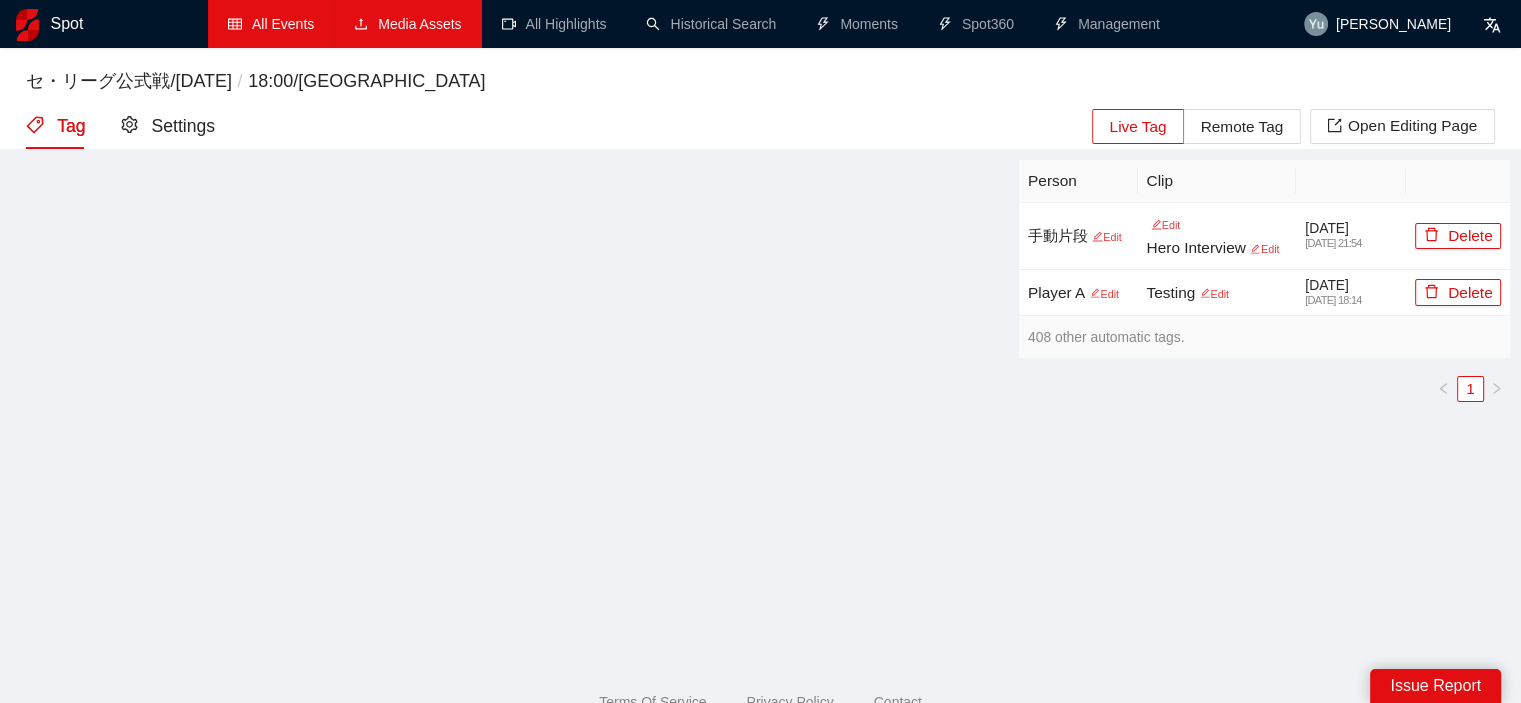 click on "Tag" at bounding box center (55, 127) 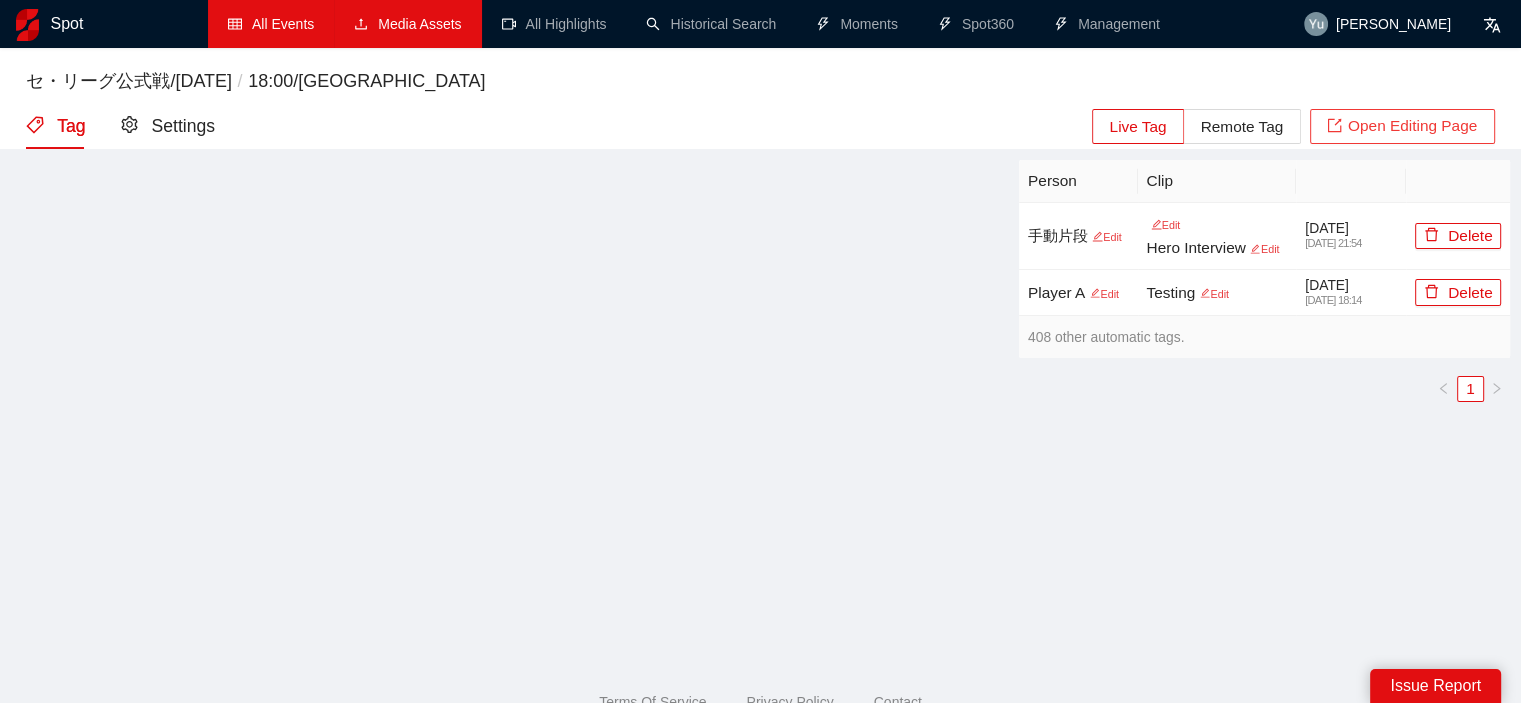 click on "Open Editing Page" at bounding box center [1402, 126] 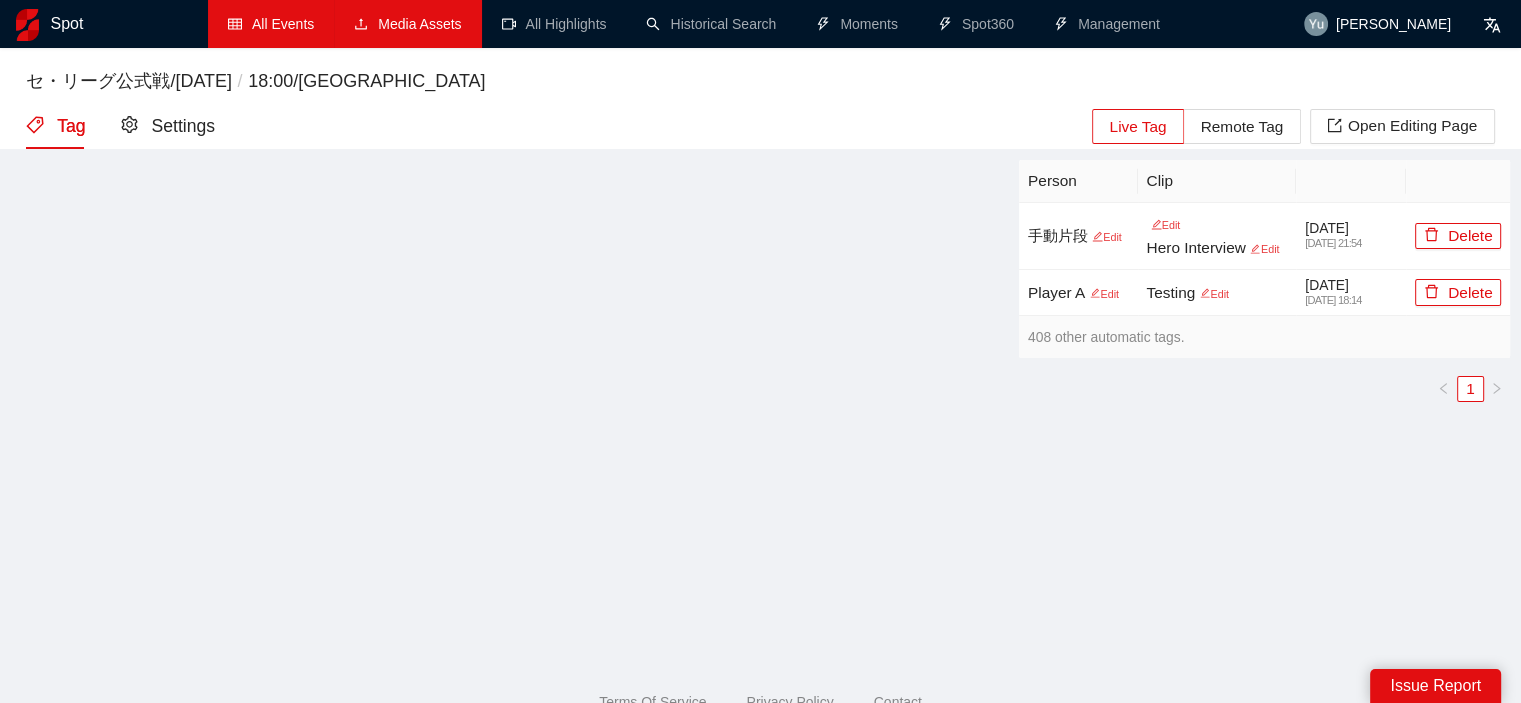 click on "All Events" at bounding box center (271, 24) 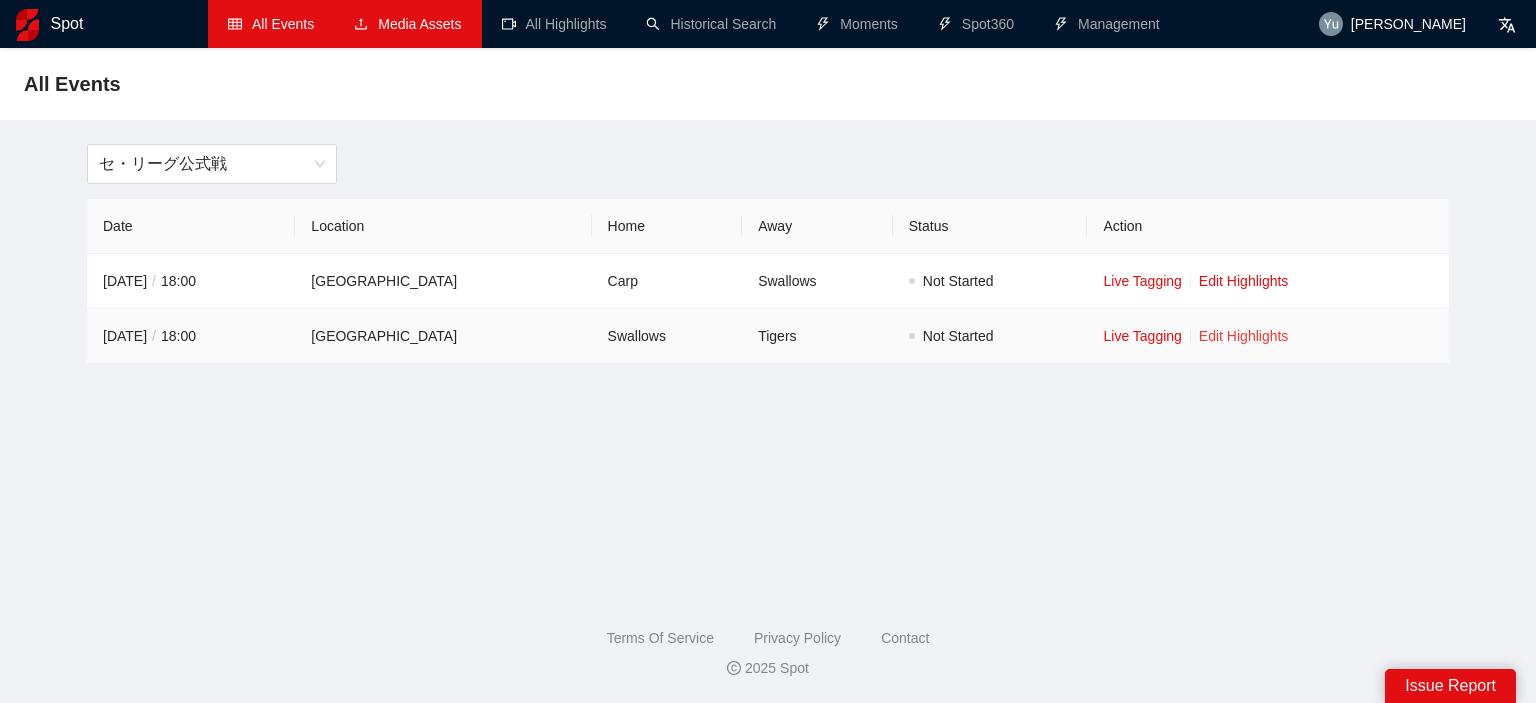 click on "Edit Highlights" at bounding box center [1244, 336] 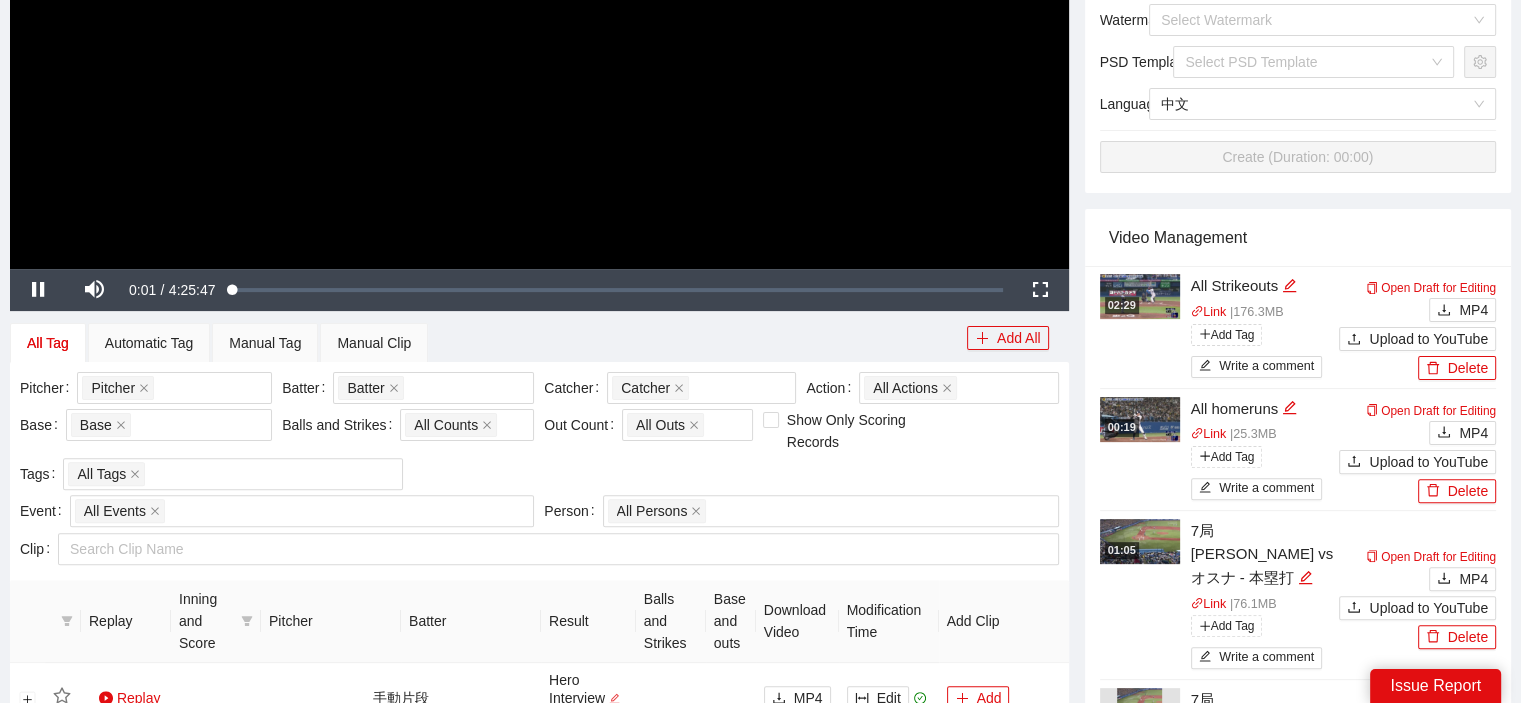 scroll, scrollTop: 500, scrollLeft: 0, axis: vertical 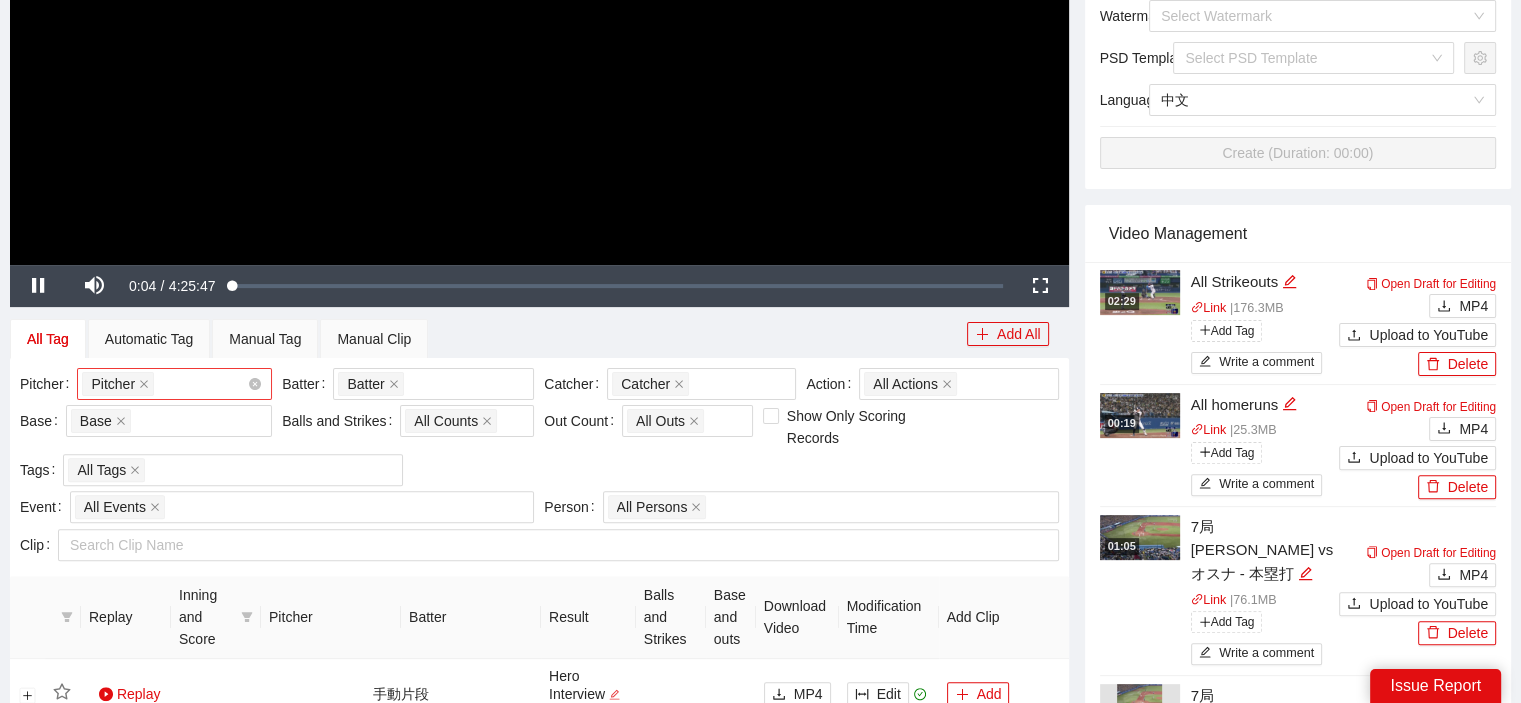 click on "Pitcher + 0 ..." at bounding box center (164, 384) 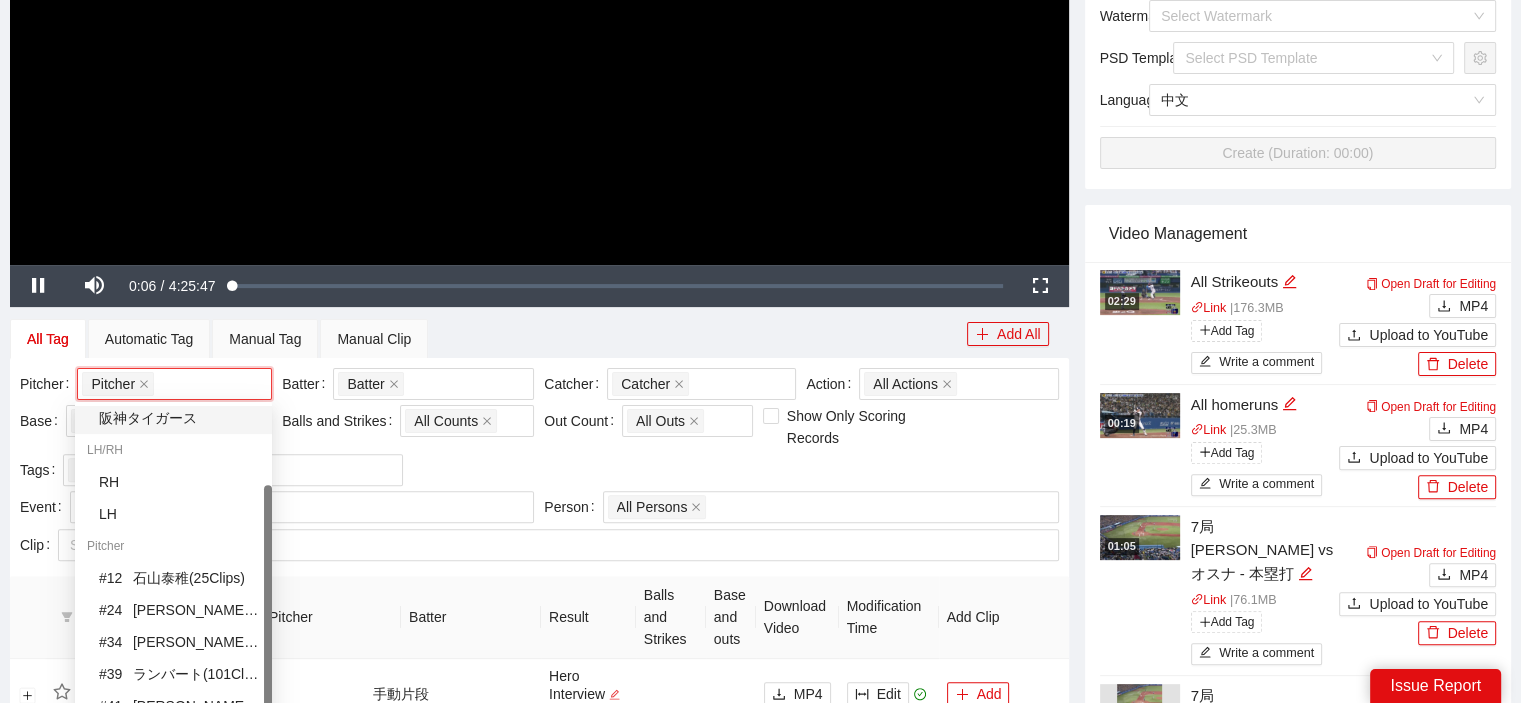 scroll, scrollTop: 0, scrollLeft: 0, axis: both 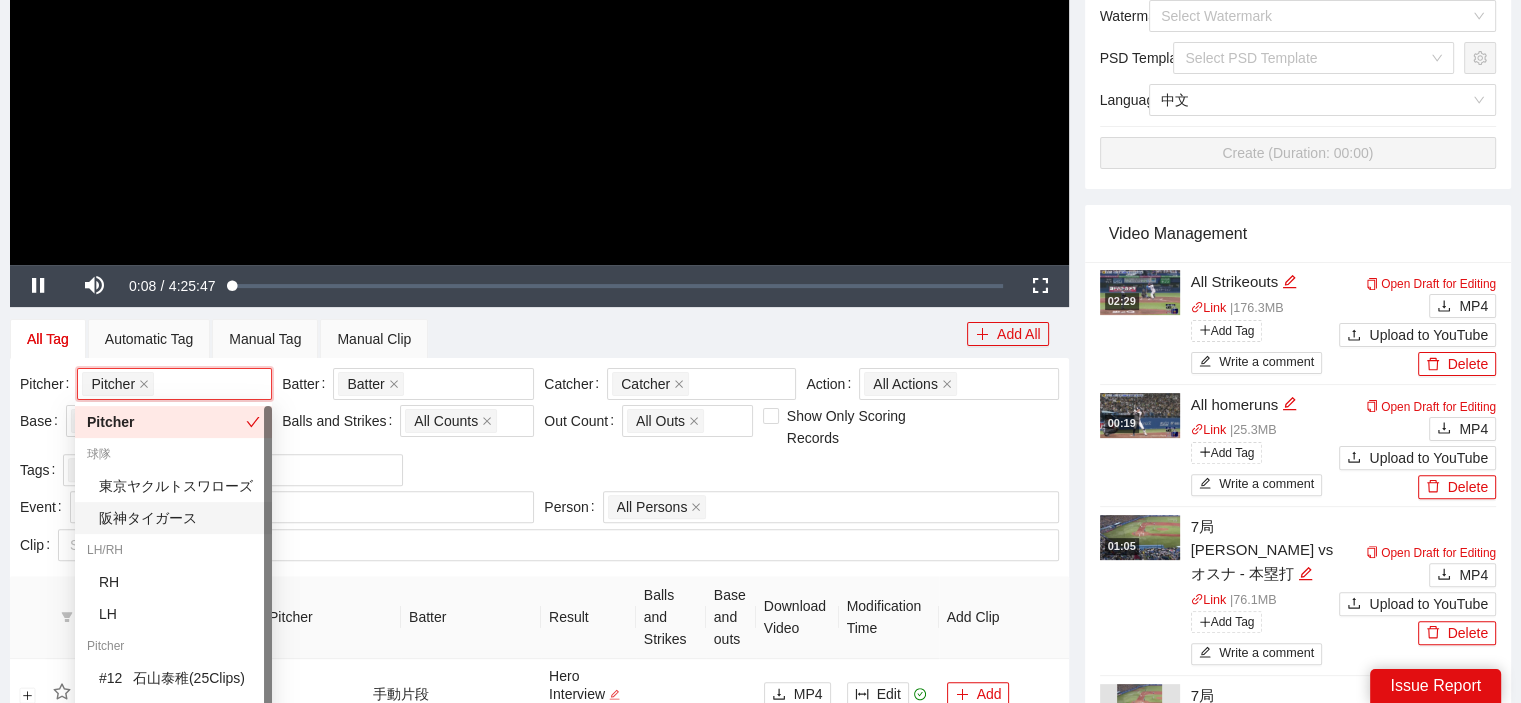 click on "阪神タイガース" at bounding box center [179, 518] 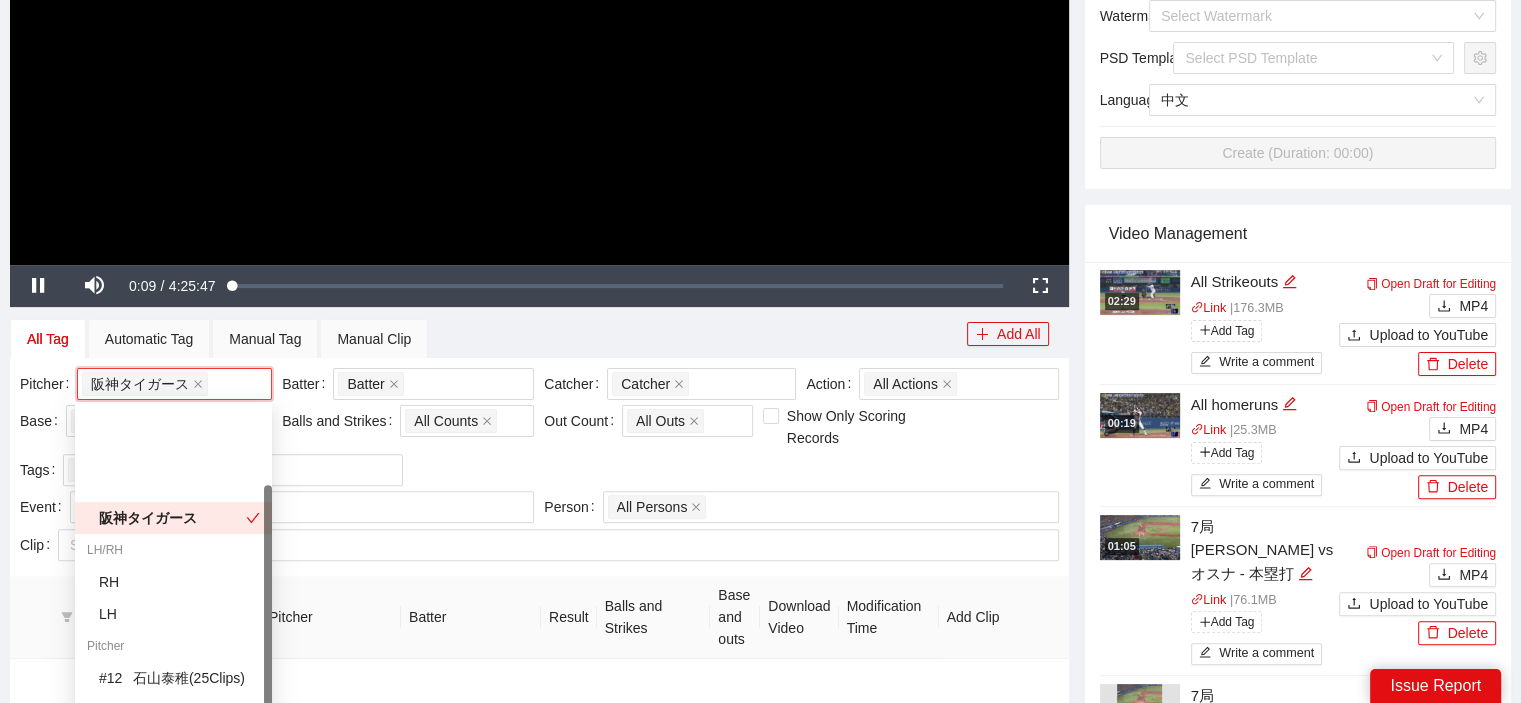 scroll, scrollTop: 112, scrollLeft: 0, axis: vertical 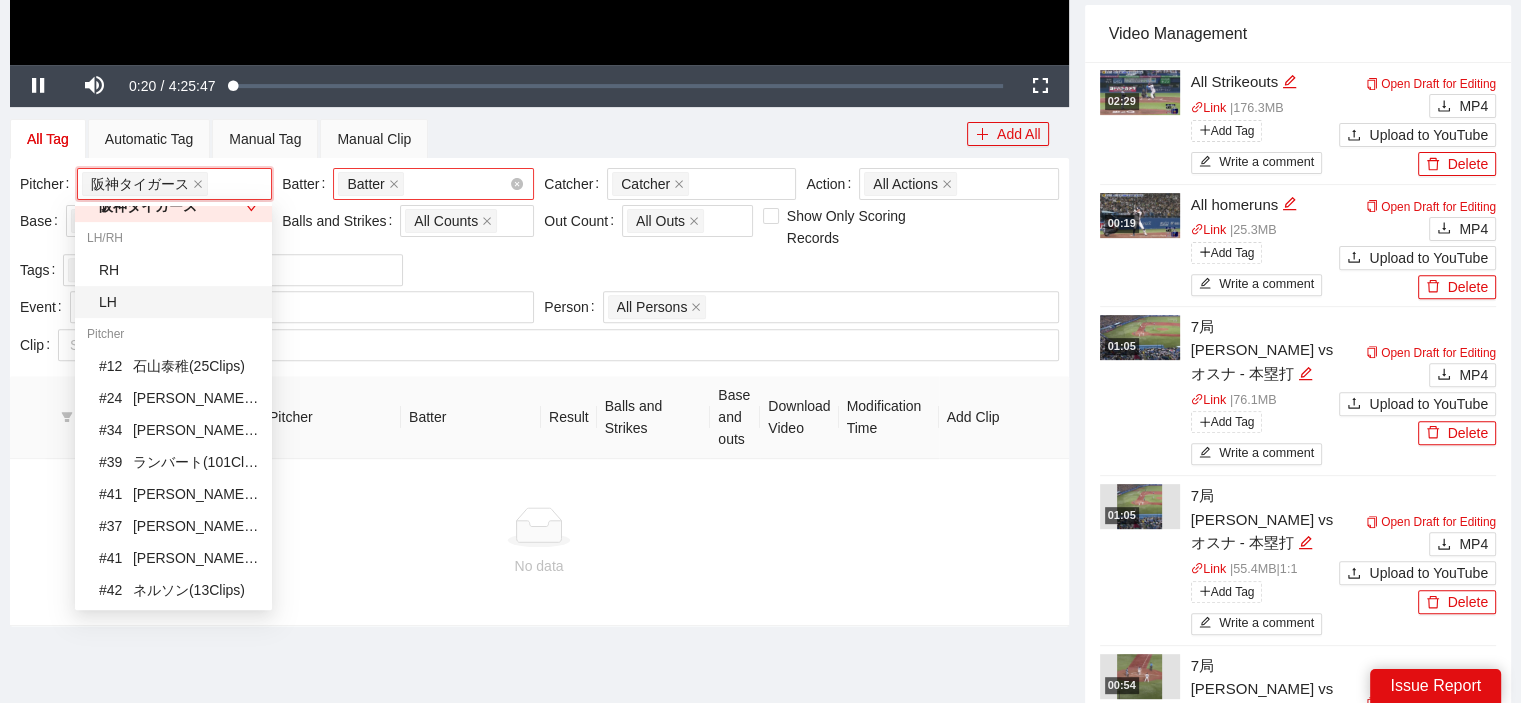click on "Batter + 0 ..." at bounding box center [423, 184] 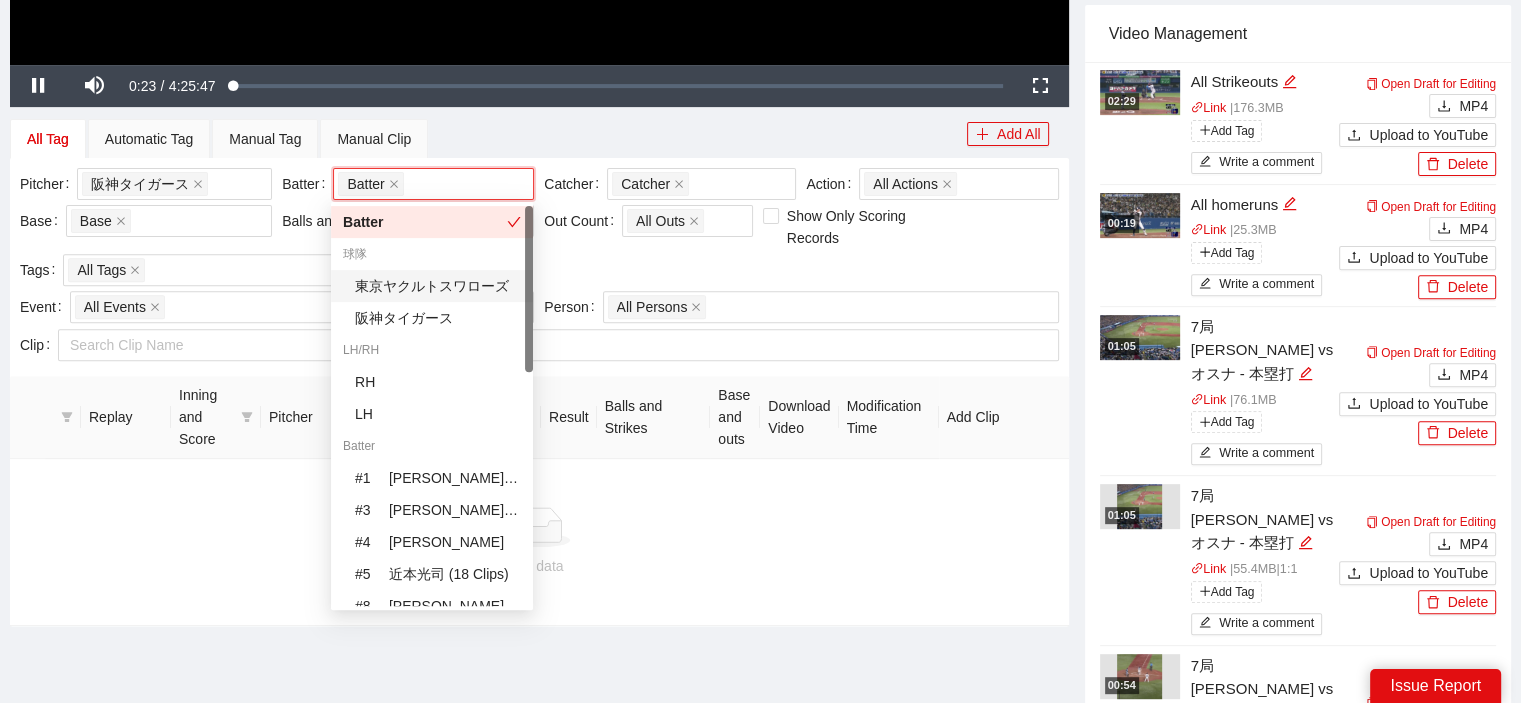 click on "東京ヤクルトスワローズ" at bounding box center (438, 286) 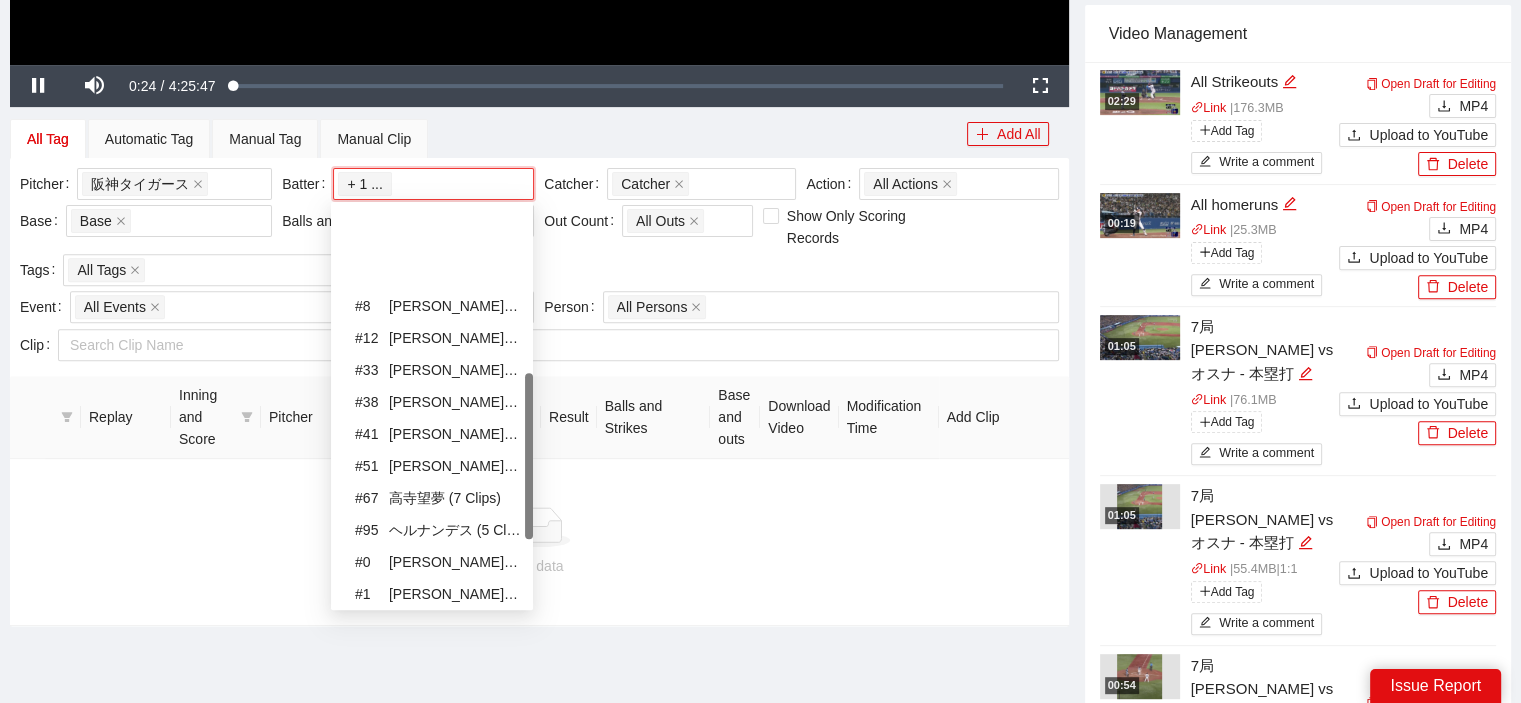scroll, scrollTop: 500, scrollLeft: 0, axis: vertical 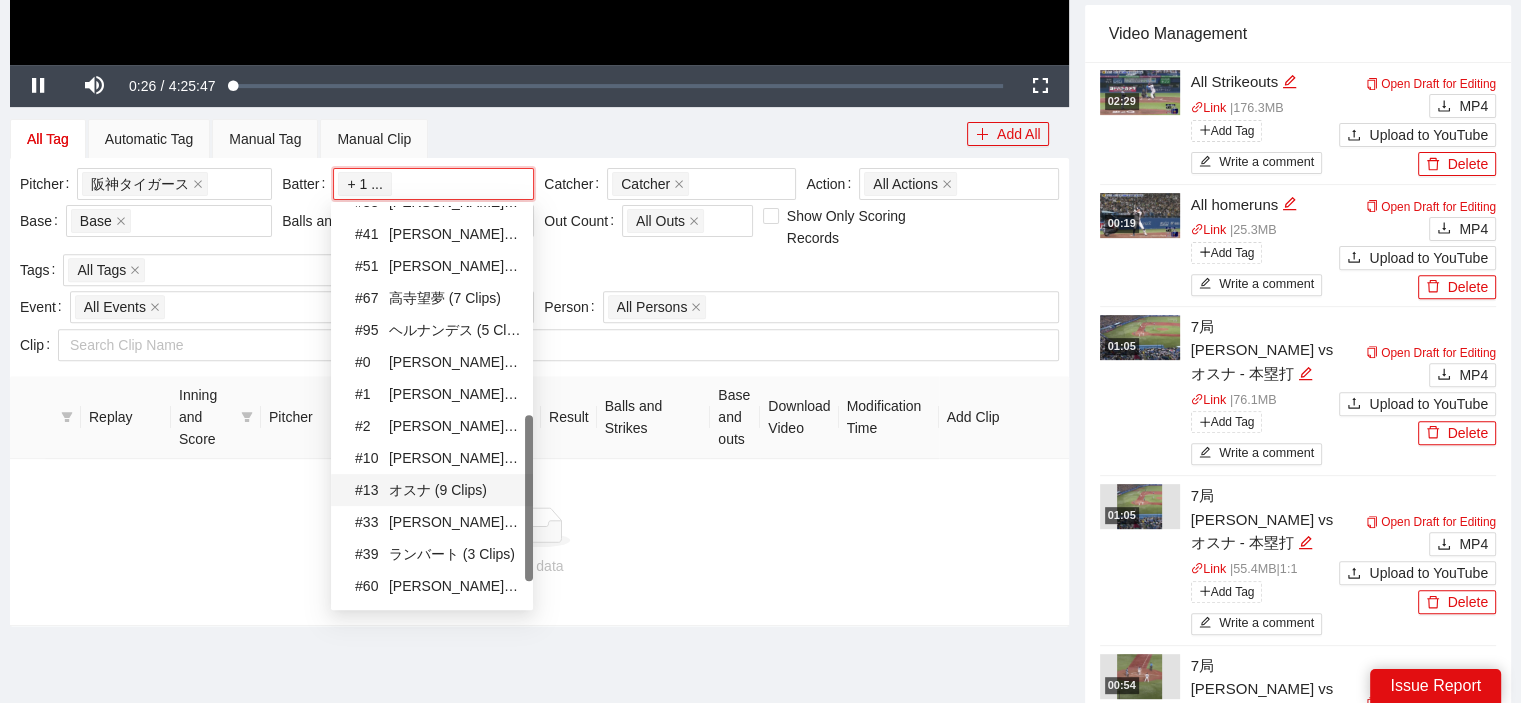click on "# 13   オスナ   (9  Clips)" at bounding box center [438, 490] 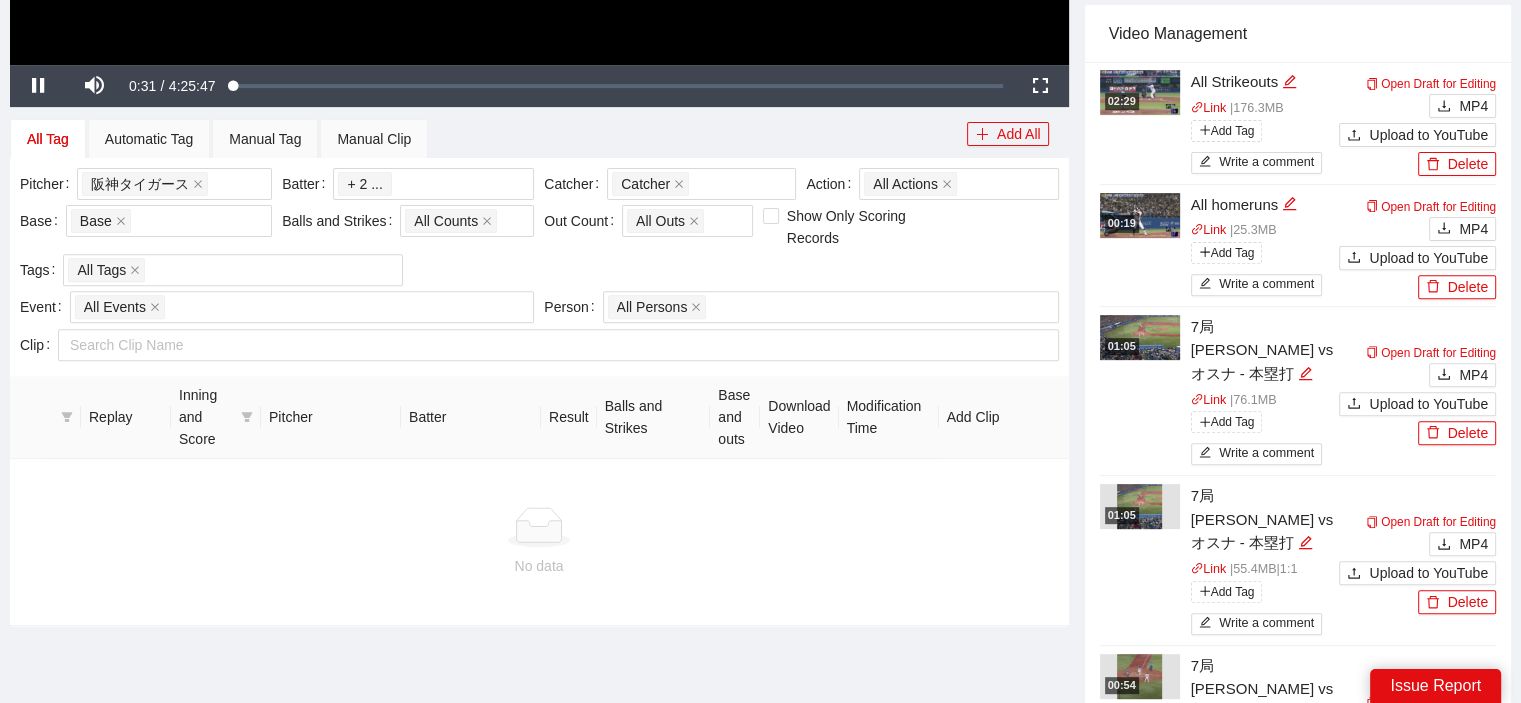 click on "All Tag Automatic Tag Manual Tag Manual Clip" at bounding box center [488, 139] 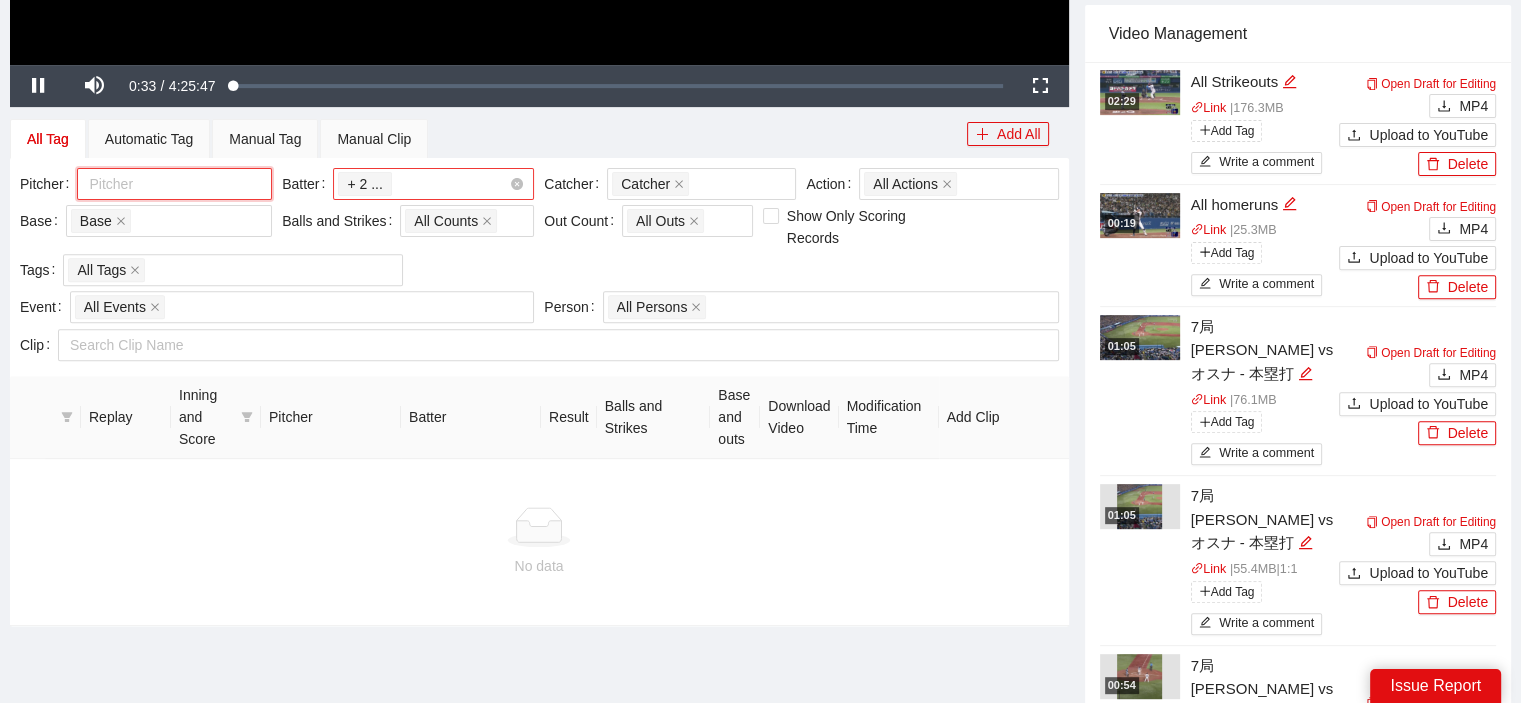 click on "東京ヤクルトスワローズ # 13   オスナ   (9  Clips) + 2 ..." at bounding box center [423, 184] 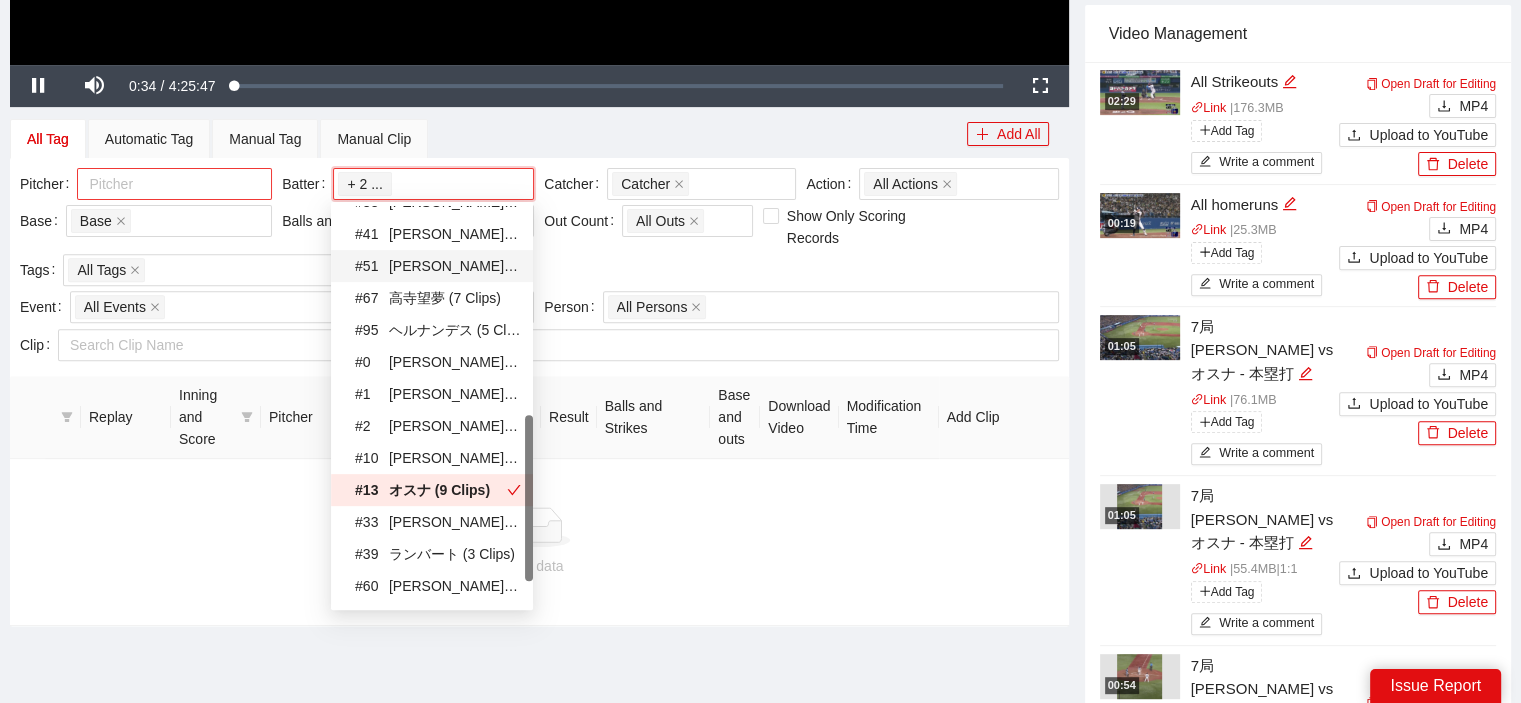 scroll, scrollTop: 0, scrollLeft: 0, axis: both 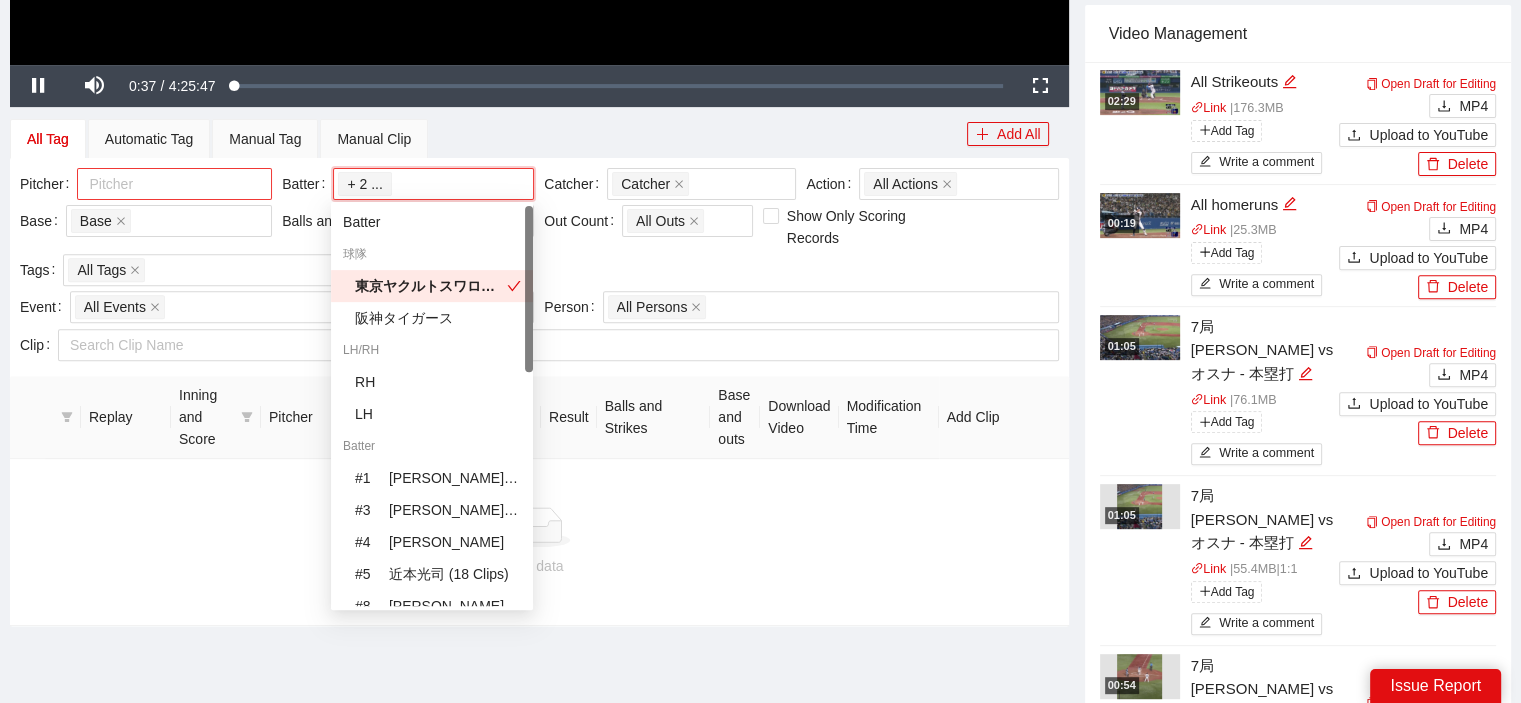 click on "東京ヤクルトスワローズ" at bounding box center (431, 286) 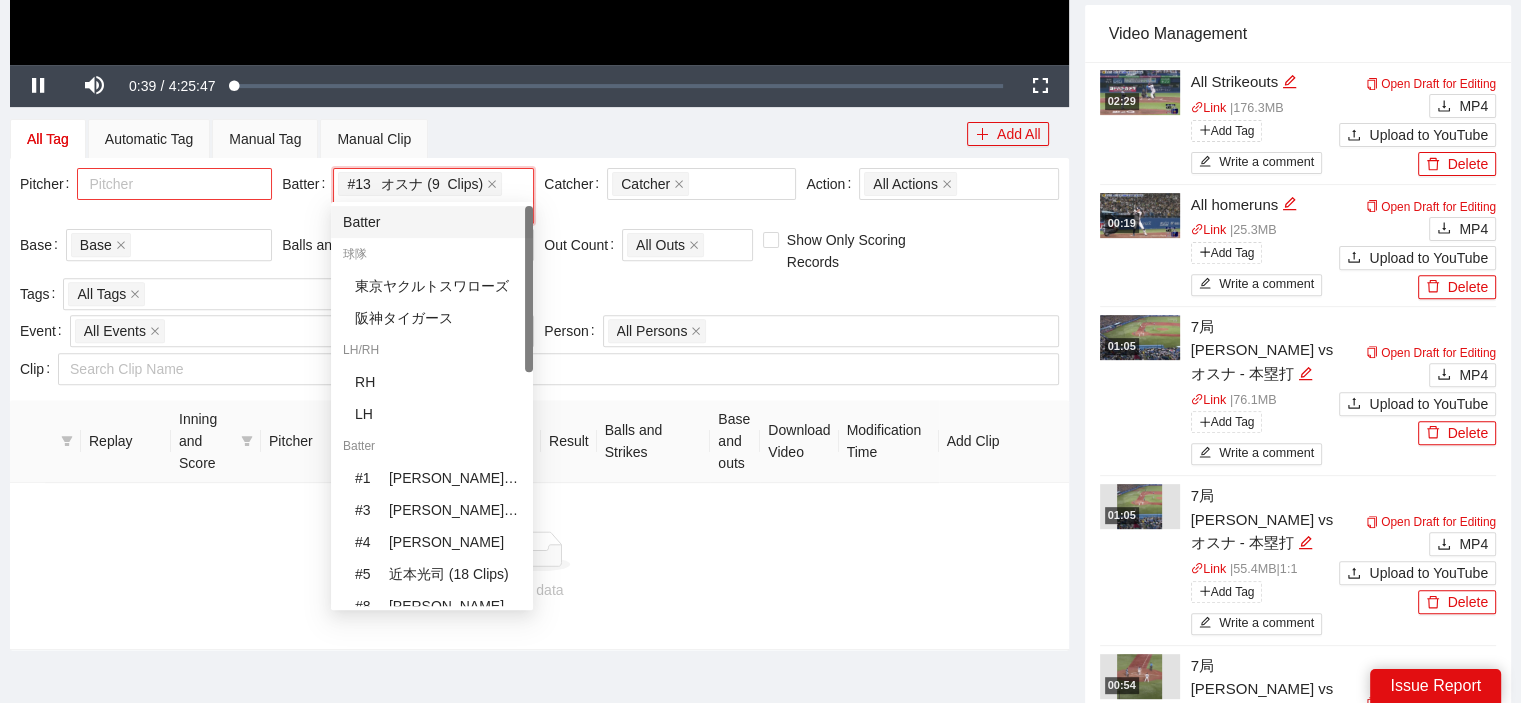 click on "All Tag Automatic Tag Manual Tag Manual Clip" at bounding box center [488, 139] 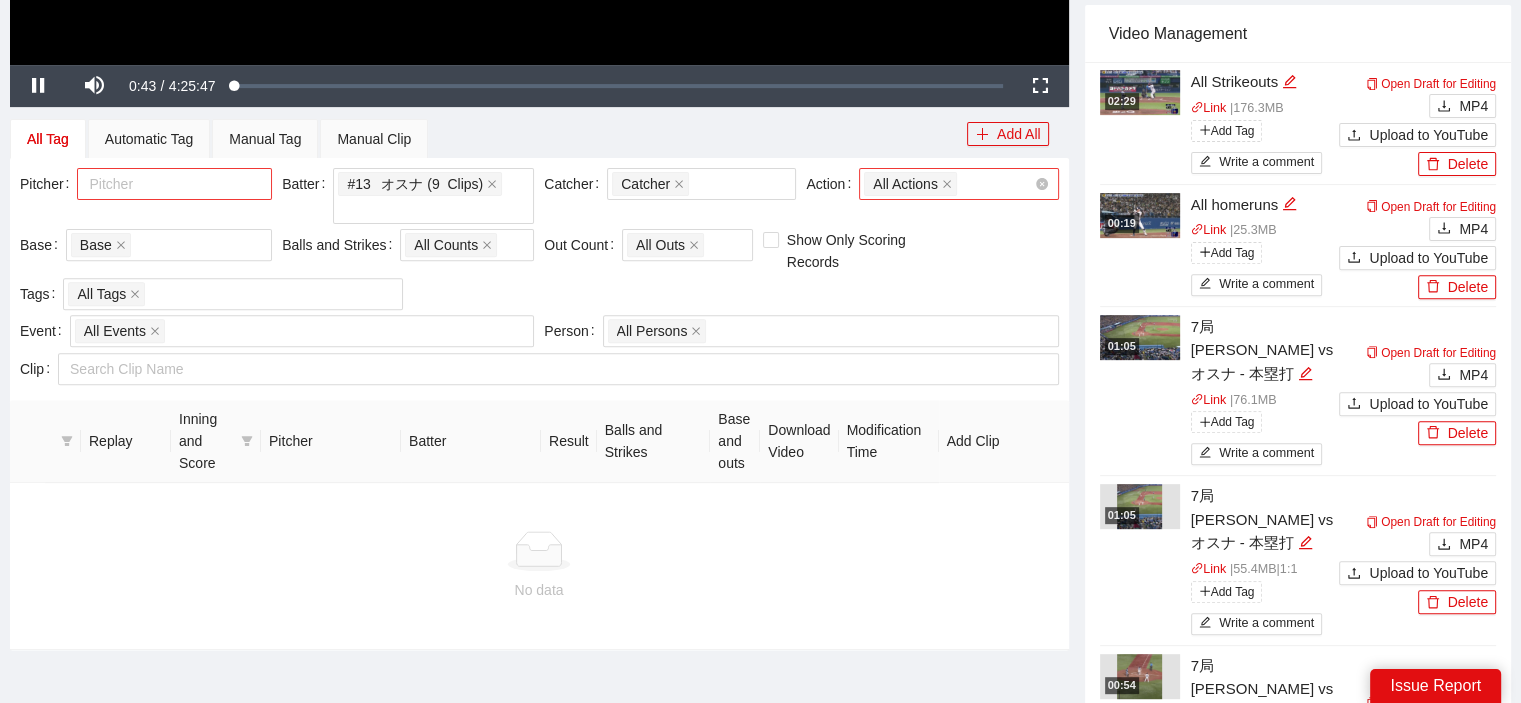 click on "All Actions" at bounding box center [948, 184] 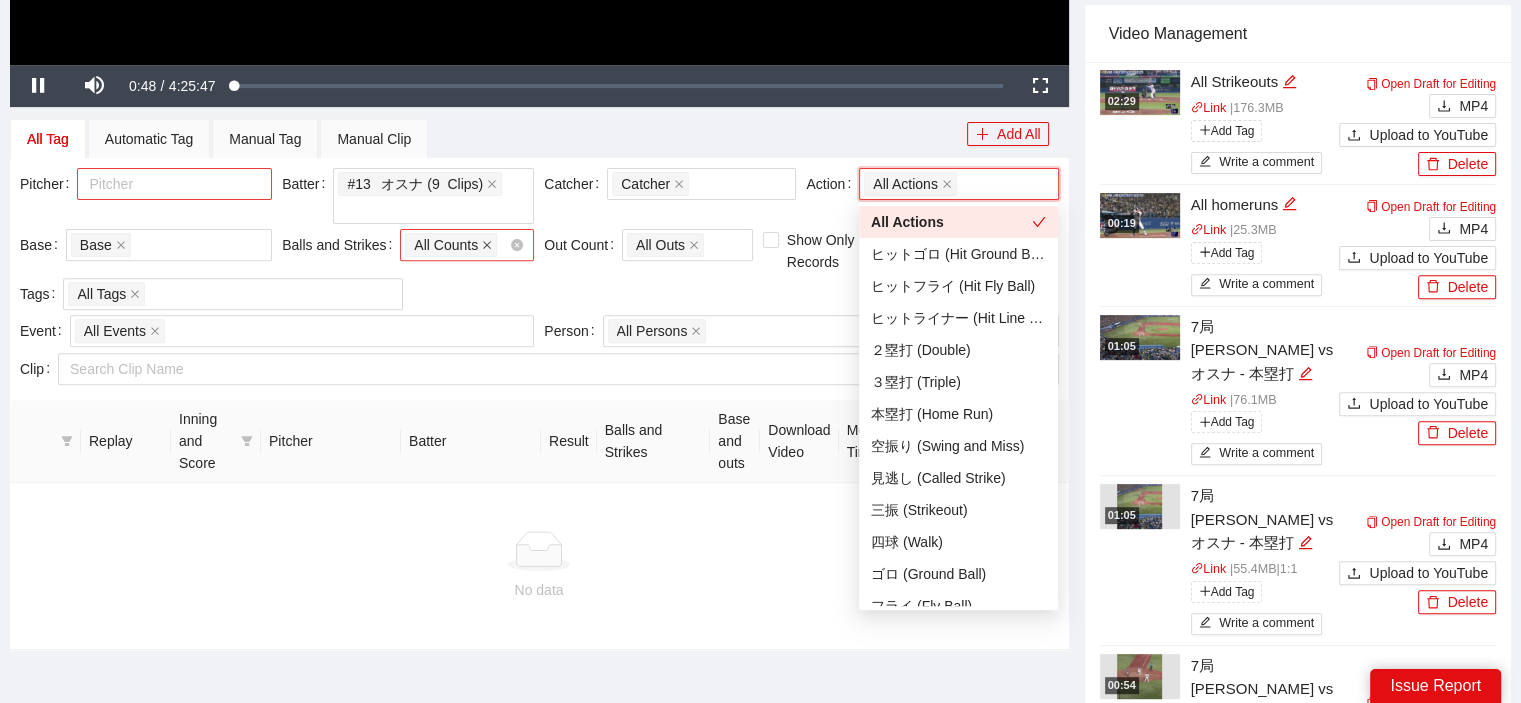 click at bounding box center [503, 245] 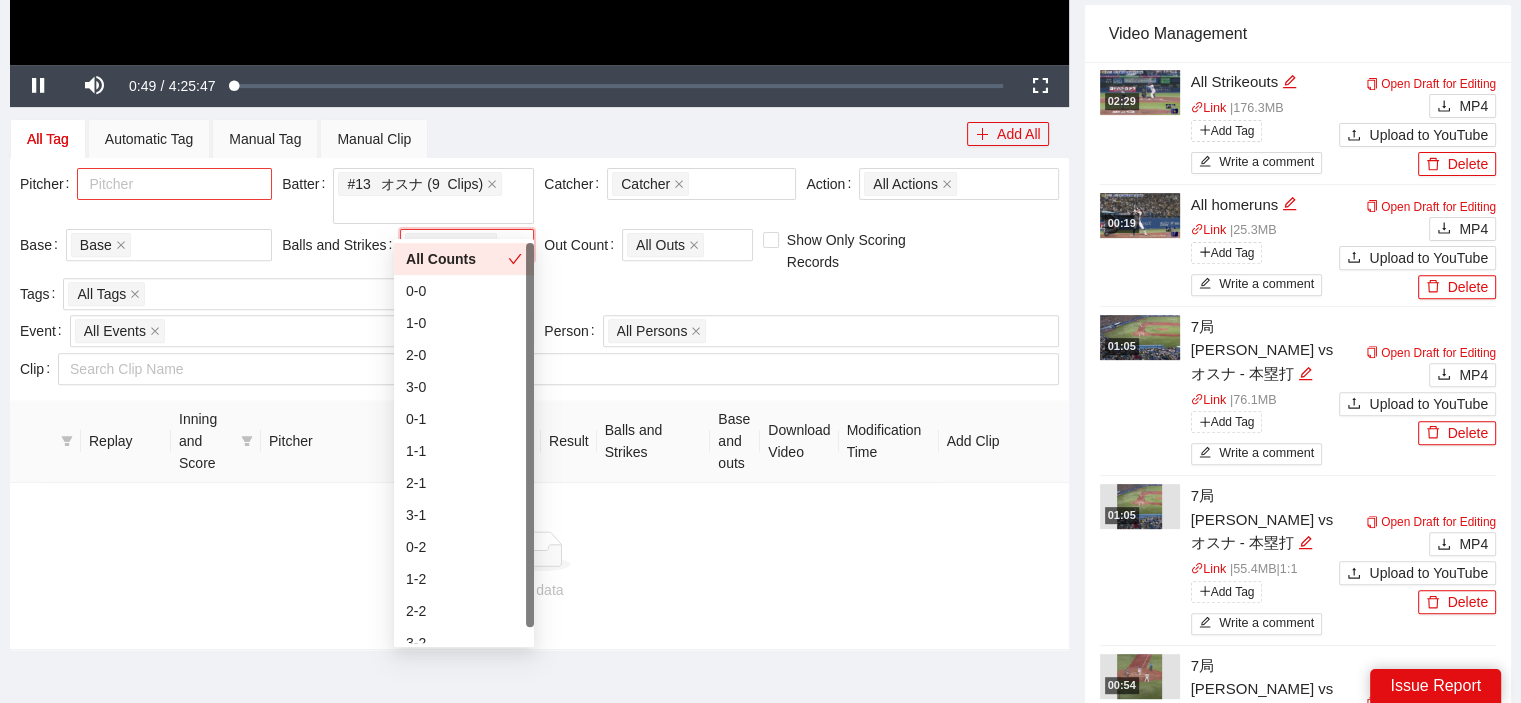 click 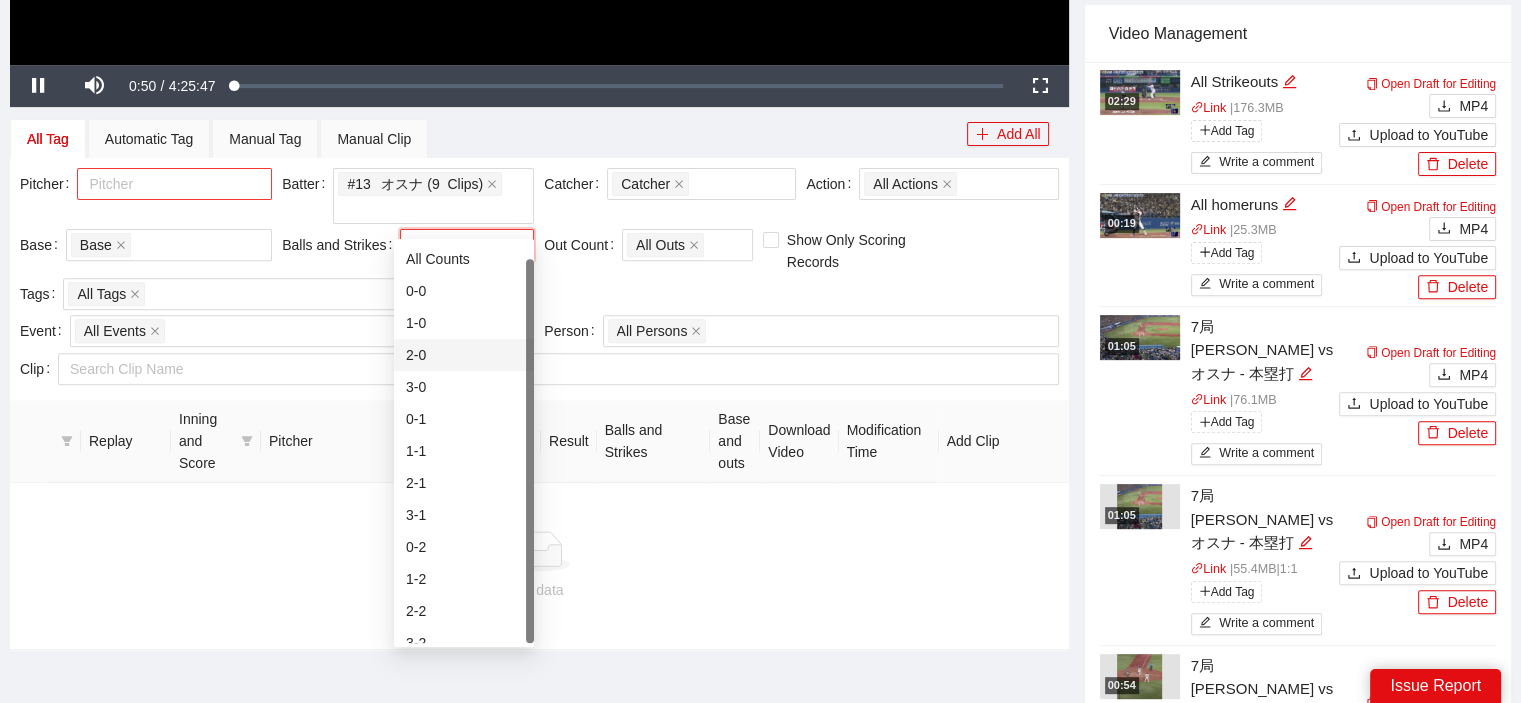 scroll, scrollTop: 16, scrollLeft: 0, axis: vertical 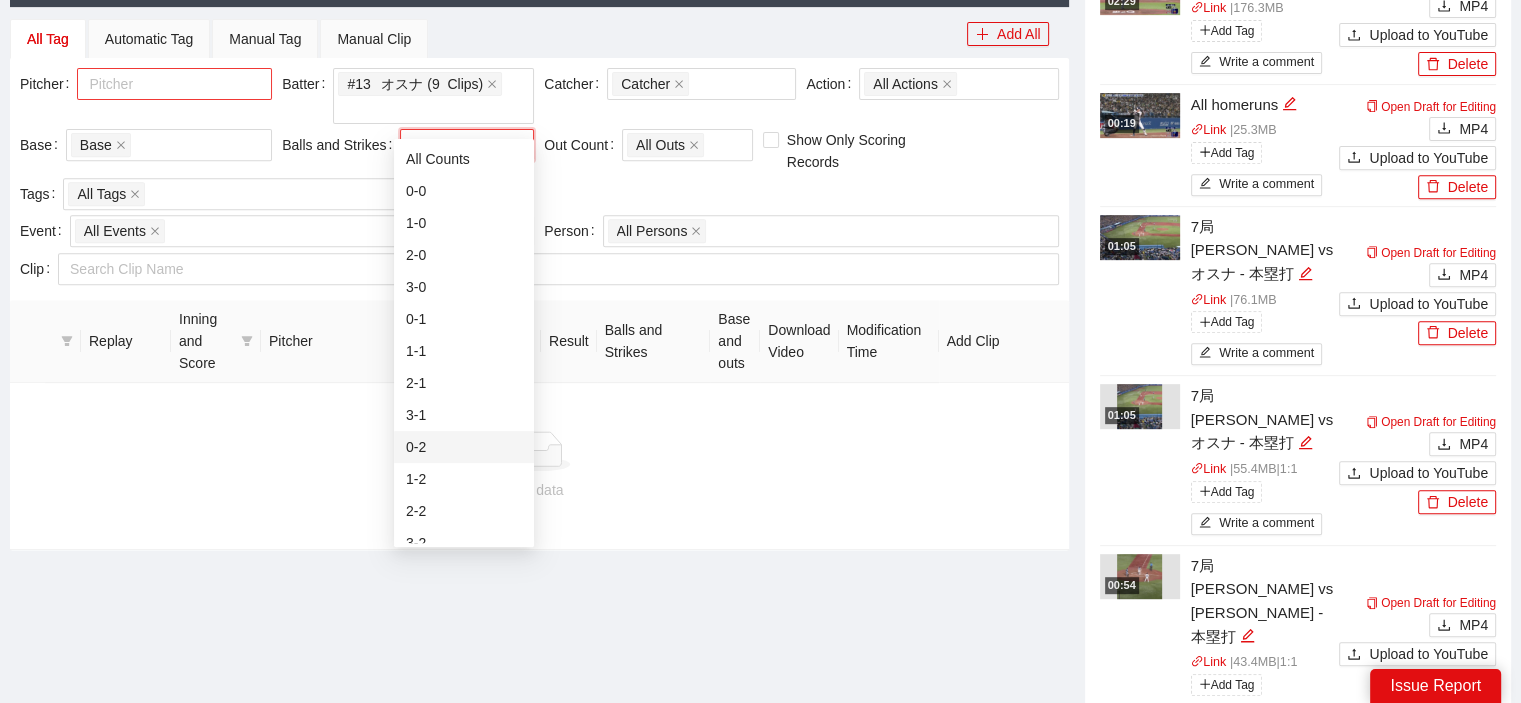 click on "0-2" at bounding box center (464, 447) 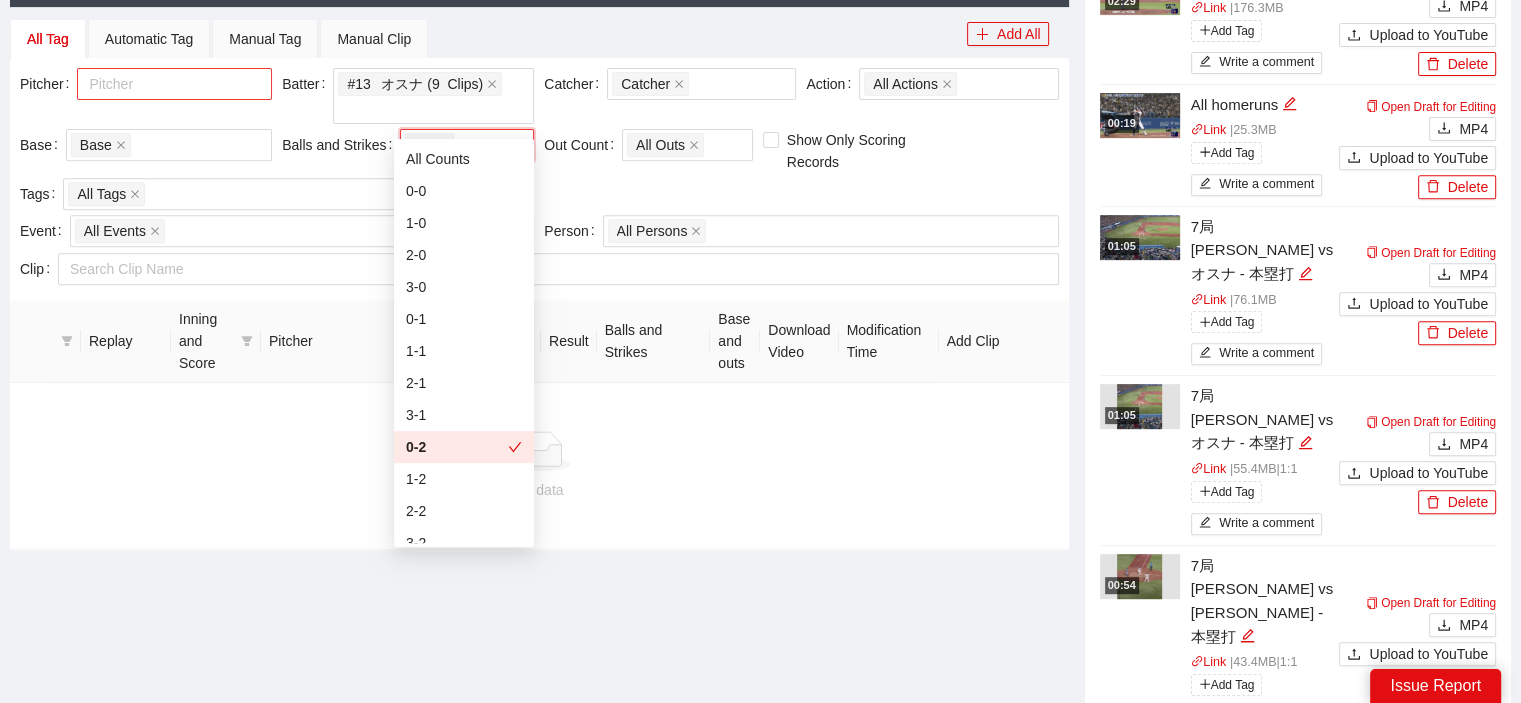 click on "1-2" at bounding box center (464, 479) 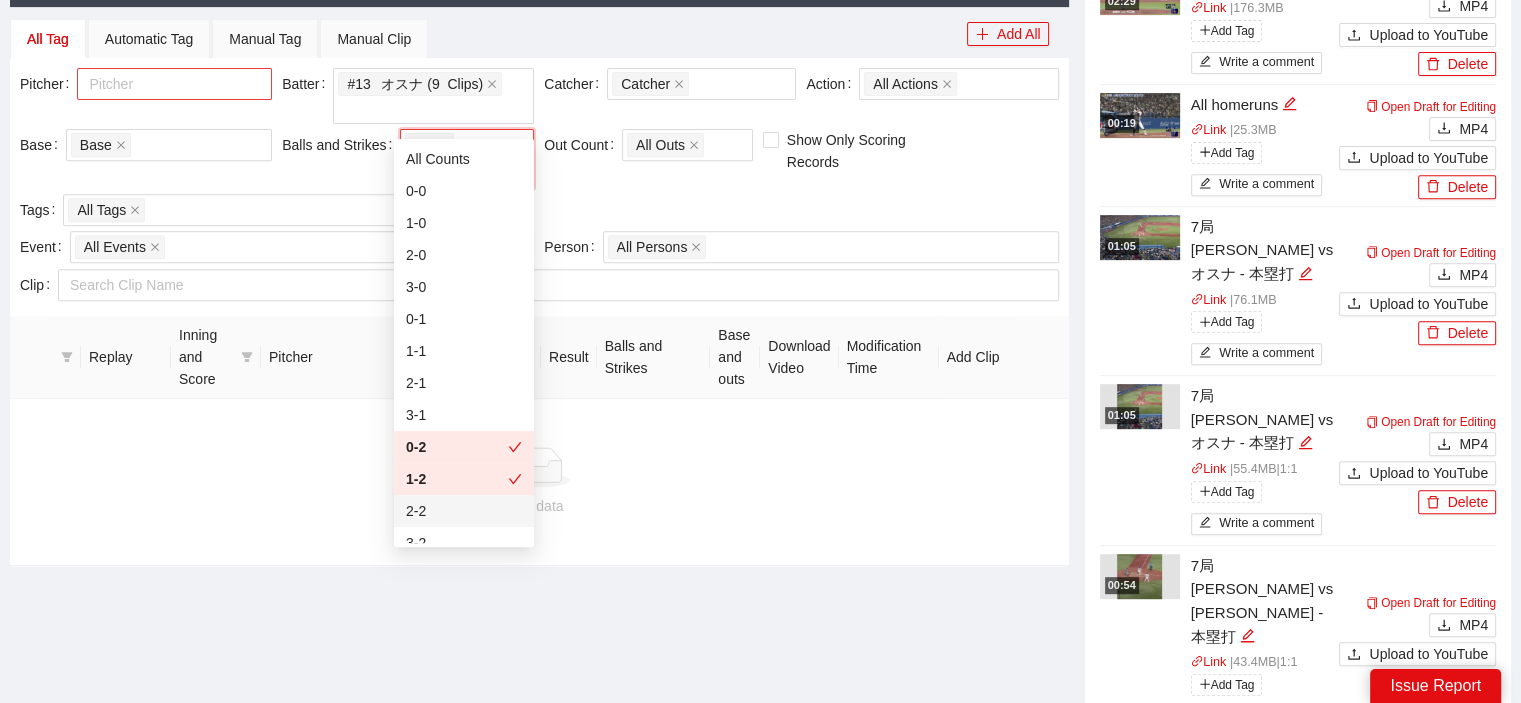click on "2-2" at bounding box center [464, 511] 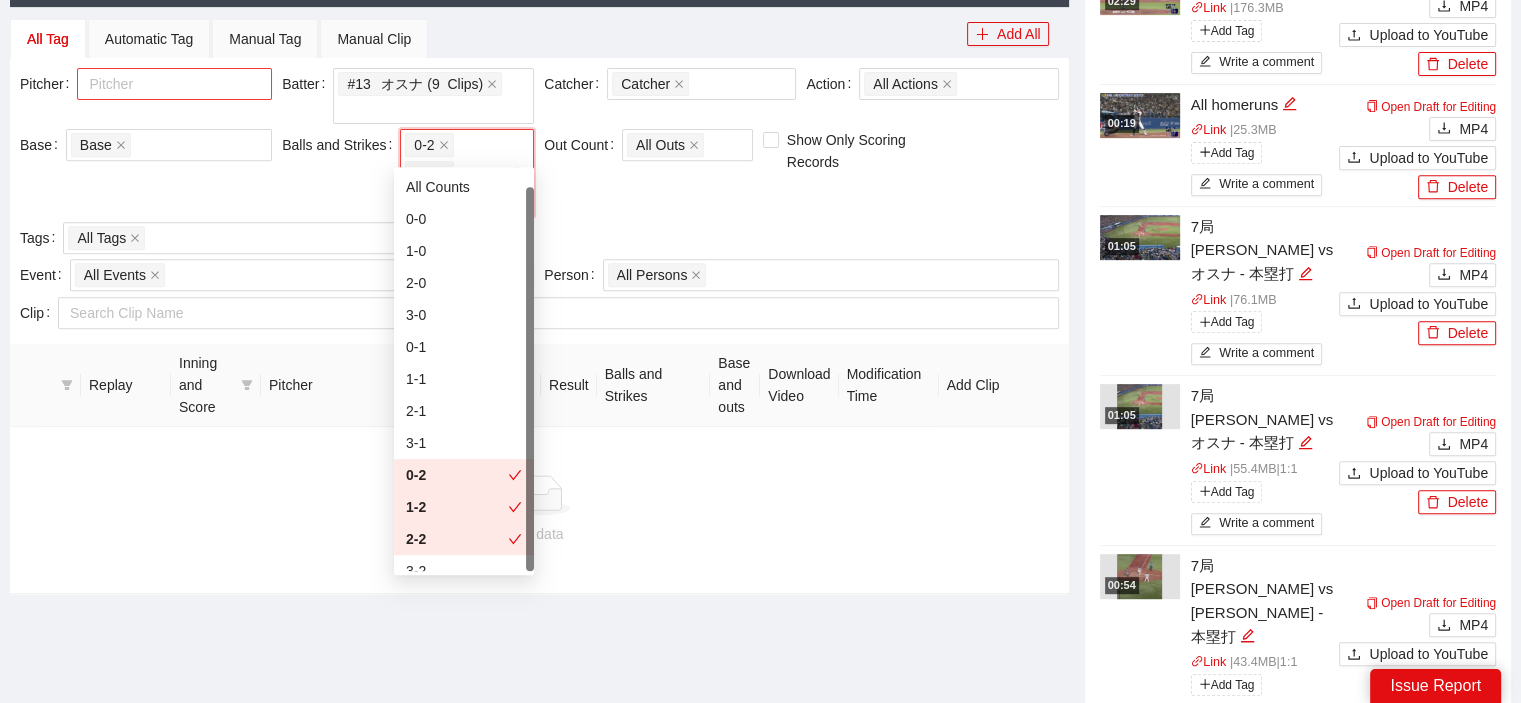scroll, scrollTop: 16, scrollLeft: 0, axis: vertical 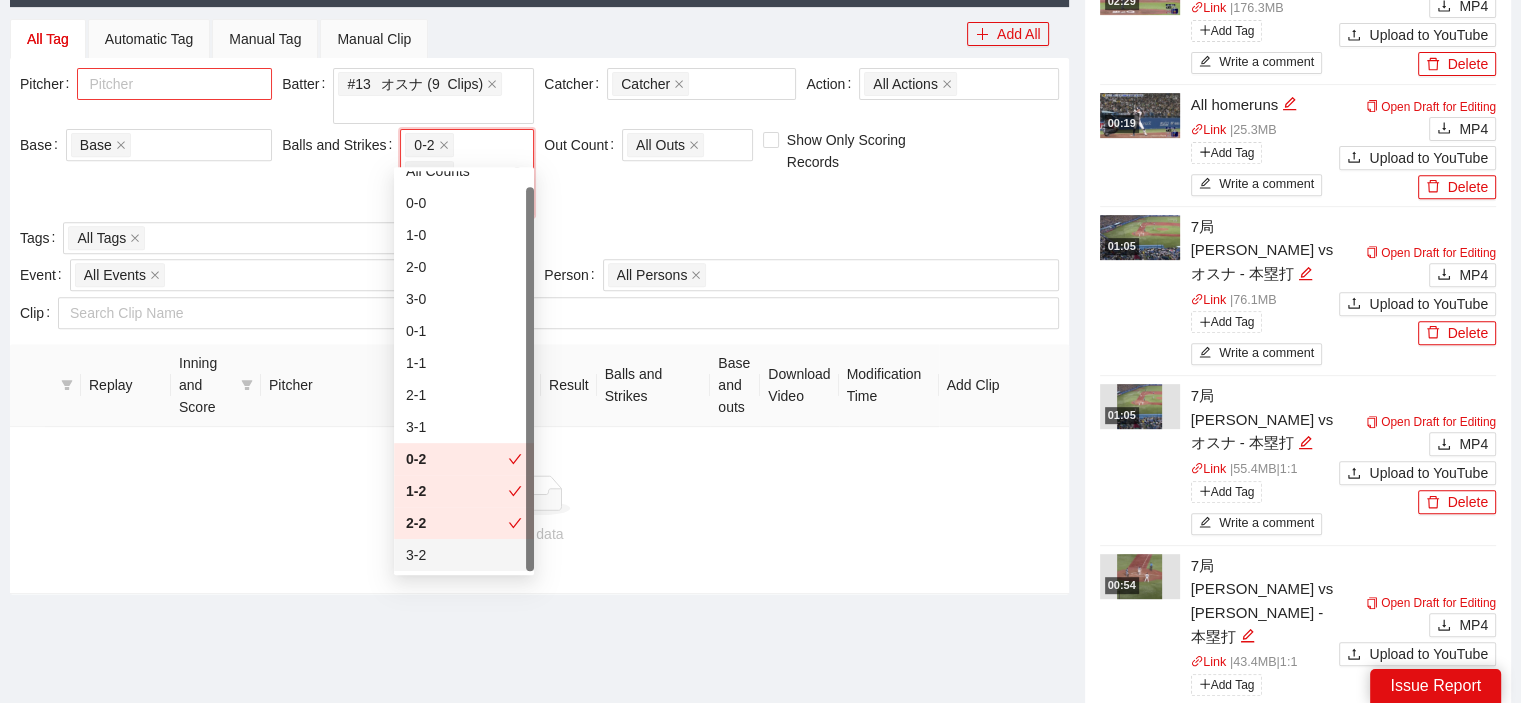 click on "3-2" at bounding box center (464, 555) 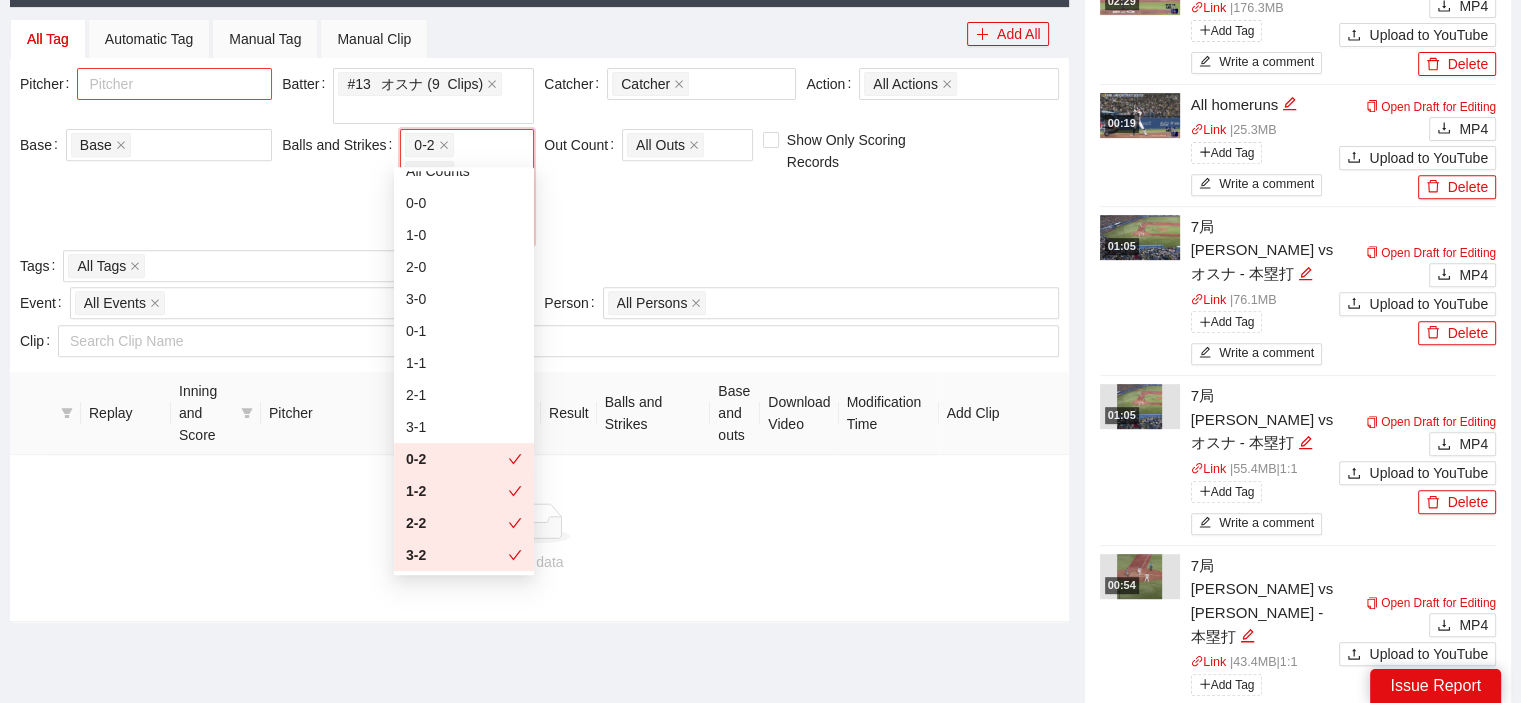 click on "Pitcher   Pitcher Batter # 13   オスナ   (9  Clips) + 0 ...   Catcher Catcher + 0 ...   Action All Actions   Base Base   Balls and Strikes 0-2 1-2 2-2 3-2   Out Count All Outs   Show Only Scoring Records Tags All Tags" at bounding box center [539, 177] 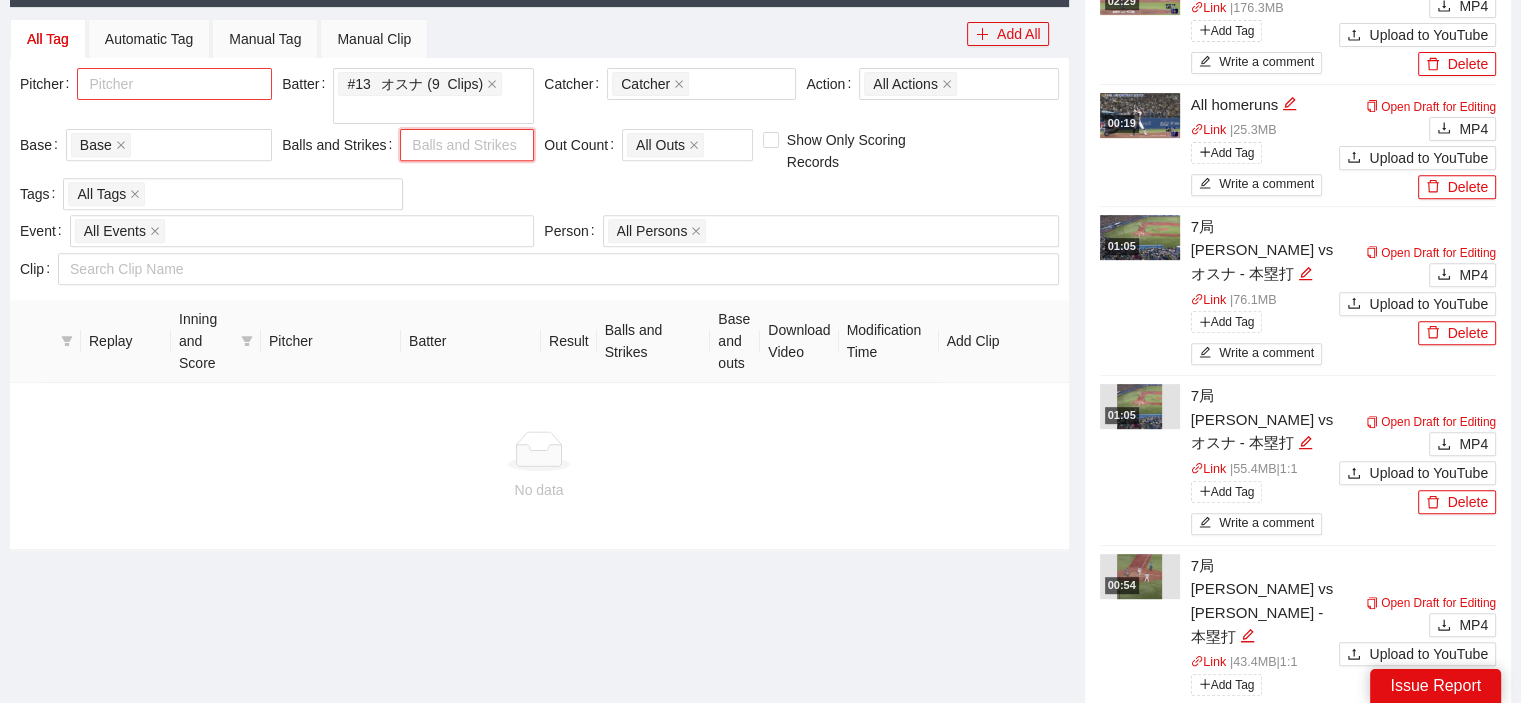 click at bounding box center (457, 145) 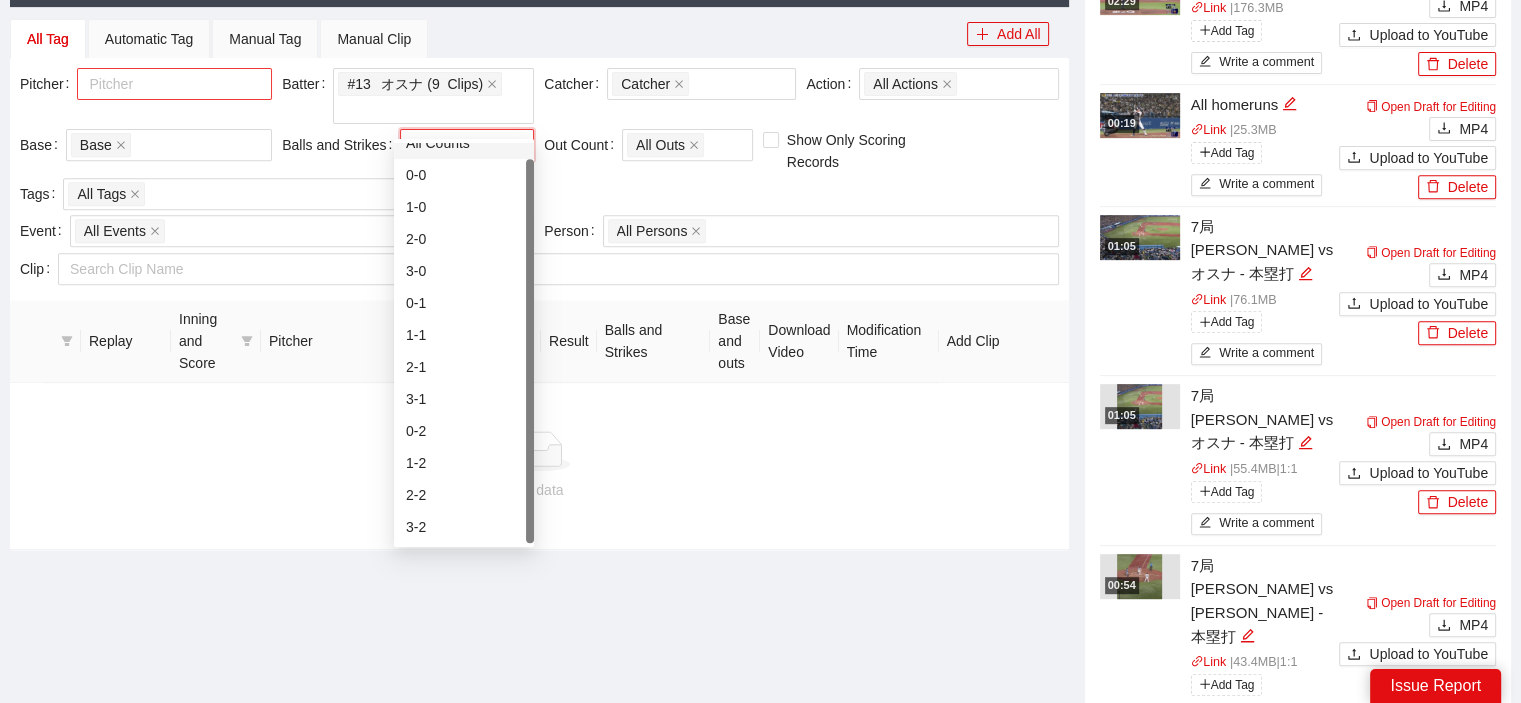click on "All Counts" at bounding box center [464, 143] 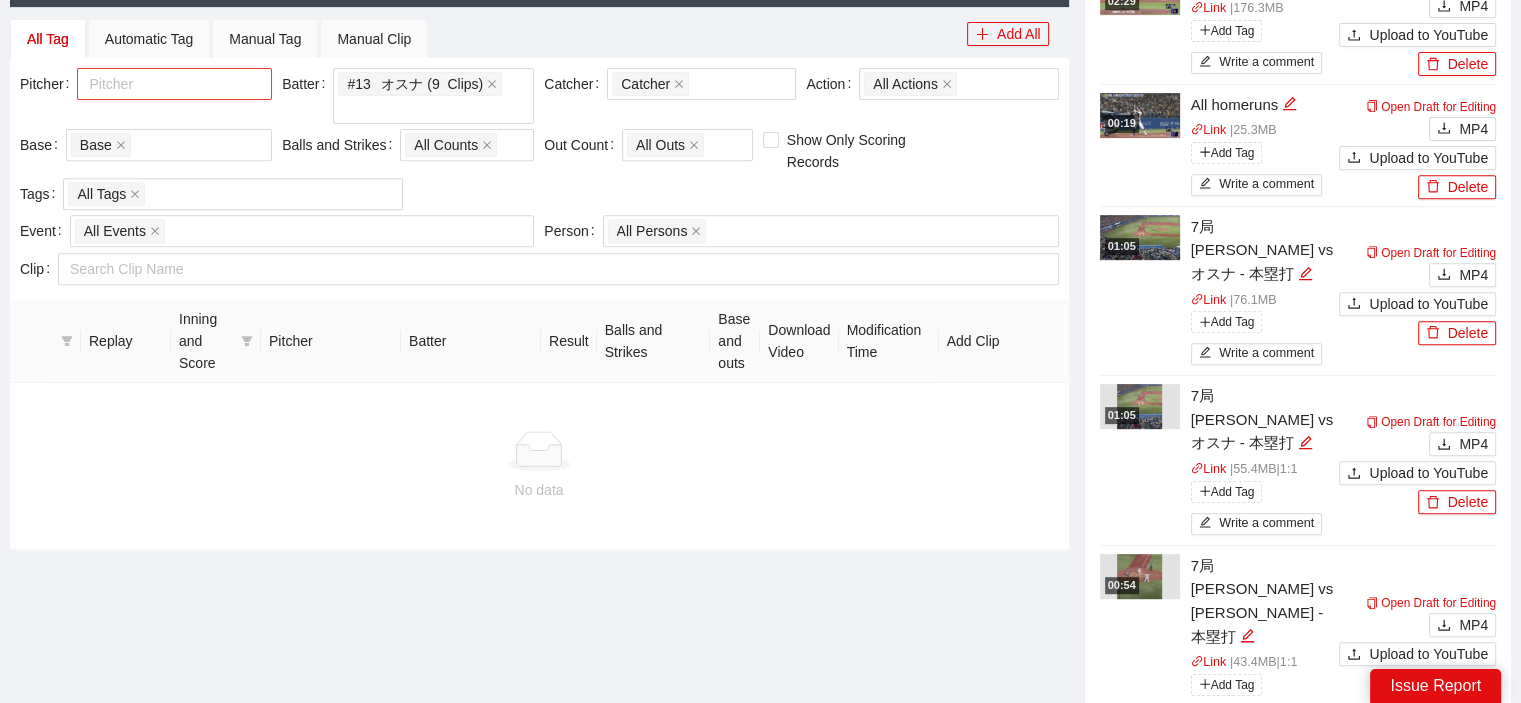 click on "Pitcher   Pitcher Batter # 13   オスナ   (9  Clips) + 0 ...   Catcher Catcher + 0 ...   Action All Actions   Base Base   Balls and Strikes All Counts   Out Count All Outs   Show Only Scoring Records Tags All Tags" at bounding box center (539, 141) 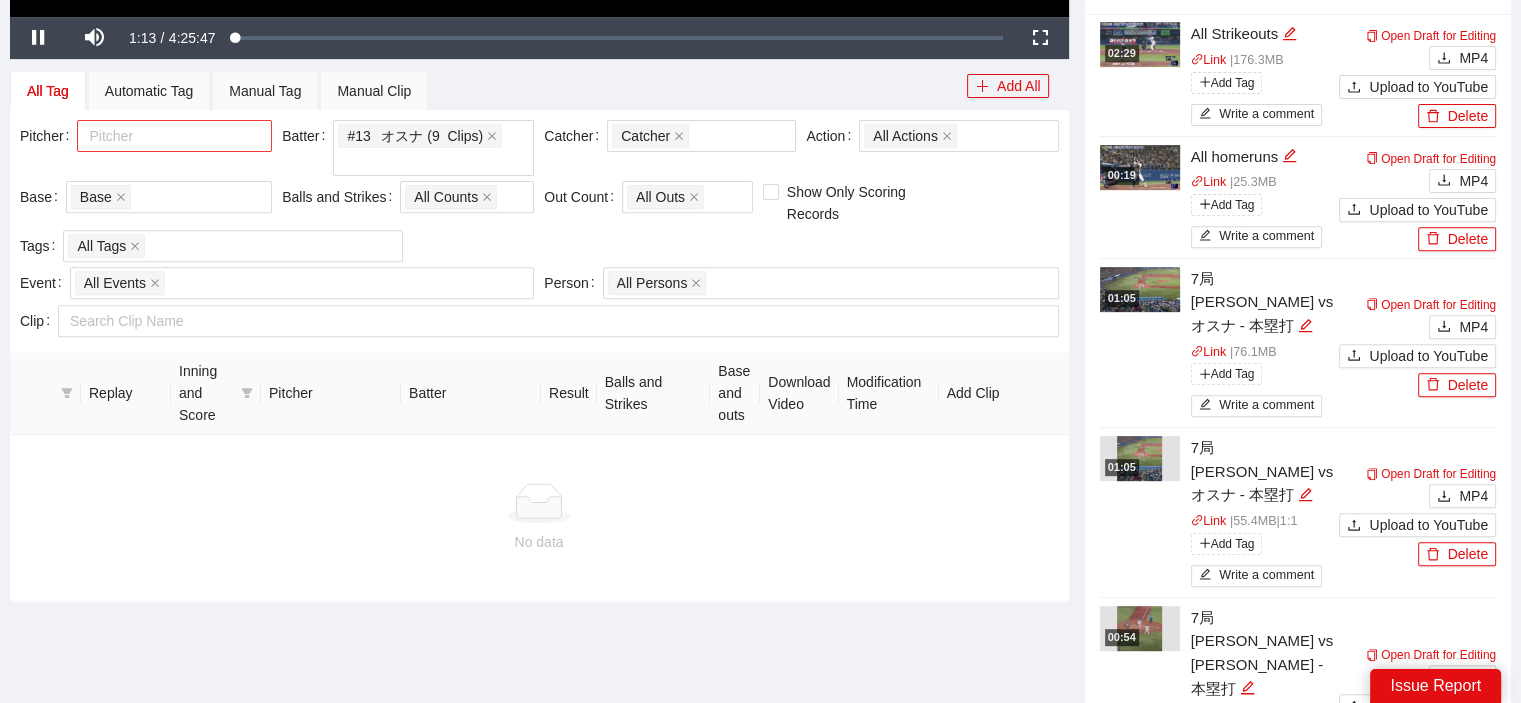 scroll, scrollTop: 700, scrollLeft: 0, axis: vertical 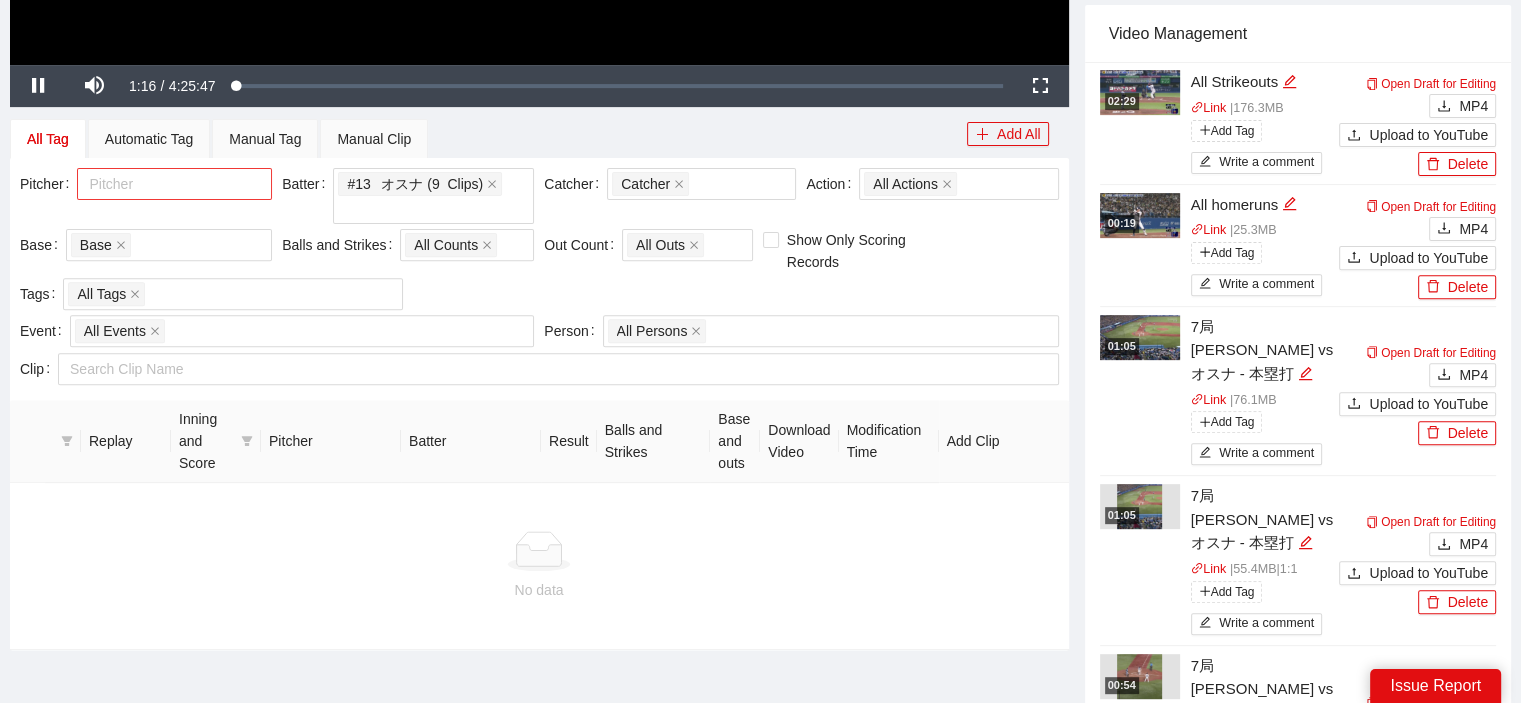 click at bounding box center [164, 184] 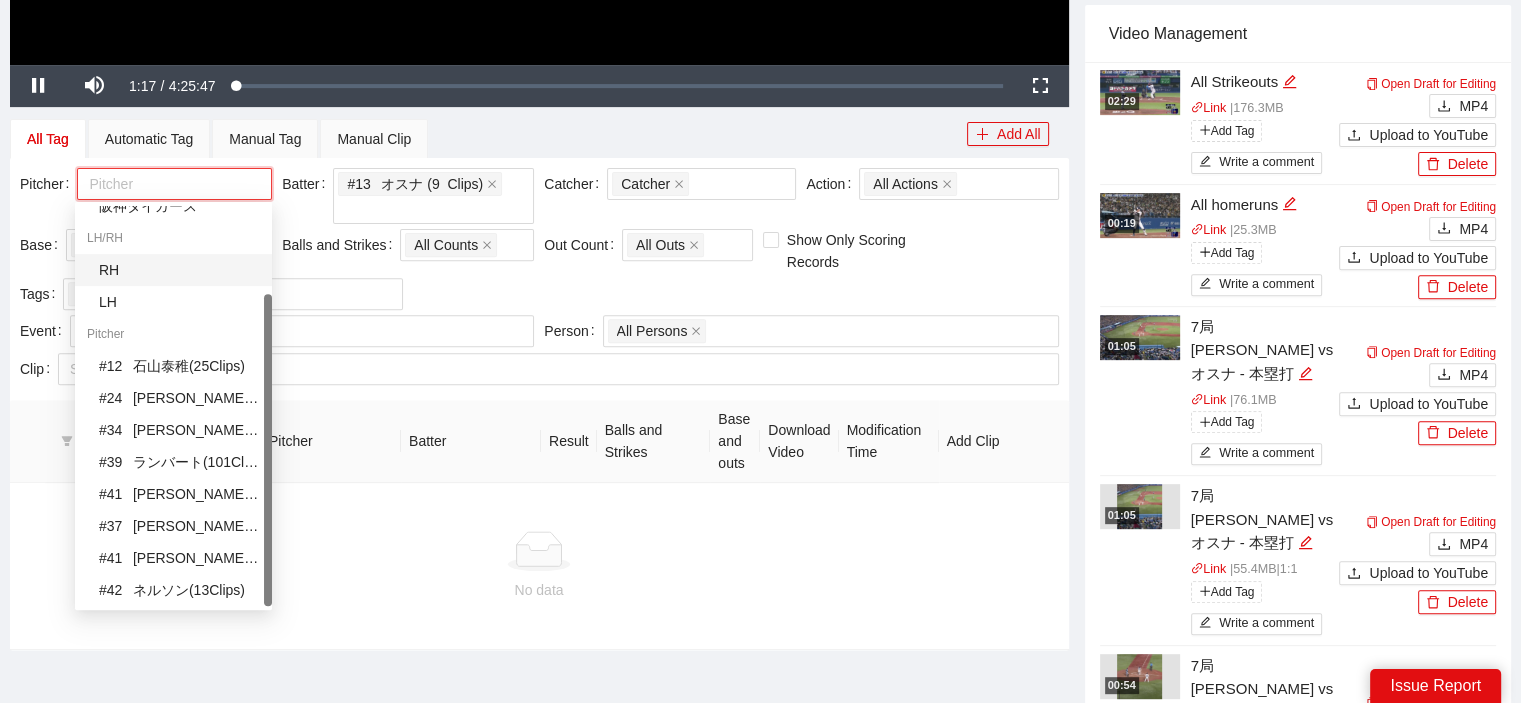 scroll, scrollTop: 0, scrollLeft: 0, axis: both 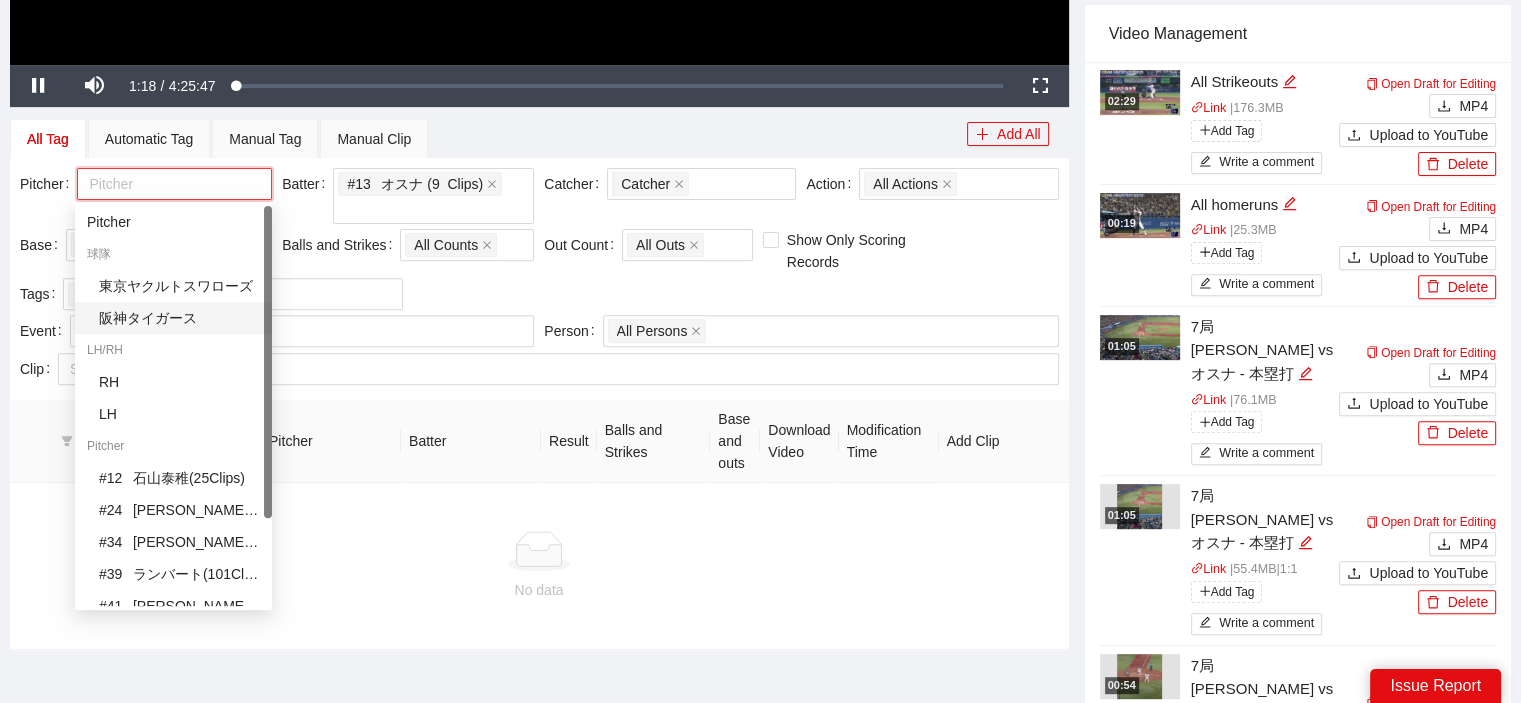click on "阪神タイガース" at bounding box center (179, 318) 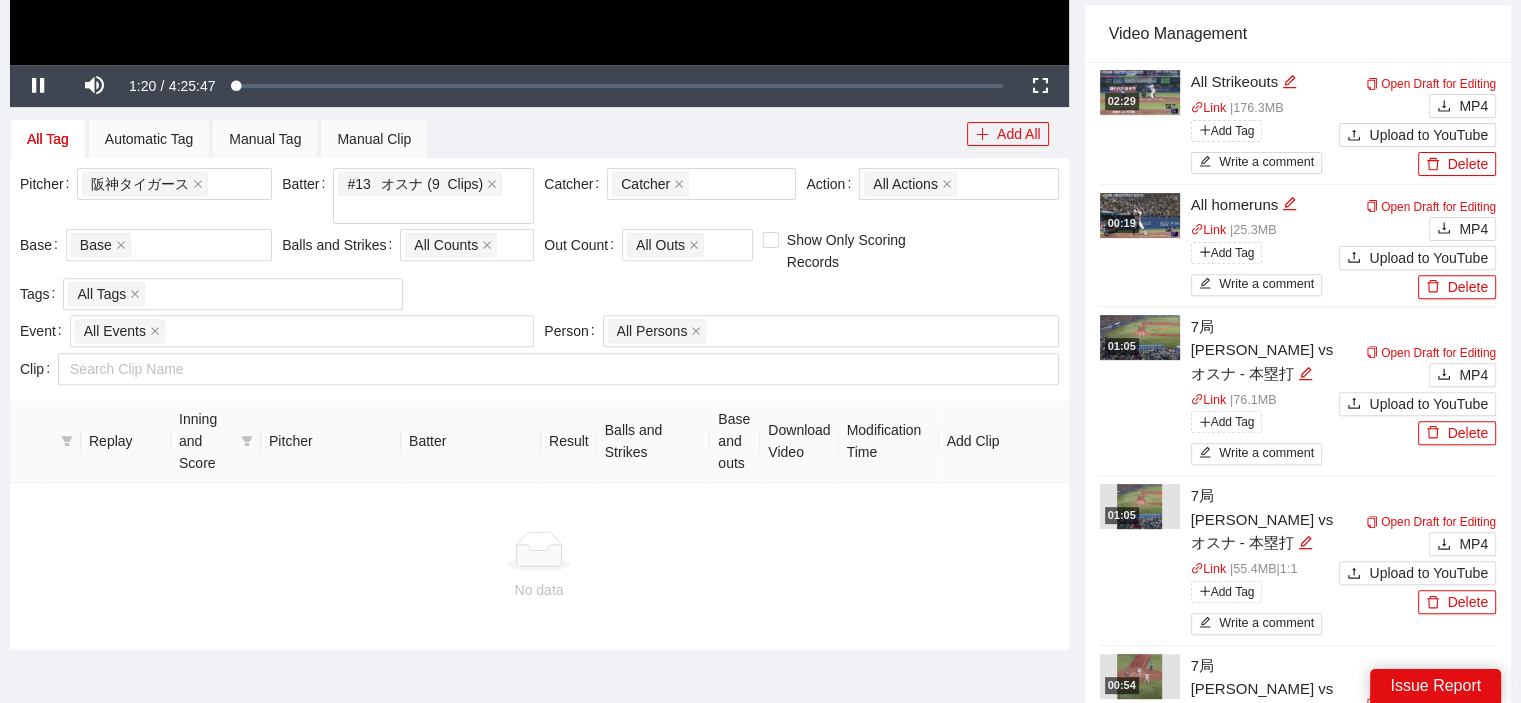 click on "Pitcher 阪神タイガース + 0 ...   Batter # 13   オスナ   (9  Clips) + 0 ...   Catcher Catcher + 0 ...   Action All Actions   Base Base   Balls and Strikes All Counts   Out Count All Outs   Show Only Scoring Records Tags All Tags" at bounding box center [539, 241] 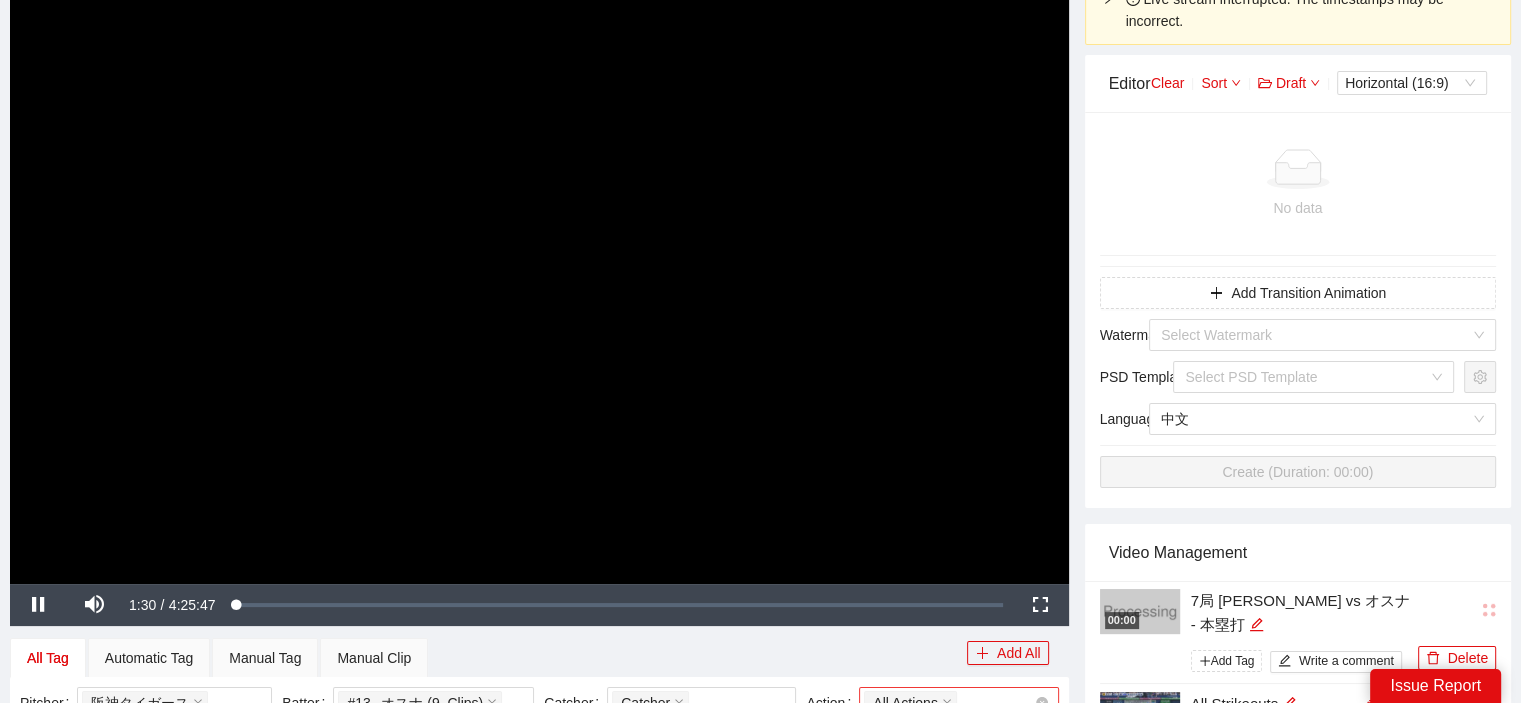 scroll, scrollTop: 524, scrollLeft: 0, axis: vertical 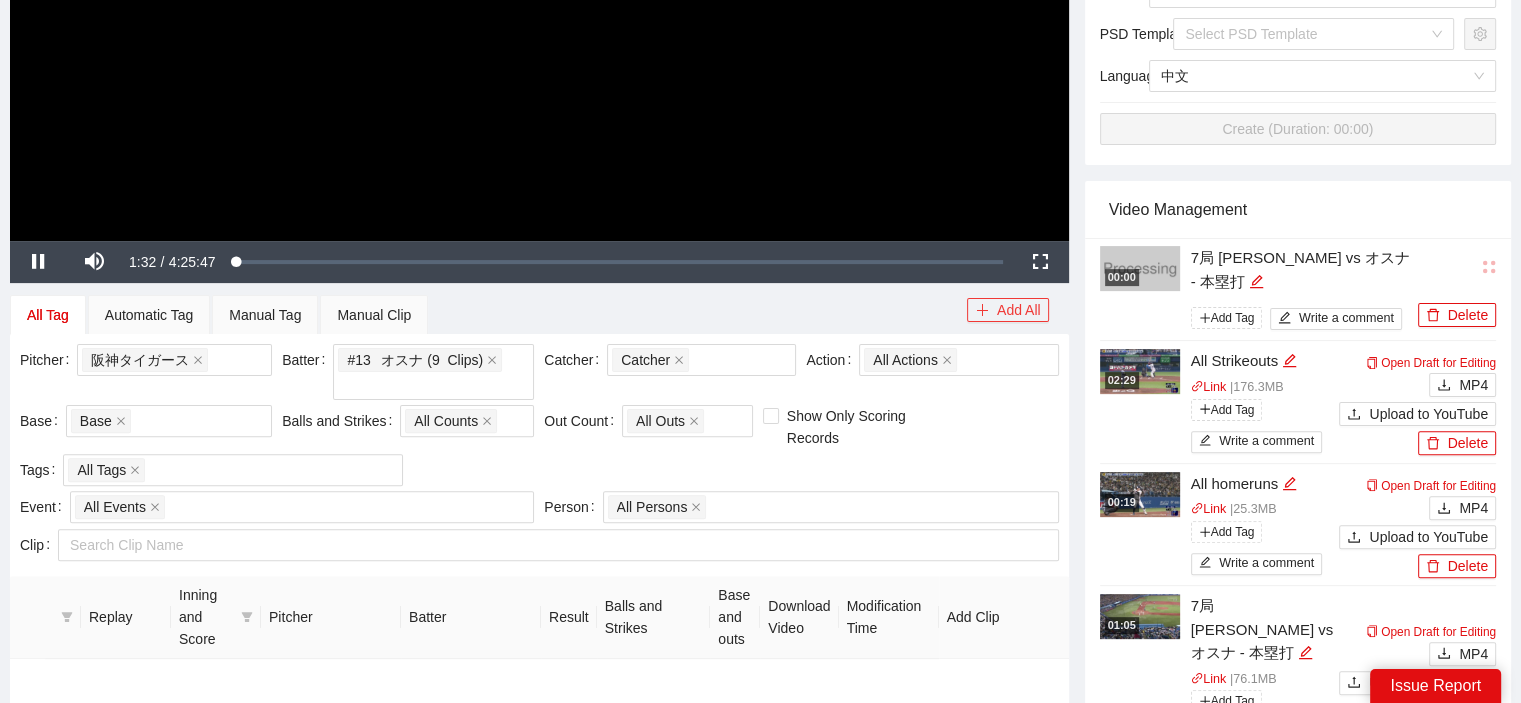 click on "Add All" at bounding box center (1008, 310) 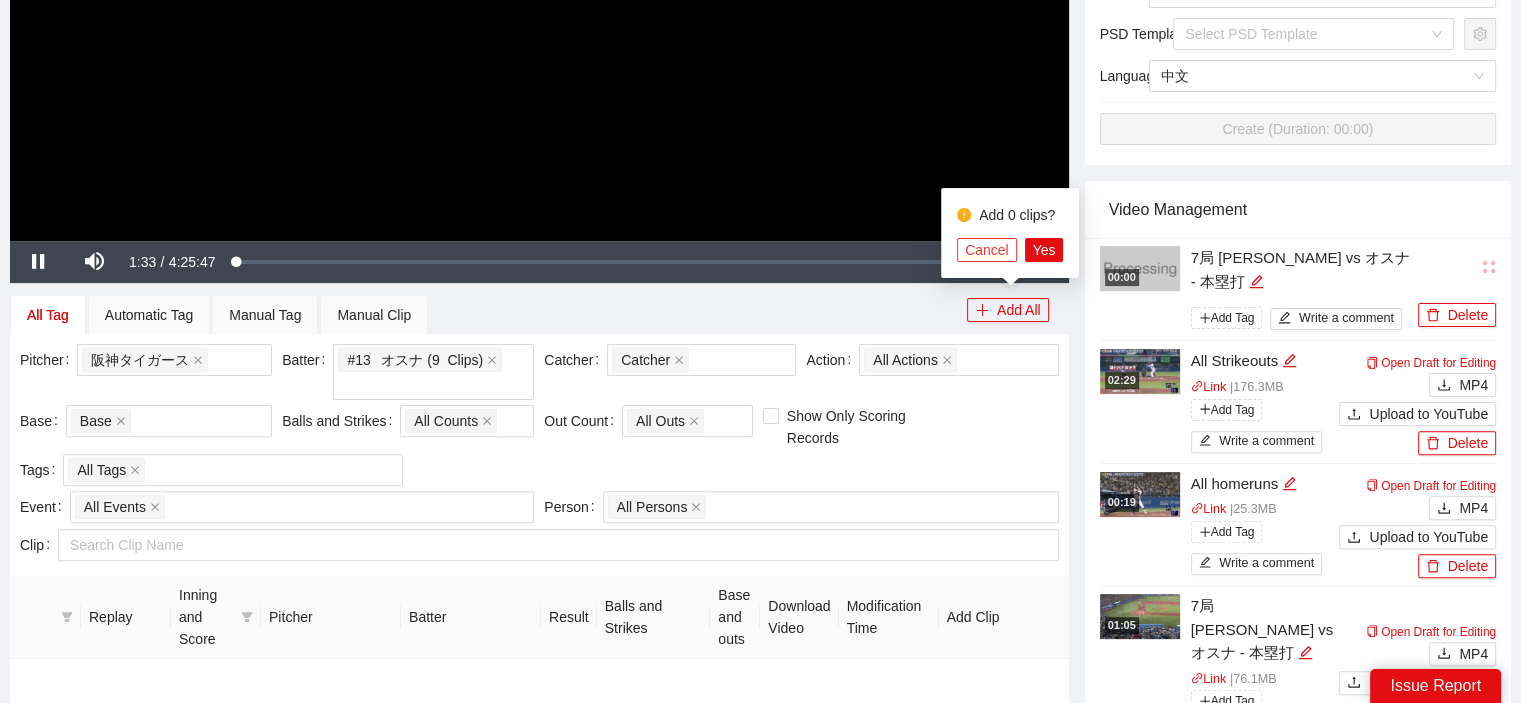click on "Cancel" at bounding box center (987, 250) 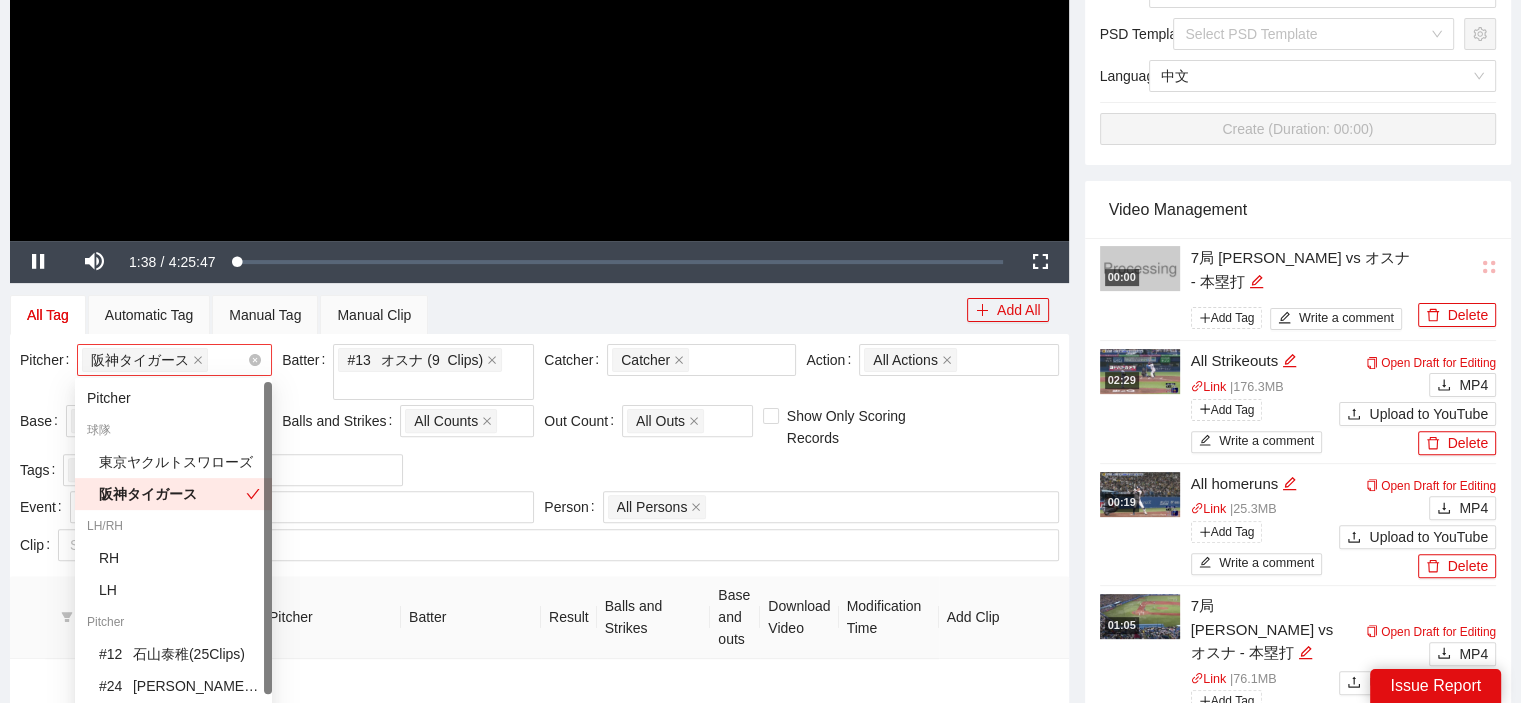 click on "阪神タイガース + 0 ..." at bounding box center [164, 360] 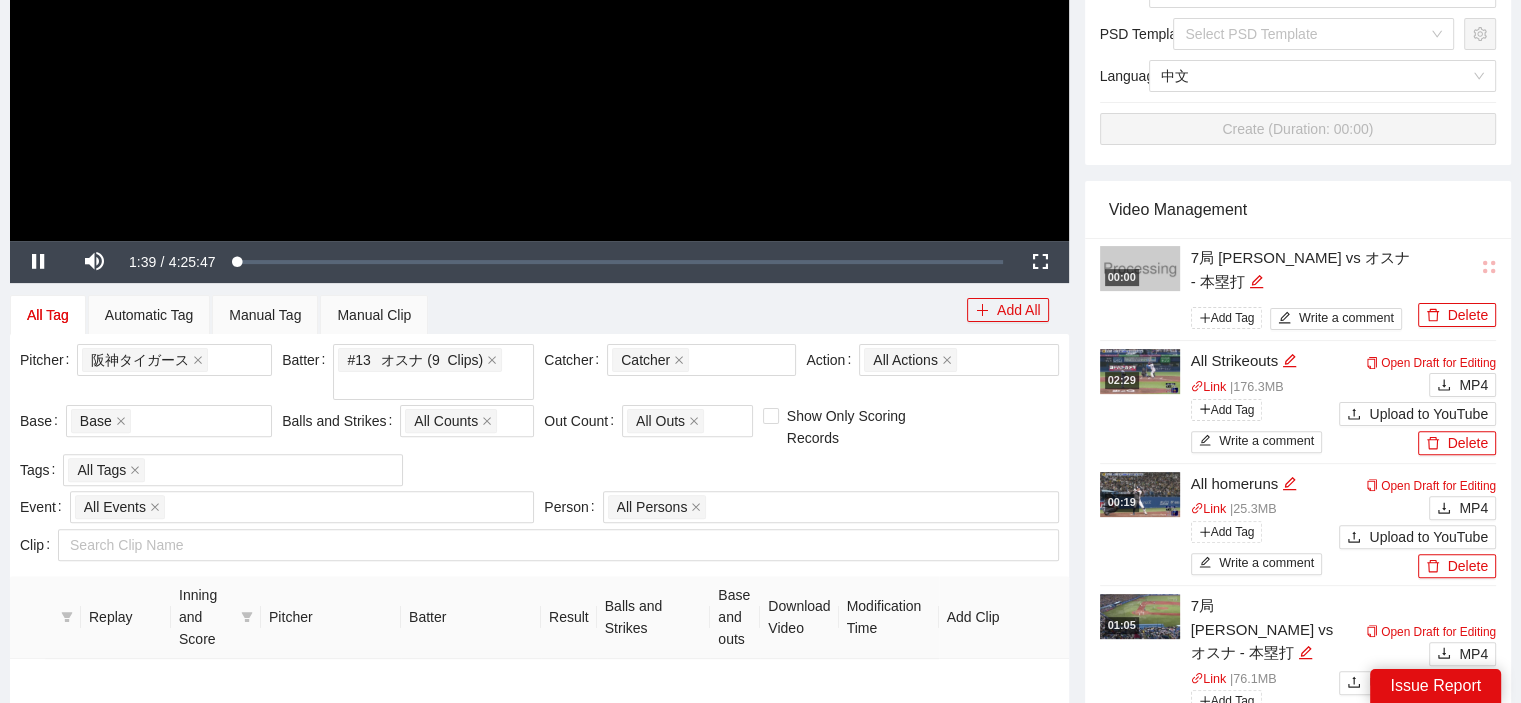 click on "All Tag Automatic Tag Manual Tag Manual Clip" at bounding box center (488, 315) 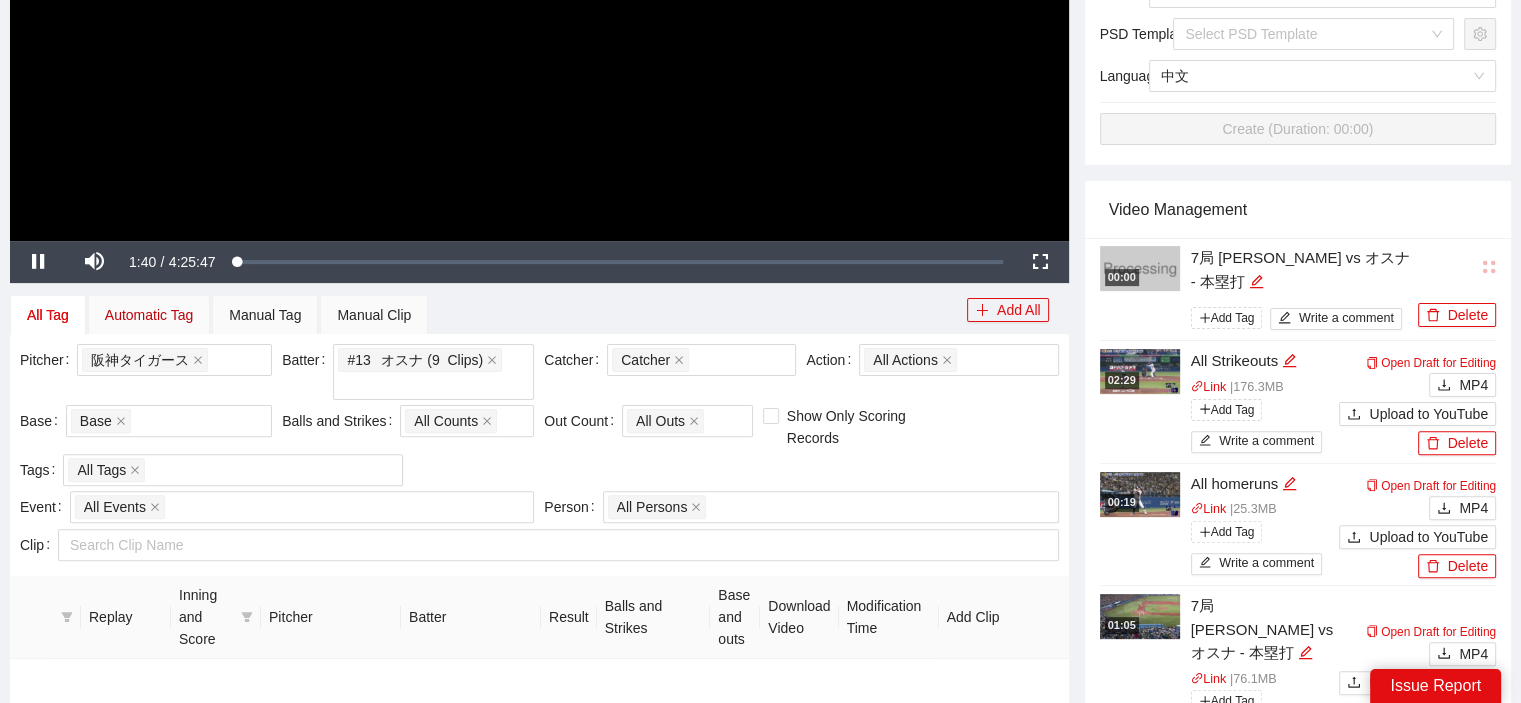 click on "Automatic Tag" at bounding box center [149, 315] 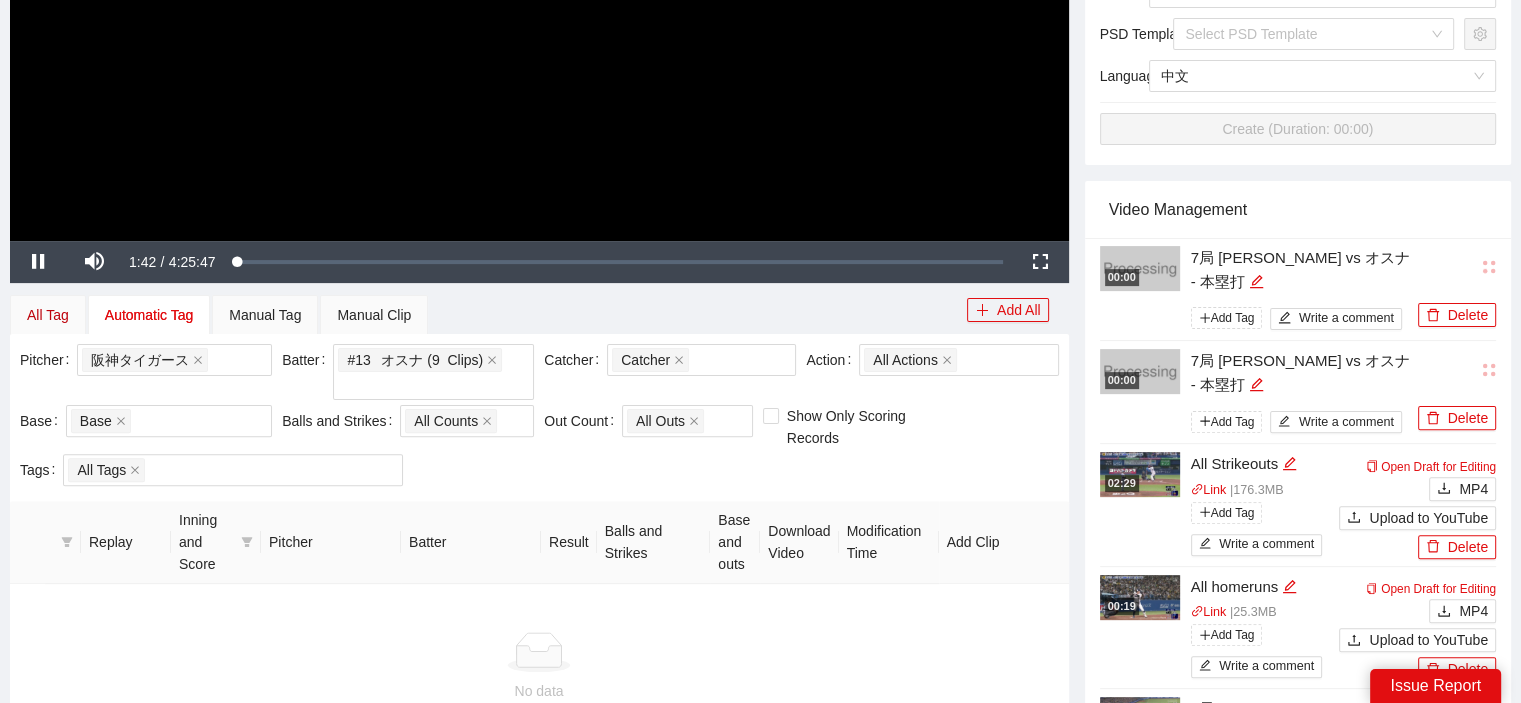 click on "All Tag" at bounding box center (48, 315) 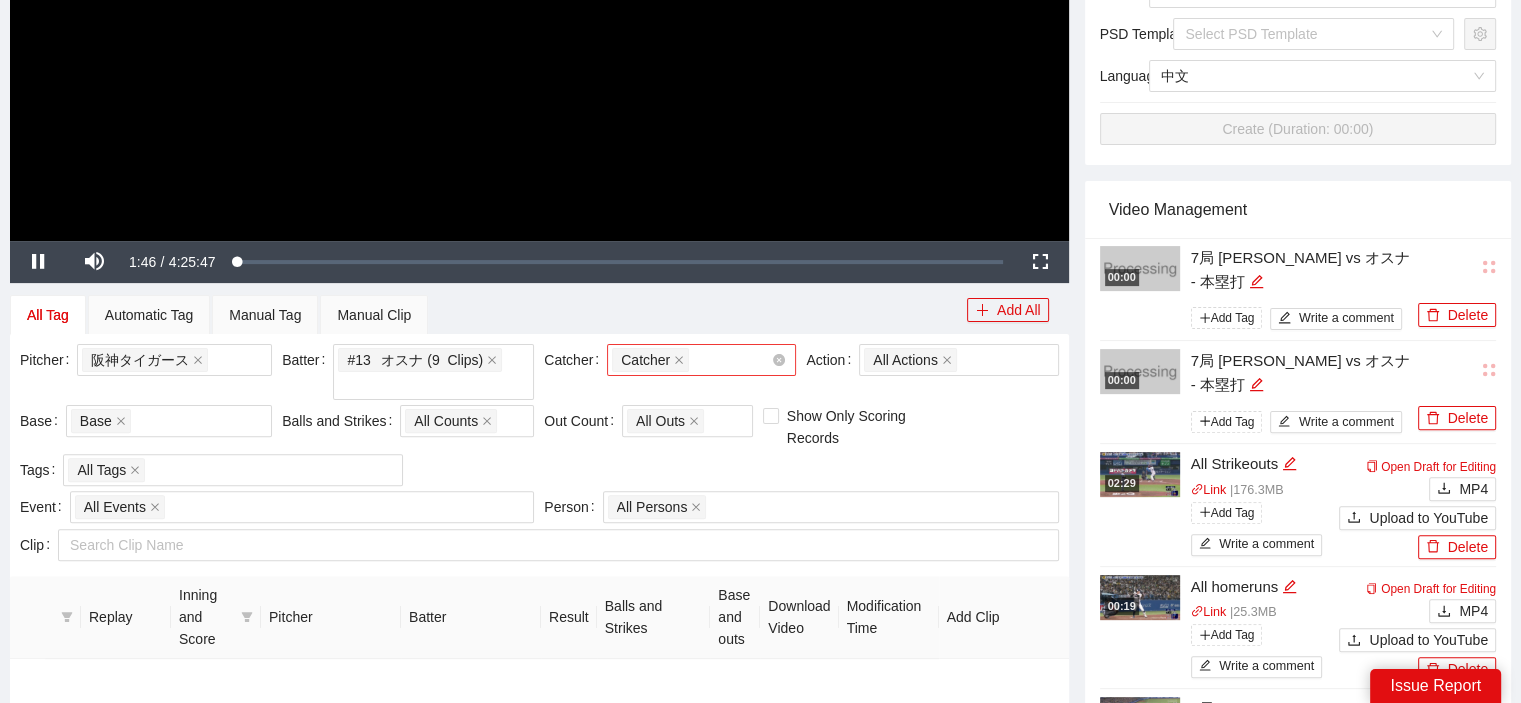 click on "Catcher + 0 ..." at bounding box center (691, 360) 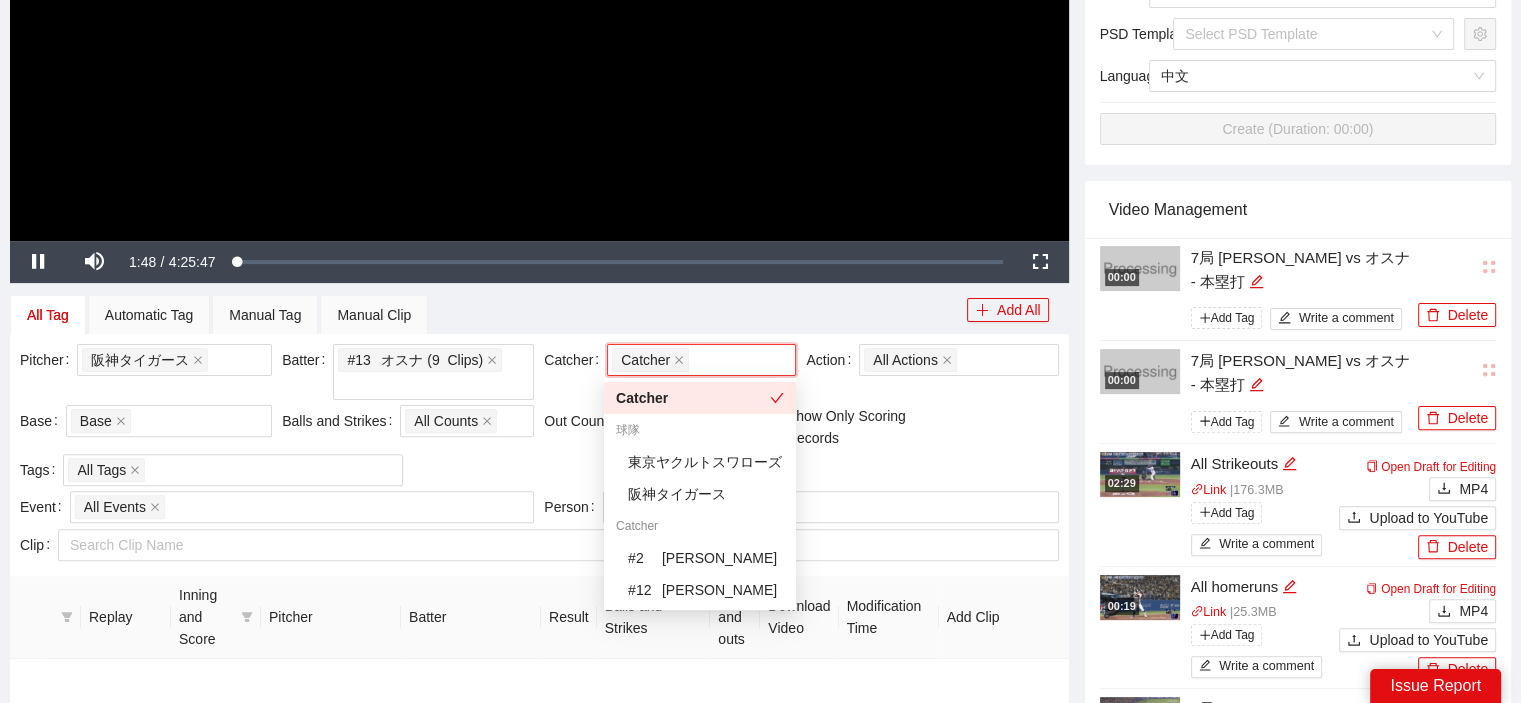 click on "Catcher" at bounding box center (693, 398) 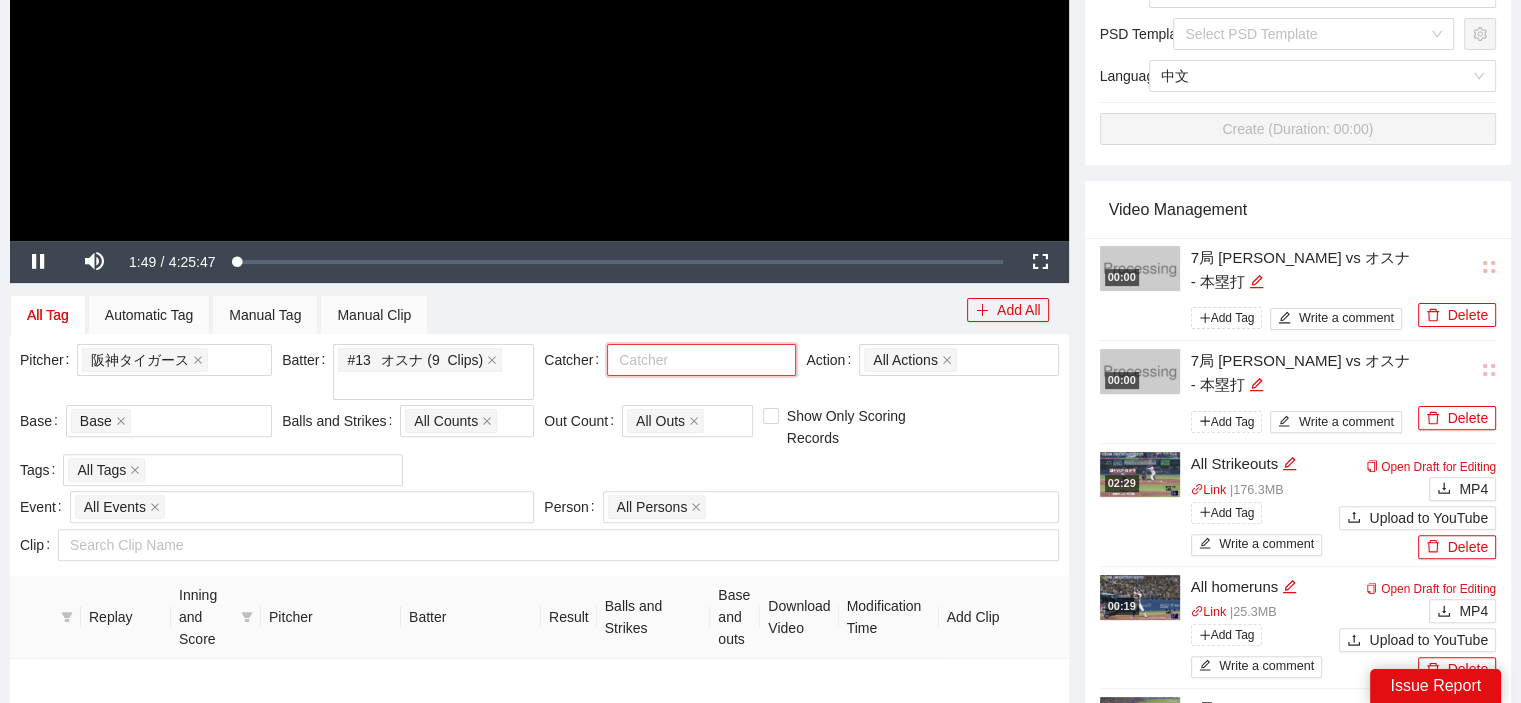 click at bounding box center (691, 360) 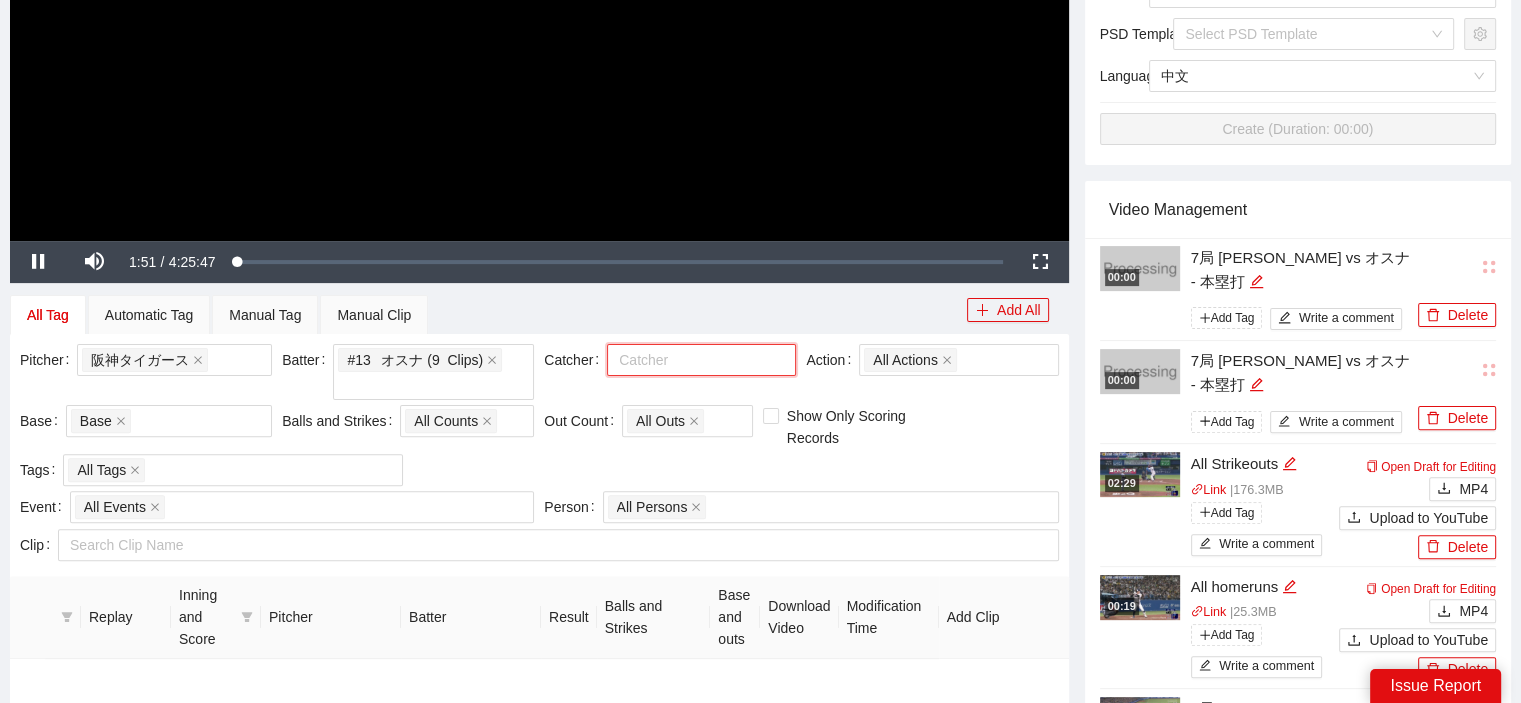 click at bounding box center [691, 360] 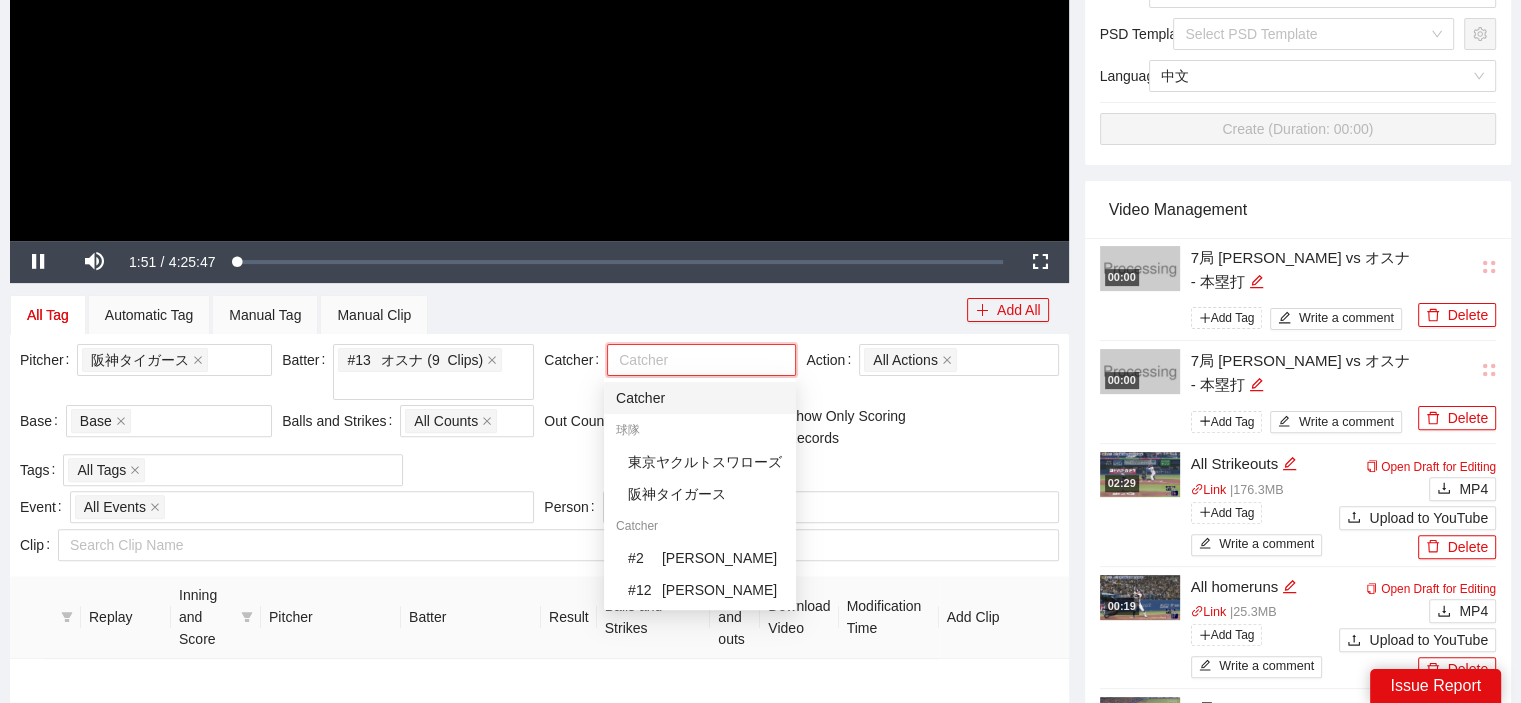 click on "Catcher" at bounding box center [700, 398] 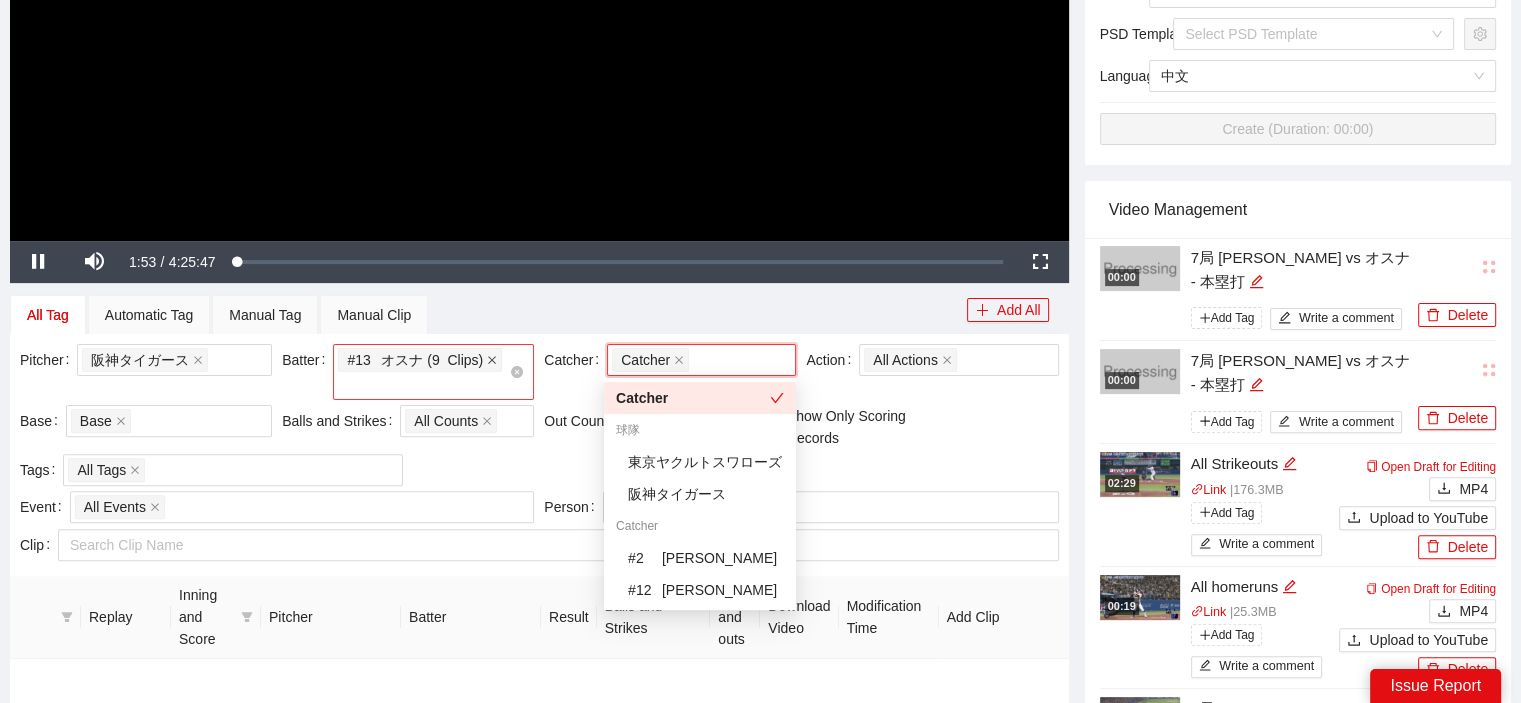 click 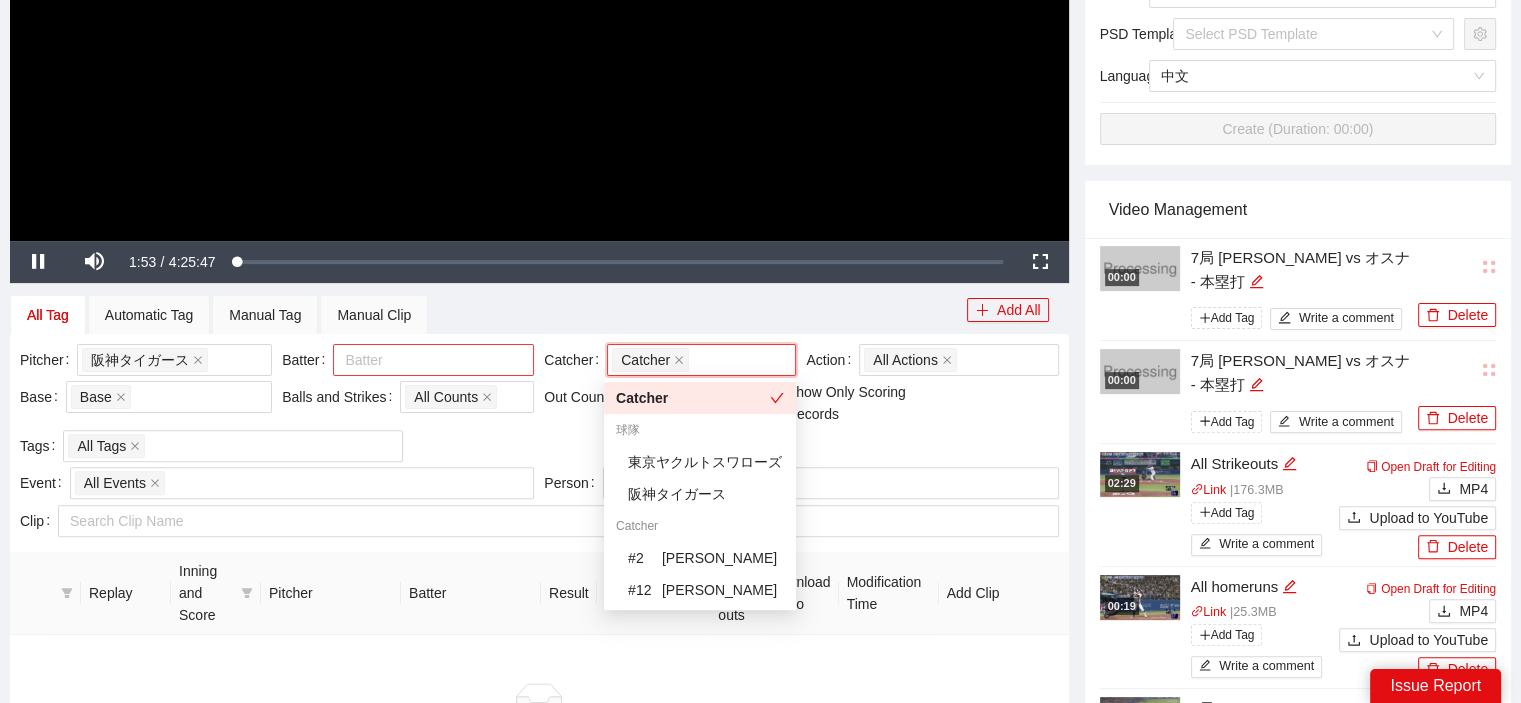 click at bounding box center (423, 360) 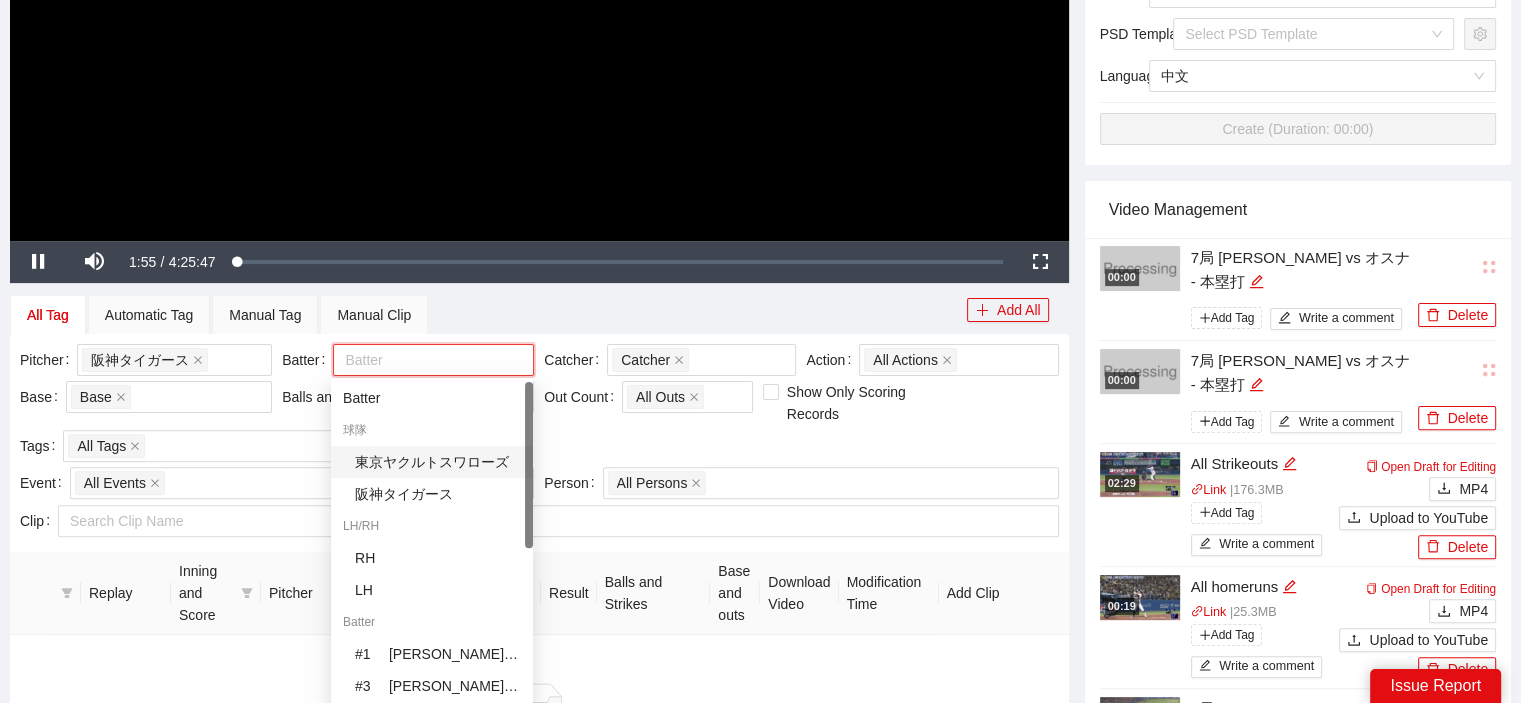click on "東京ヤクルトスワローズ" at bounding box center [438, 462] 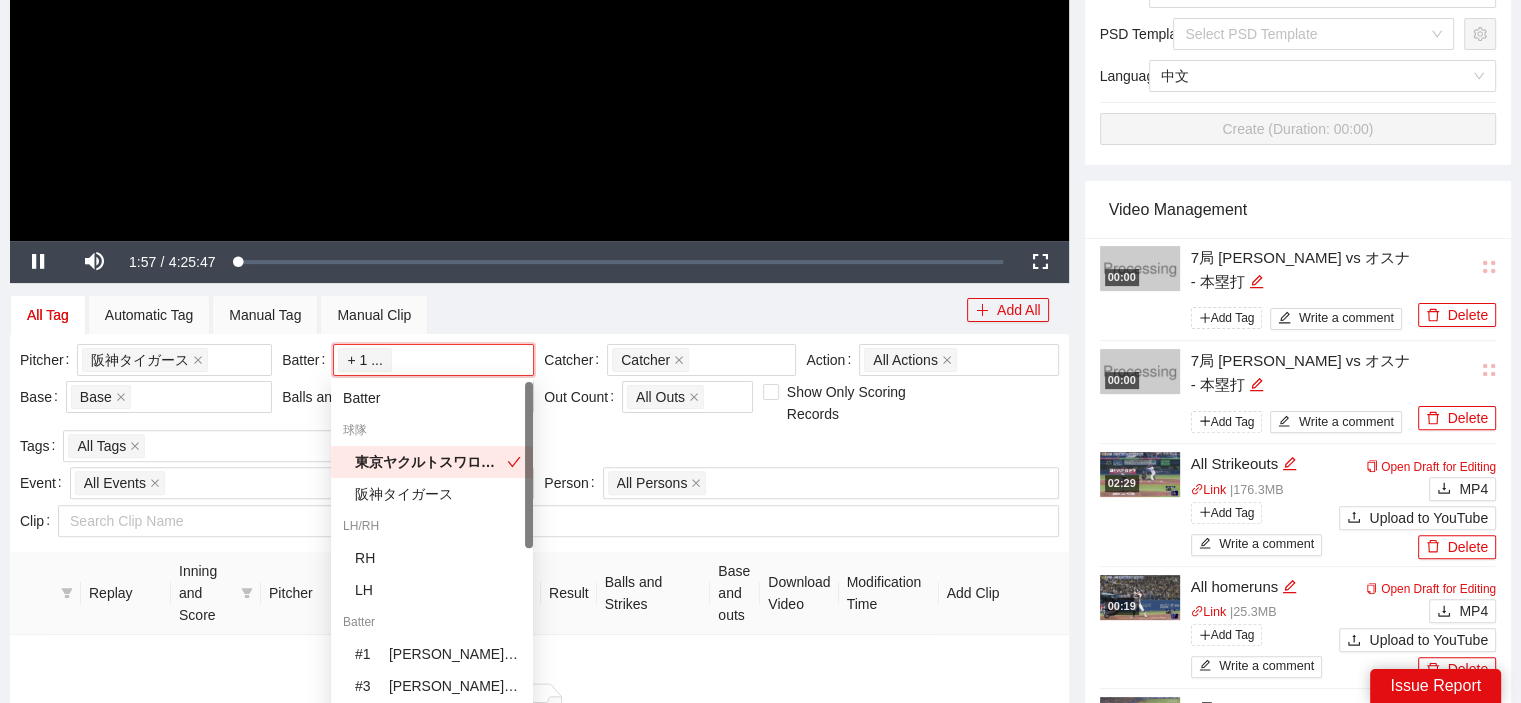 click on "Pitcher 阪神タイガース + 0 ...   Batter 東京ヤクルトスワローズ + 1 ...   Catcher Catcher + 0 ...   Action All Actions   Base Base   Balls and Strikes All Counts   Out Count All Outs   Show Only Scoring Records Tags All Tags" at bounding box center (539, 405) 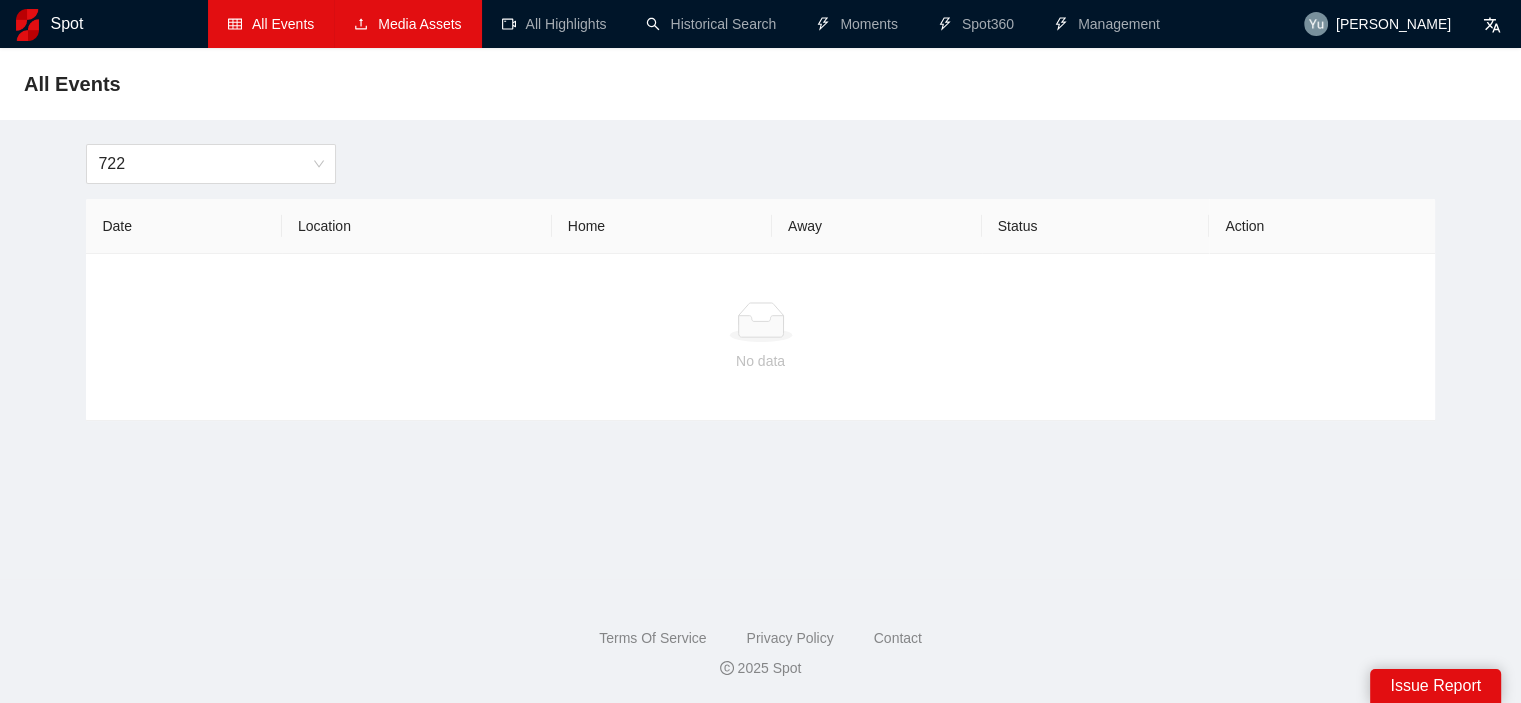 scroll, scrollTop: 0, scrollLeft: 0, axis: both 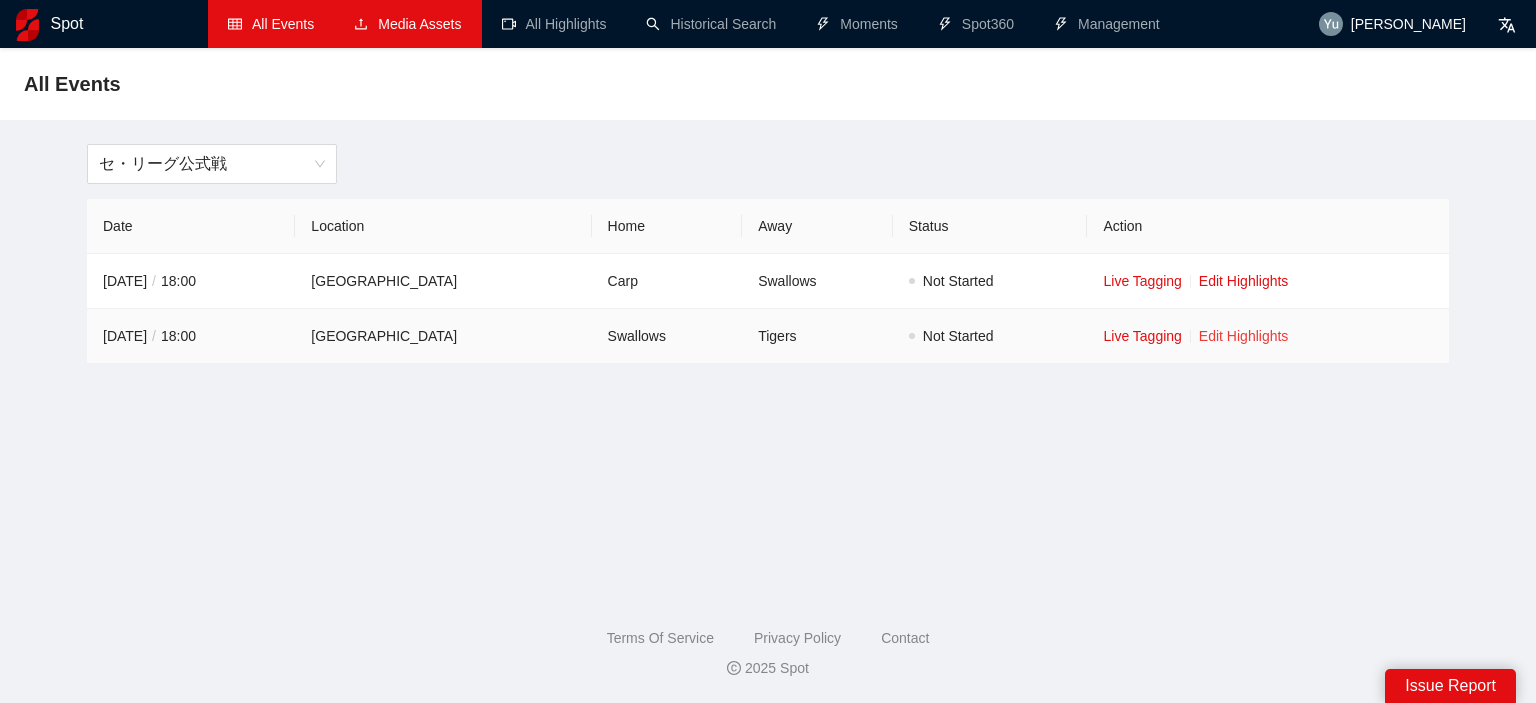 click on "Edit Highlights" at bounding box center (1244, 336) 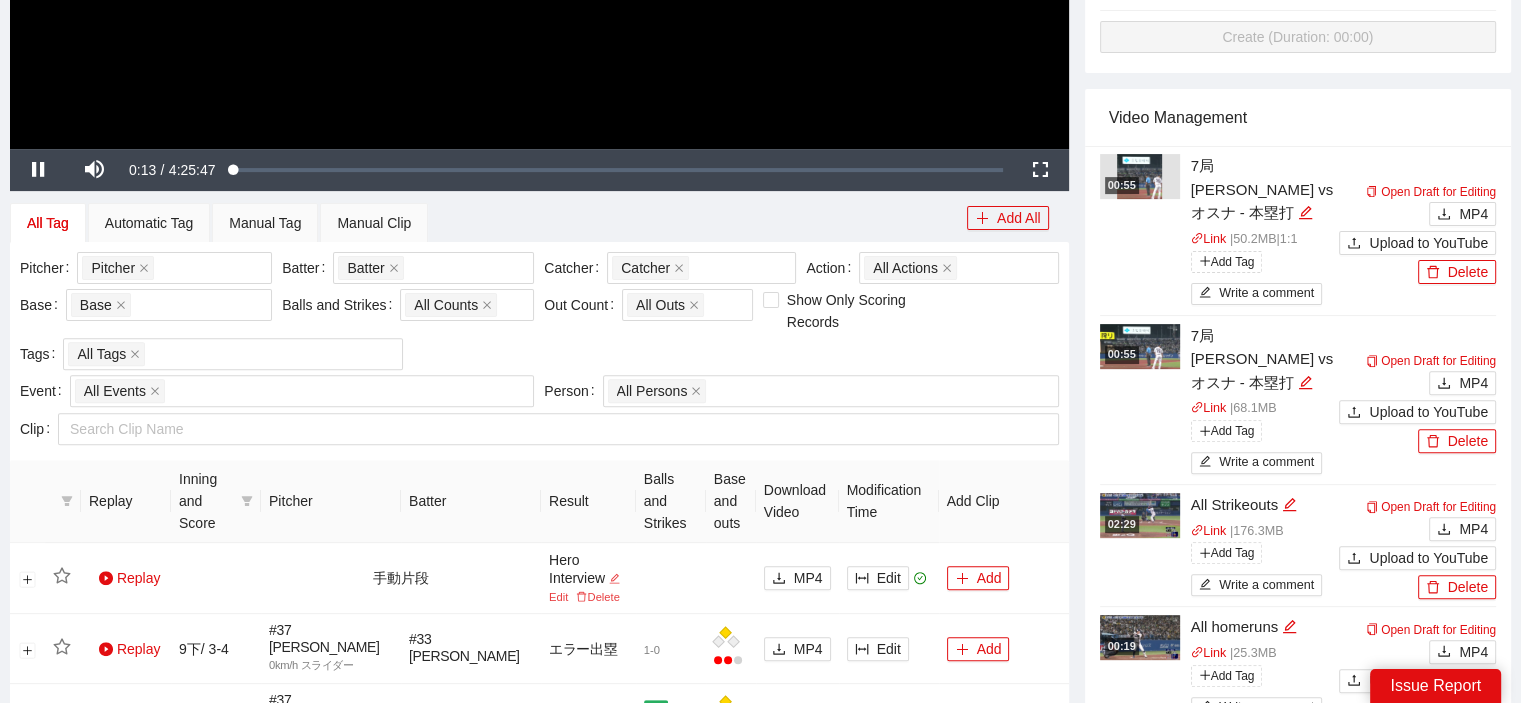 scroll, scrollTop: 600, scrollLeft: 0, axis: vertical 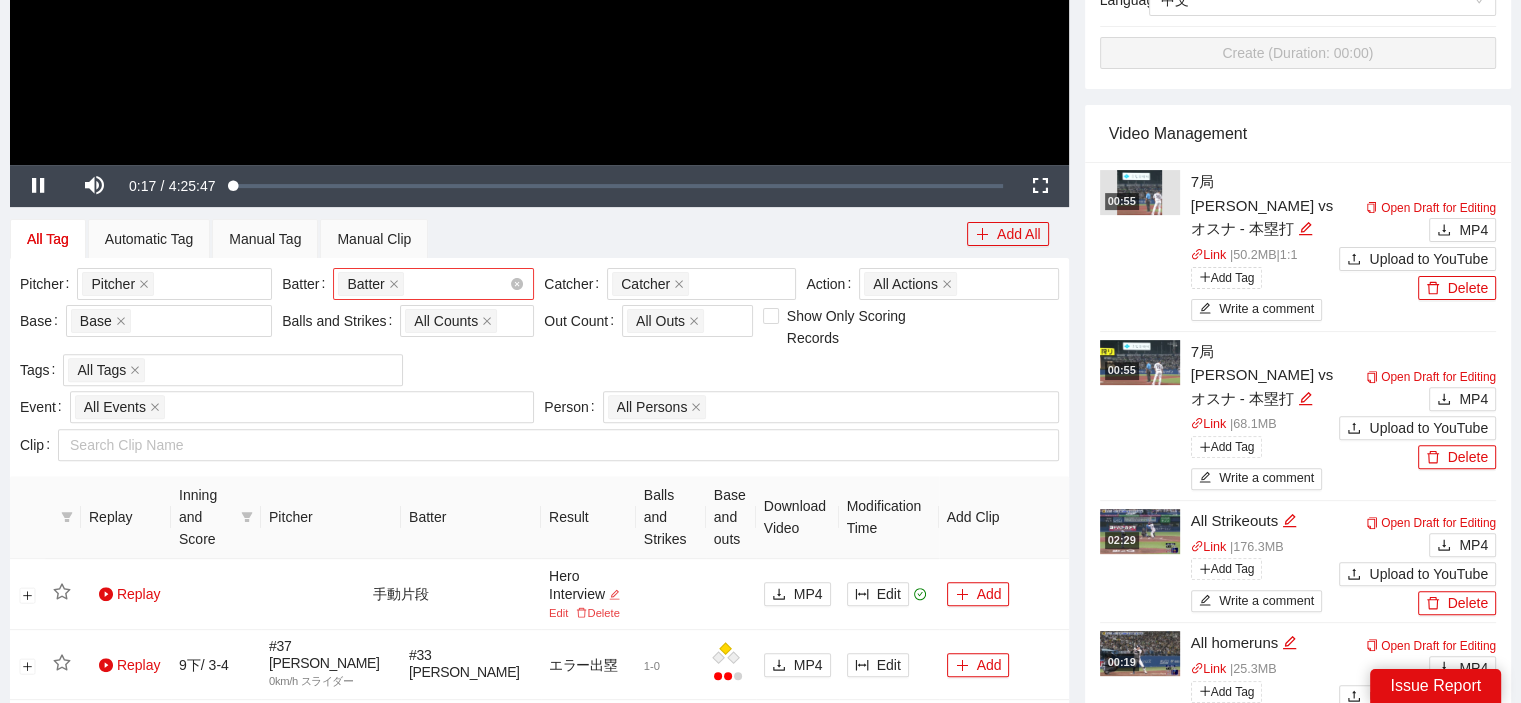 click on "Batter + 0 ..." at bounding box center (423, 284) 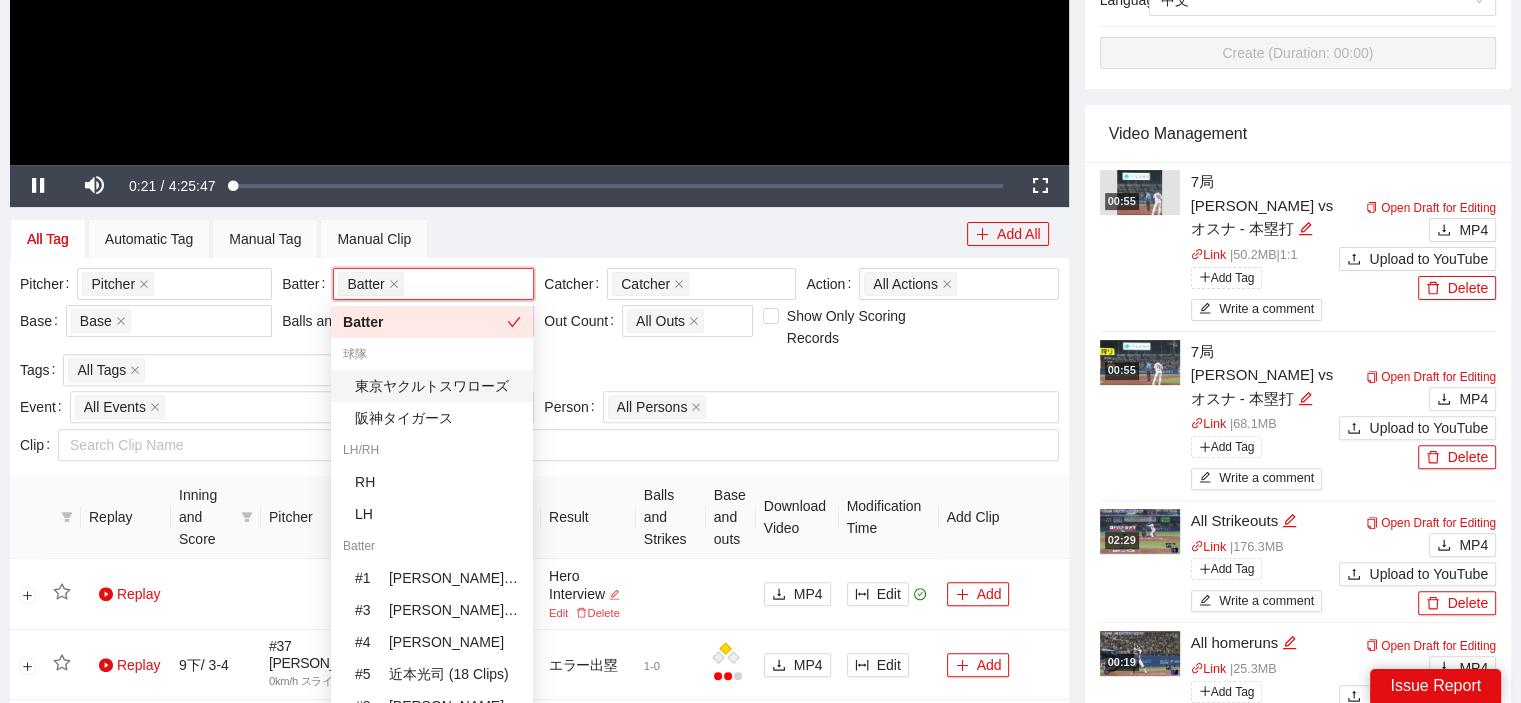 click on "東京ヤクルトスワローズ" at bounding box center [438, 386] 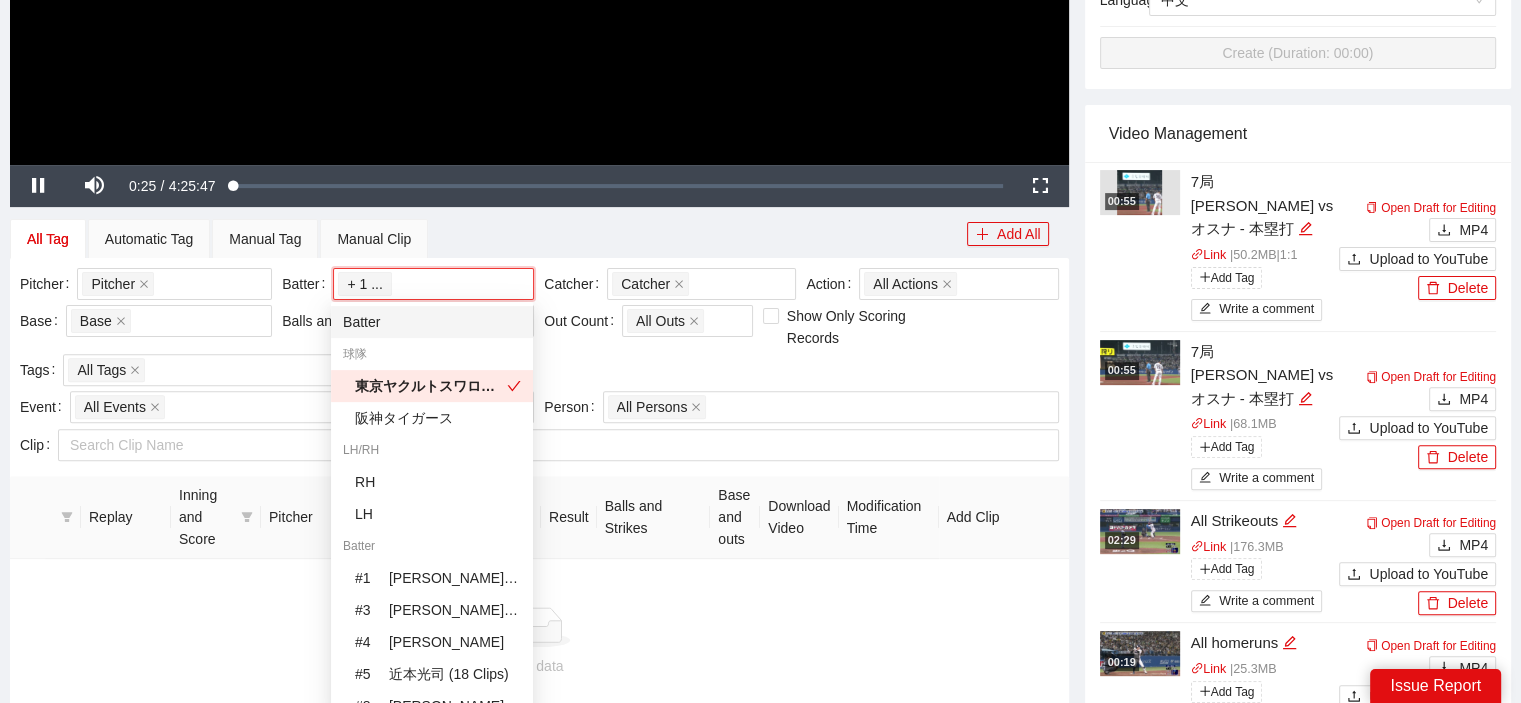 click on "Batter" at bounding box center (432, 322) 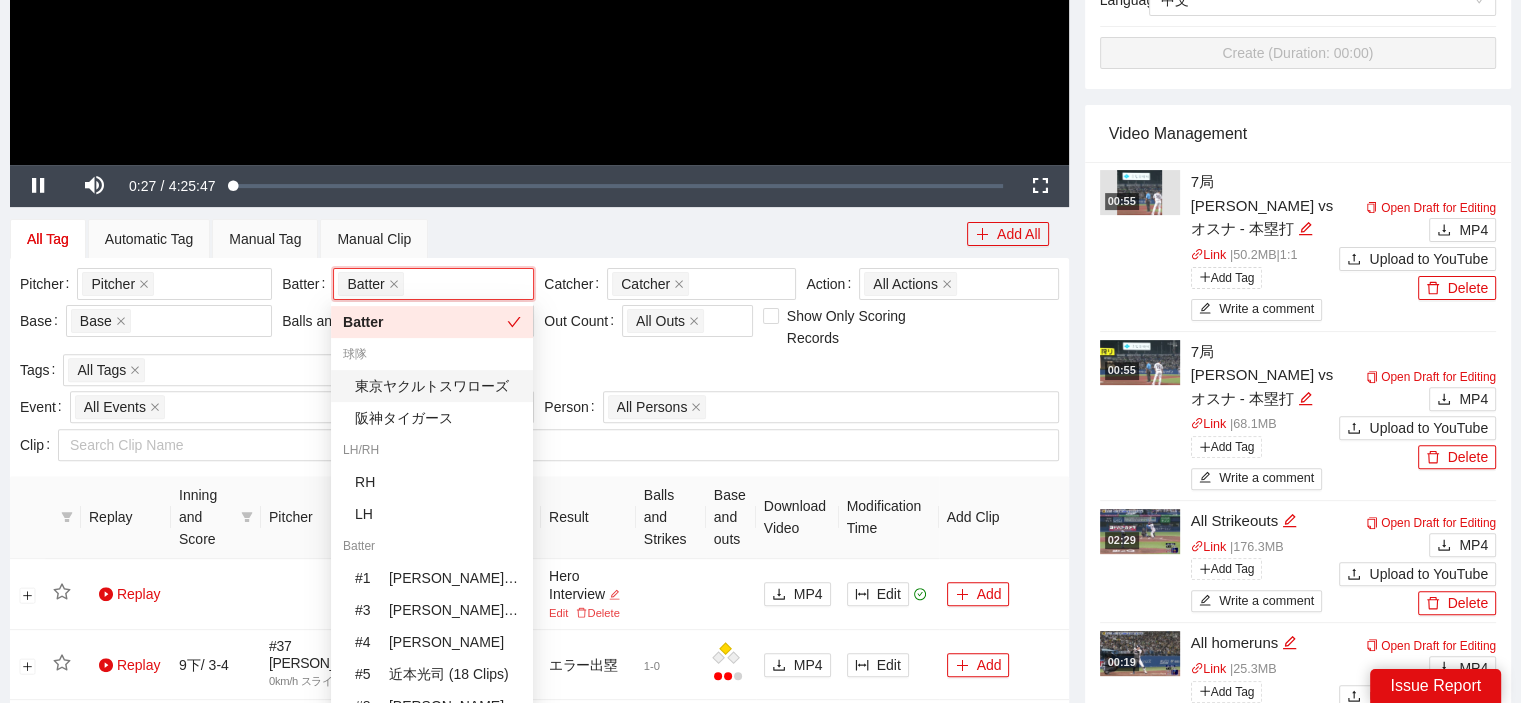 click on "東京ヤクルトスワローズ" at bounding box center (438, 386) 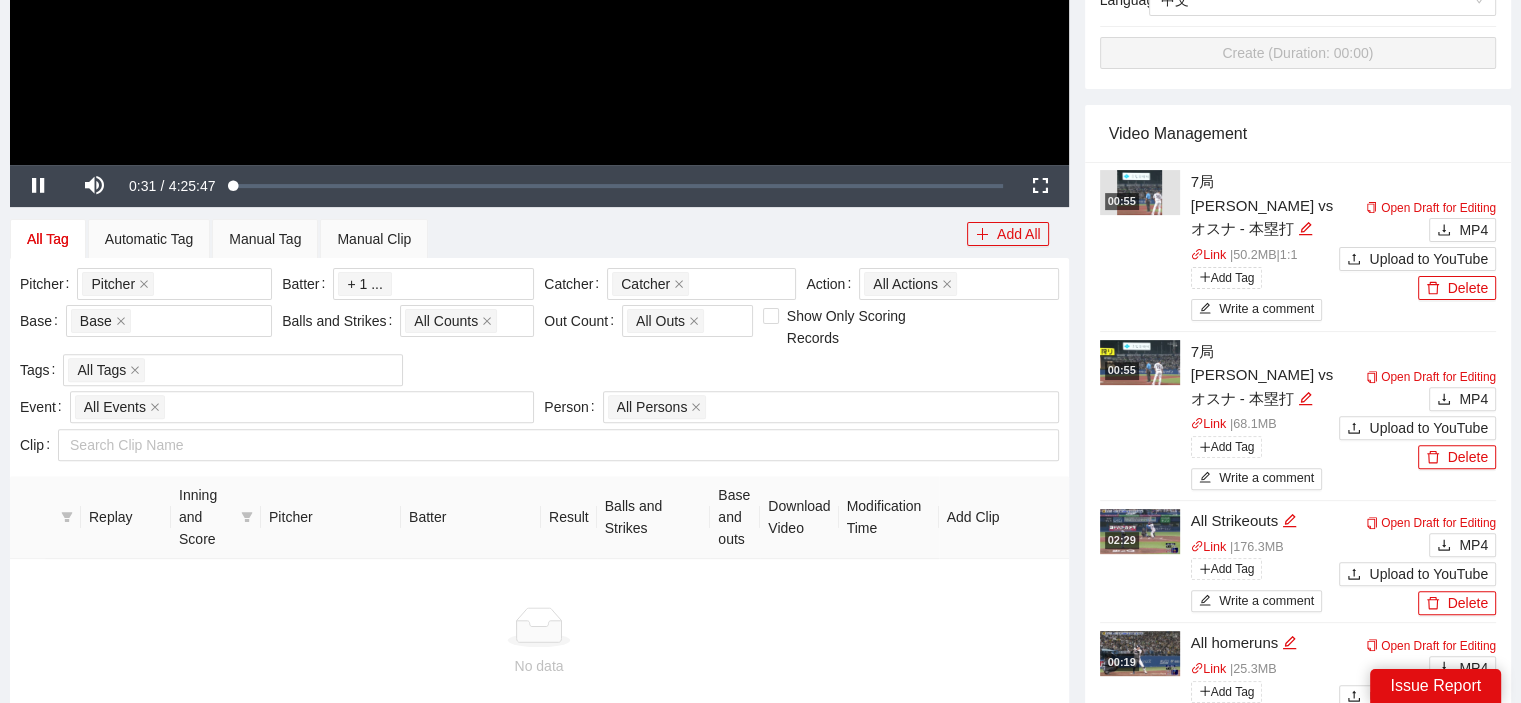 click on "Pitcher Pitcher + 0 ...   Batter 東京ヤクルトスワローズ + 1 ...   Catcher Catcher + 0 ...   Action All Actions   Base Base   Balls and Strikes All Counts   Out Count All Outs   Show Only Scoring Records Tags All Tags" at bounding box center [539, 329] 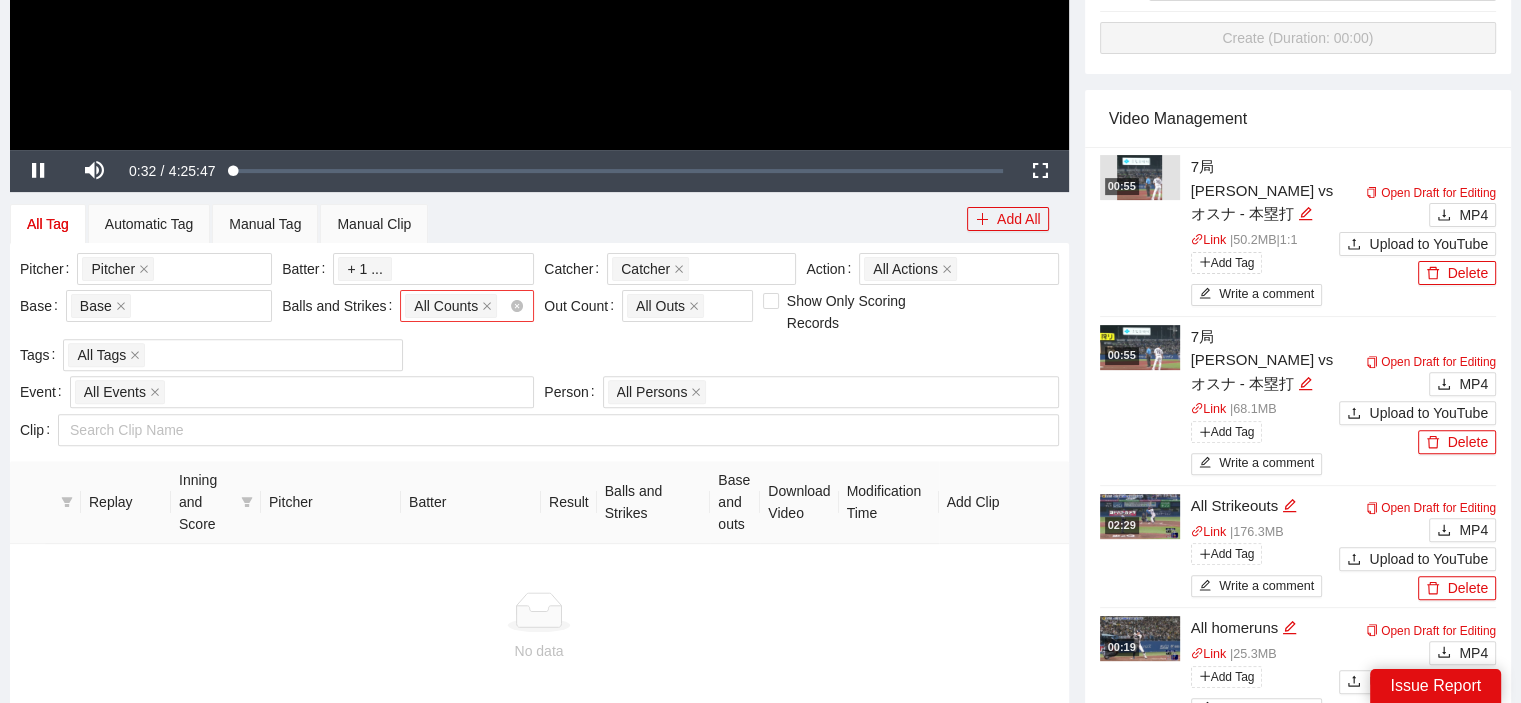 scroll, scrollTop: 600, scrollLeft: 0, axis: vertical 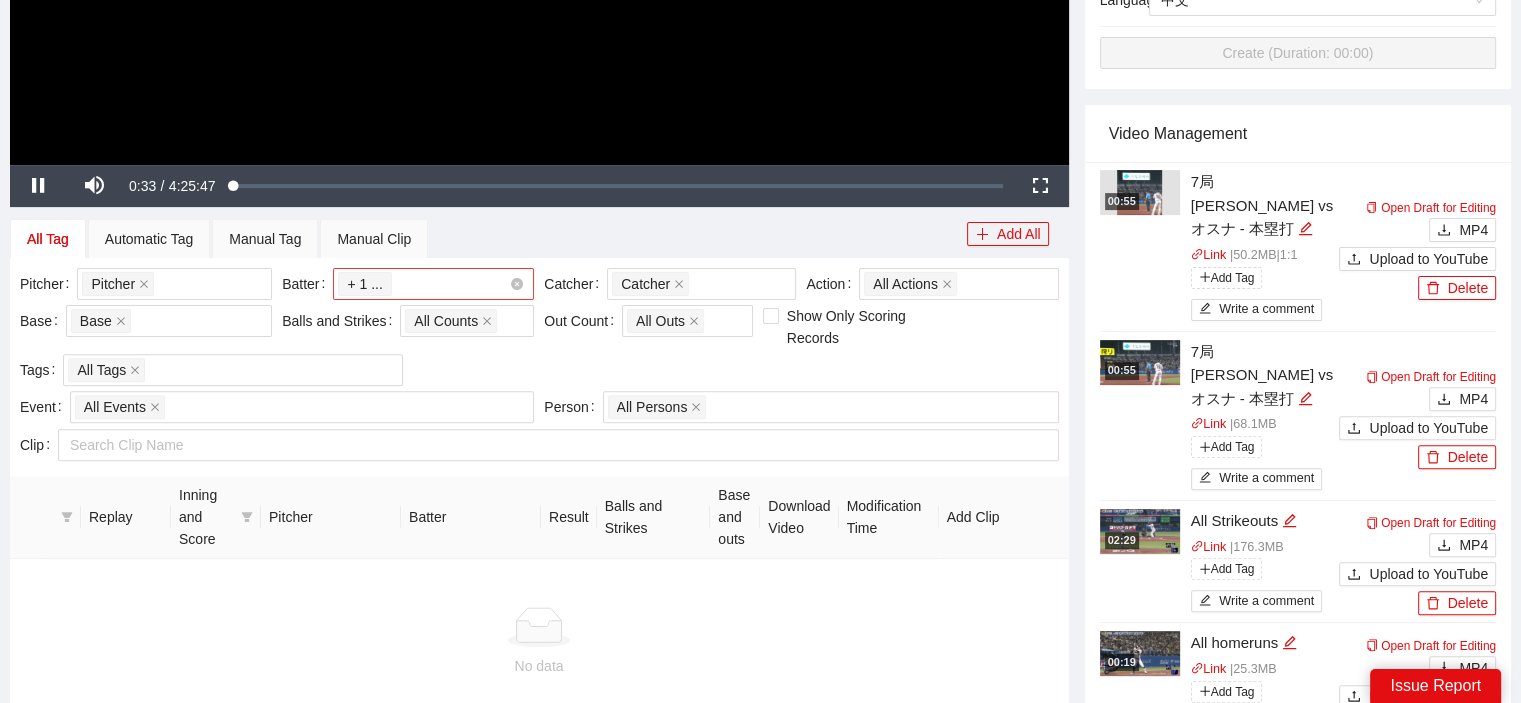 click on "東京ヤクルトスワローズ + 1 ..." at bounding box center [423, 284] 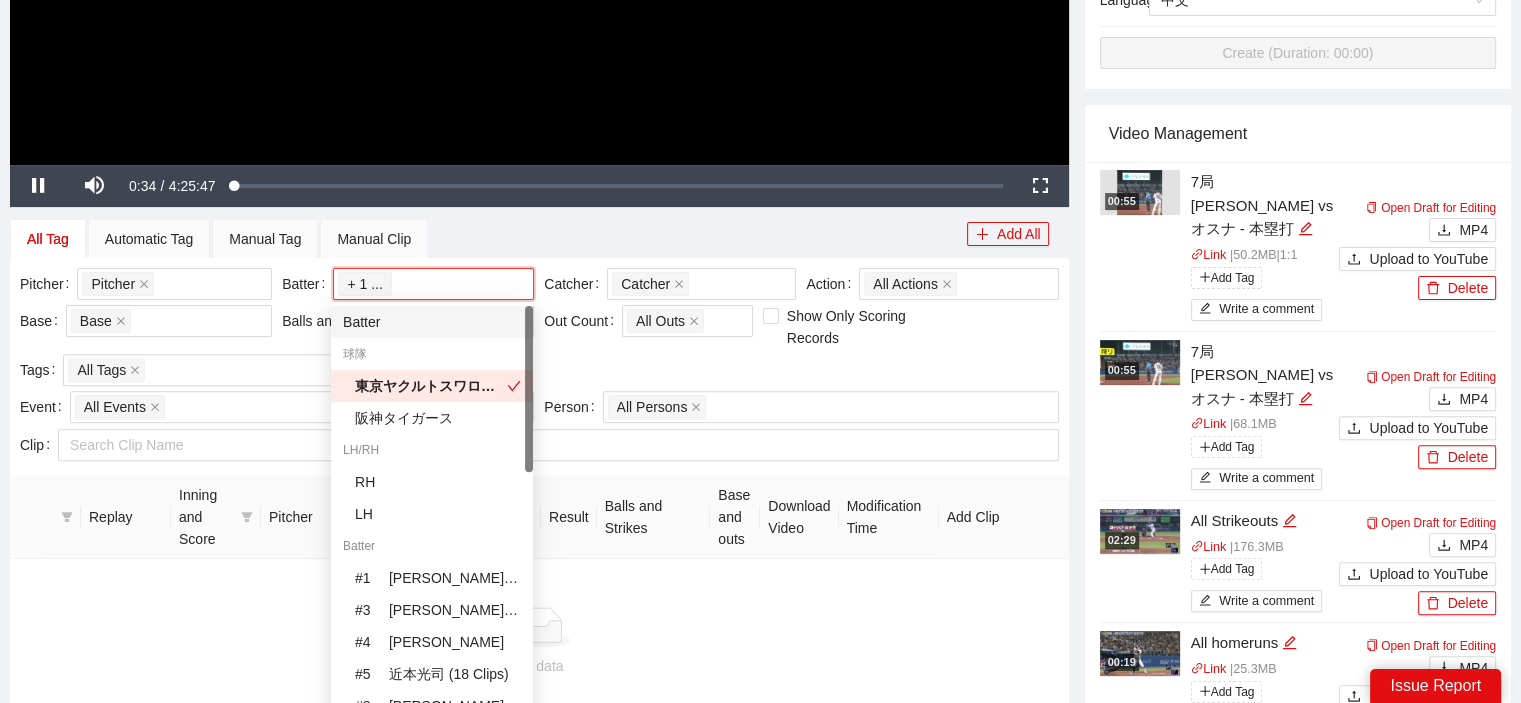 click on "Batter" at bounding box center (432, 322) 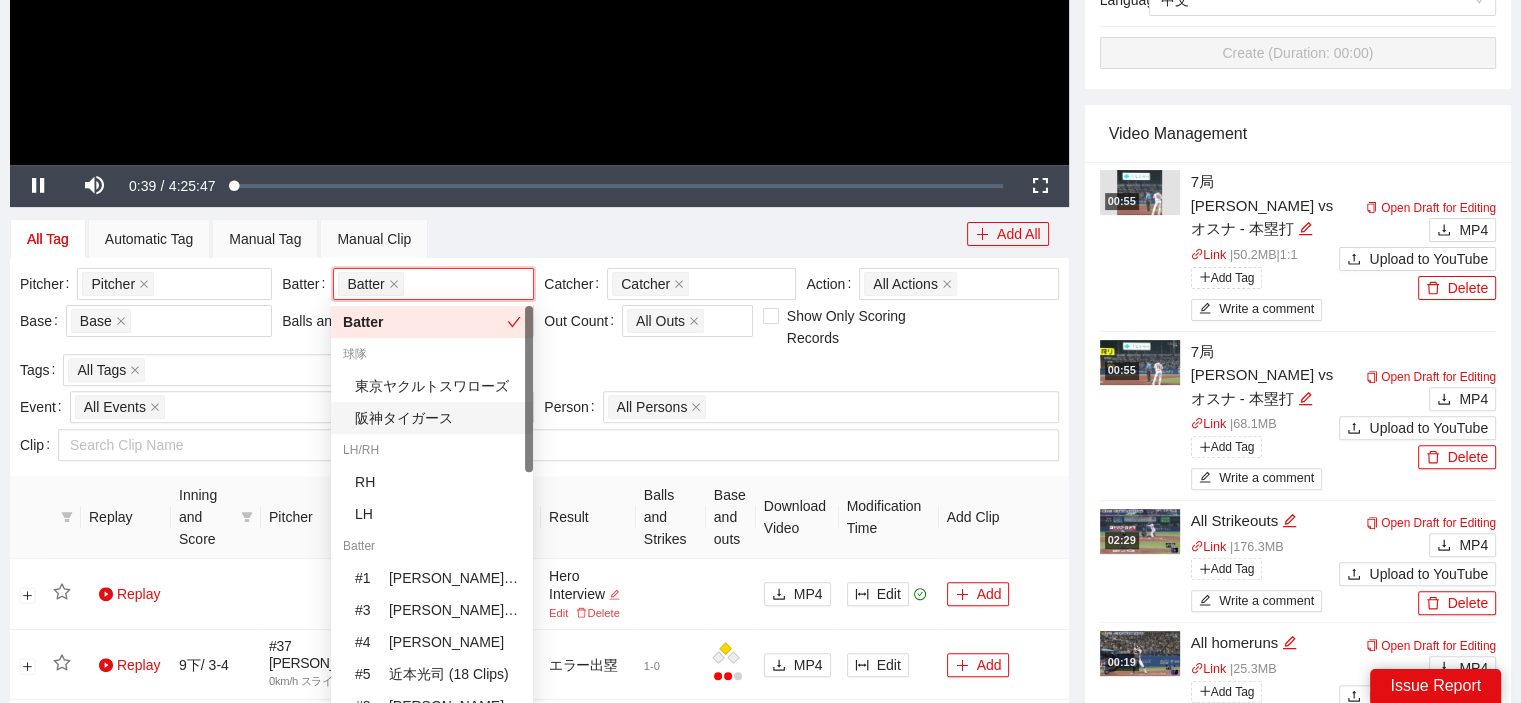 click on "阪神タイガース" at bounding box center (438, 418) 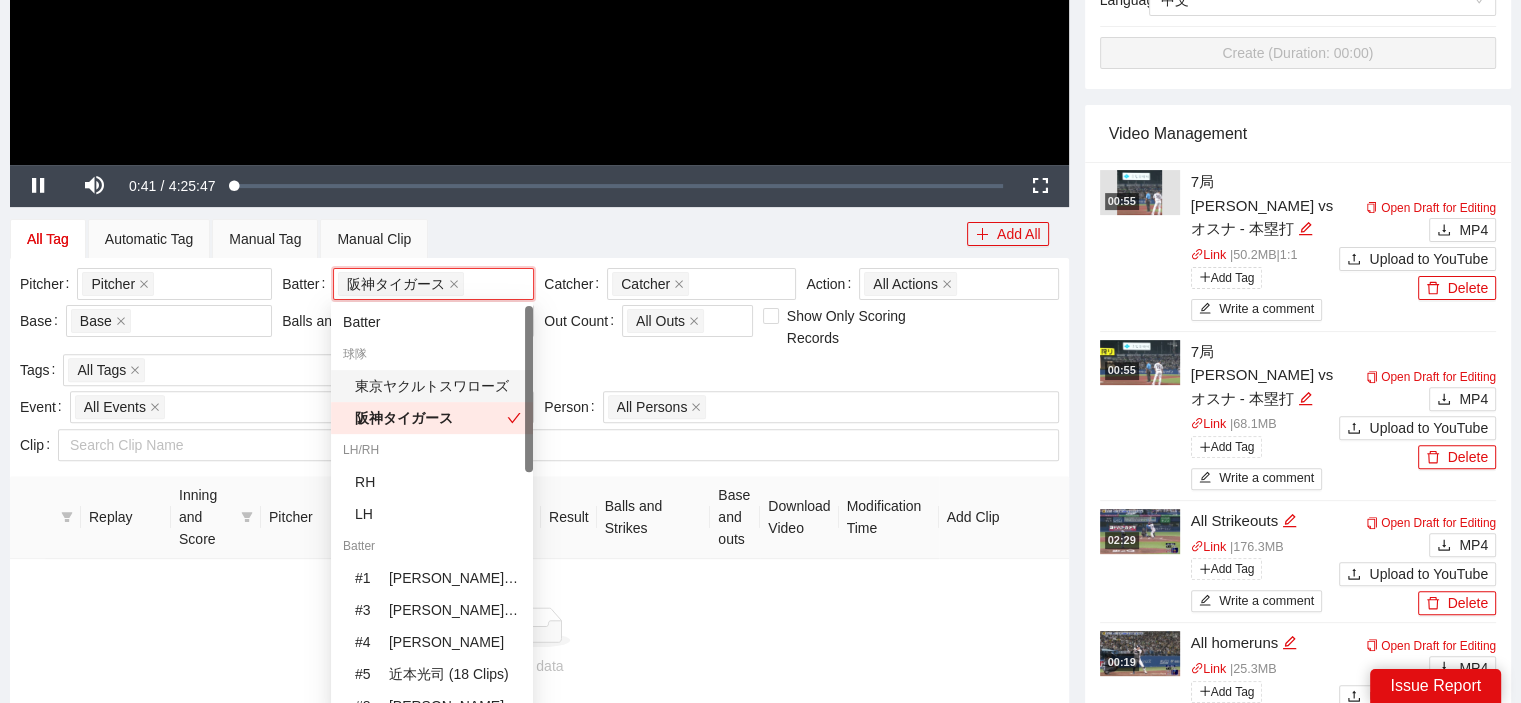 click on "東京ヤクルトスワローズ" at bounding box center (438, 386) 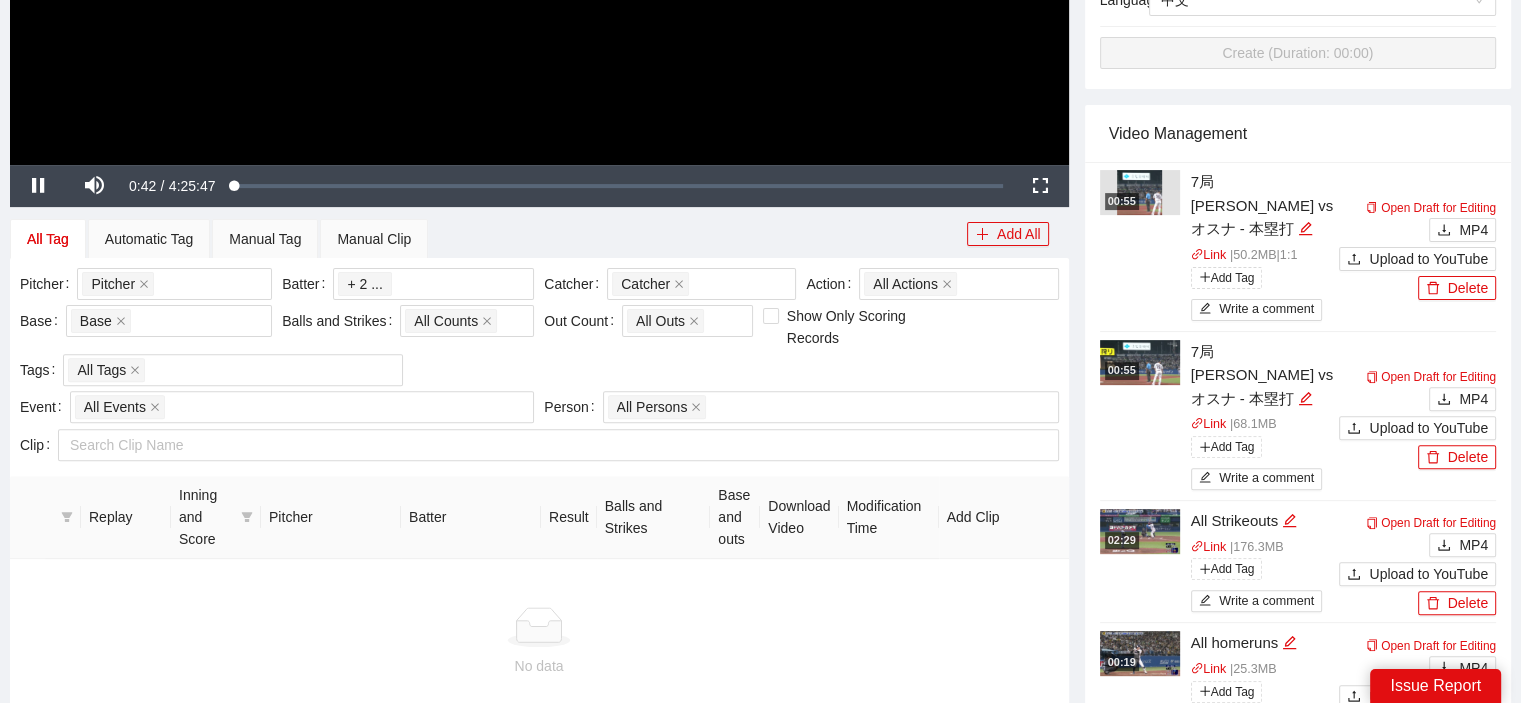 click on "All Tag Automatic Tag Manual Tag Manual Clip" at bounding box center [488, 239] 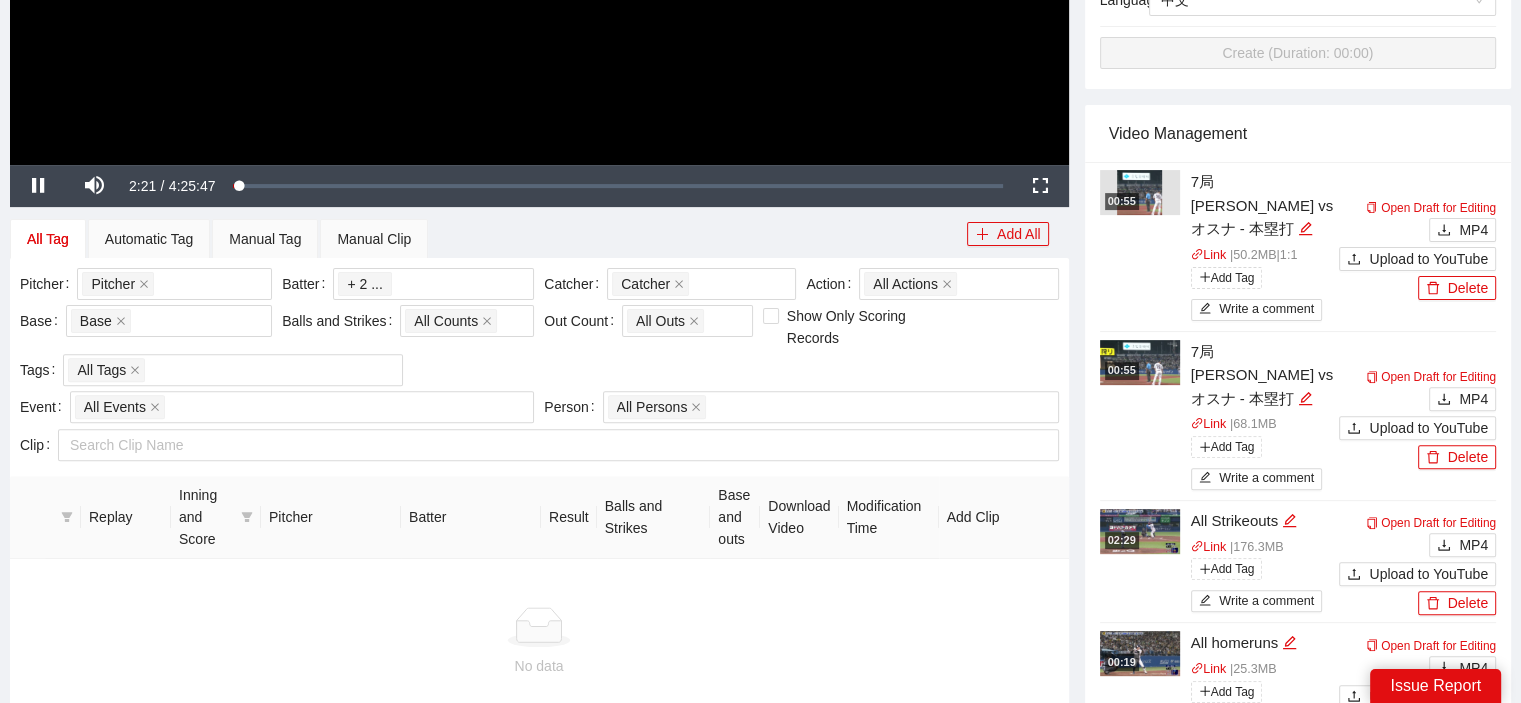 click on "No data" at bounding box center (539, 642) 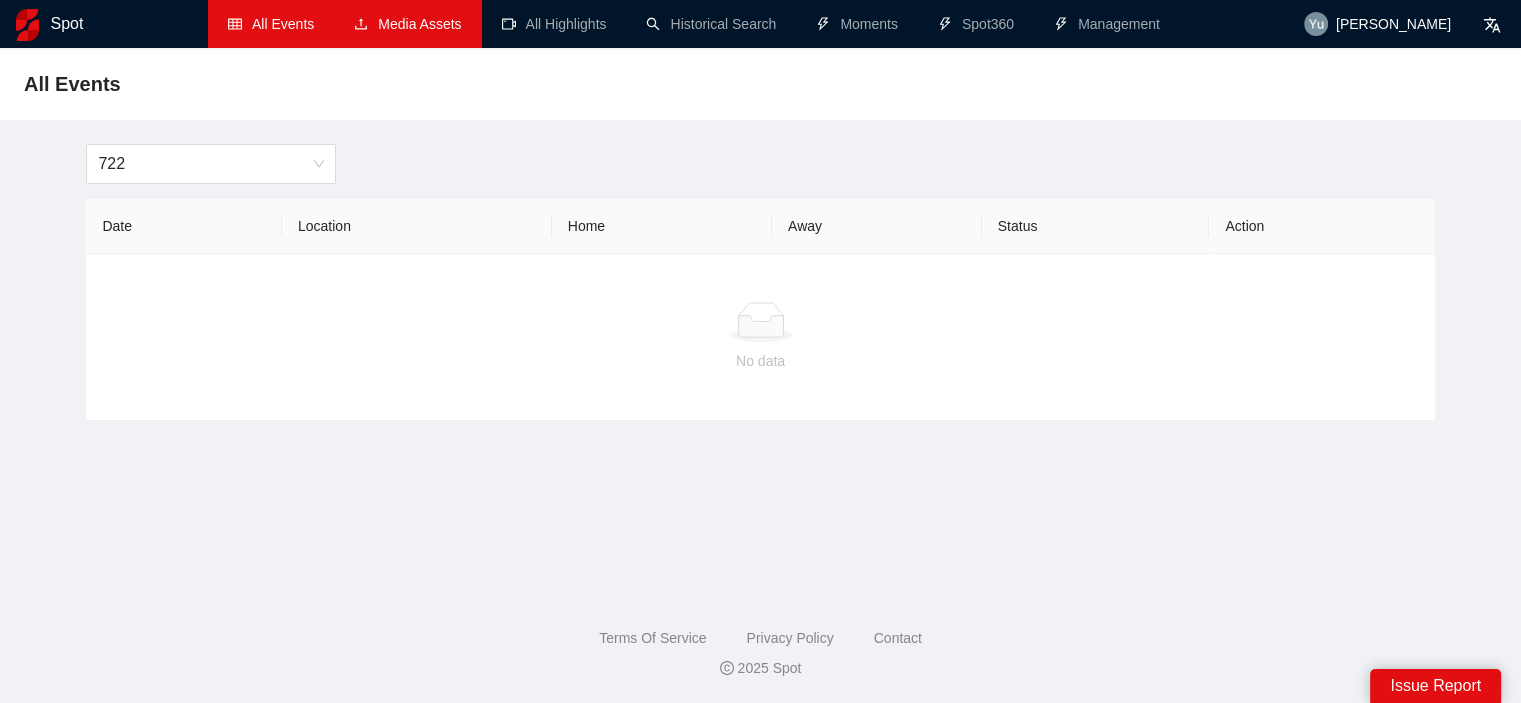 scroll, scrollTop: 0, scrollLeft: 0, axis: both 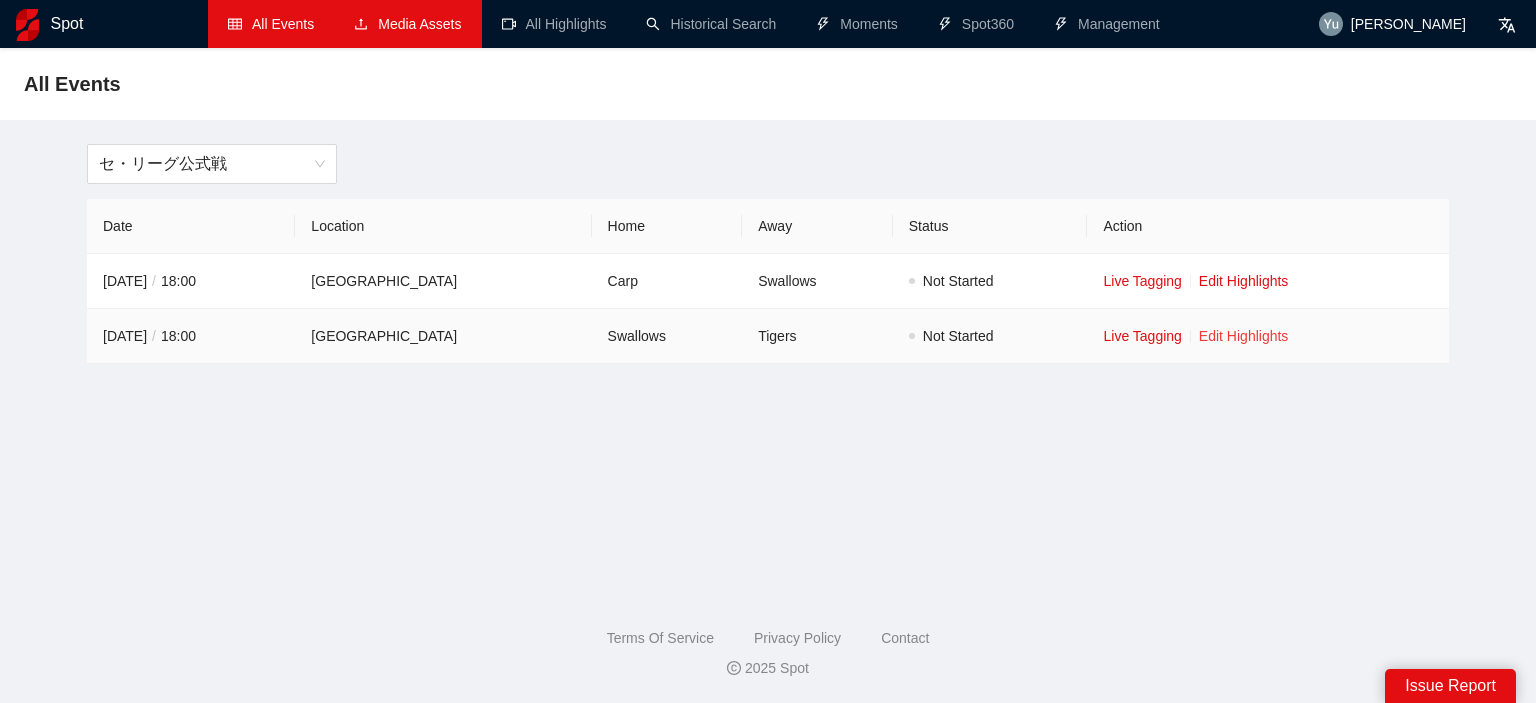 click on "Edit Highlights" at bounding box center (1244, 336) 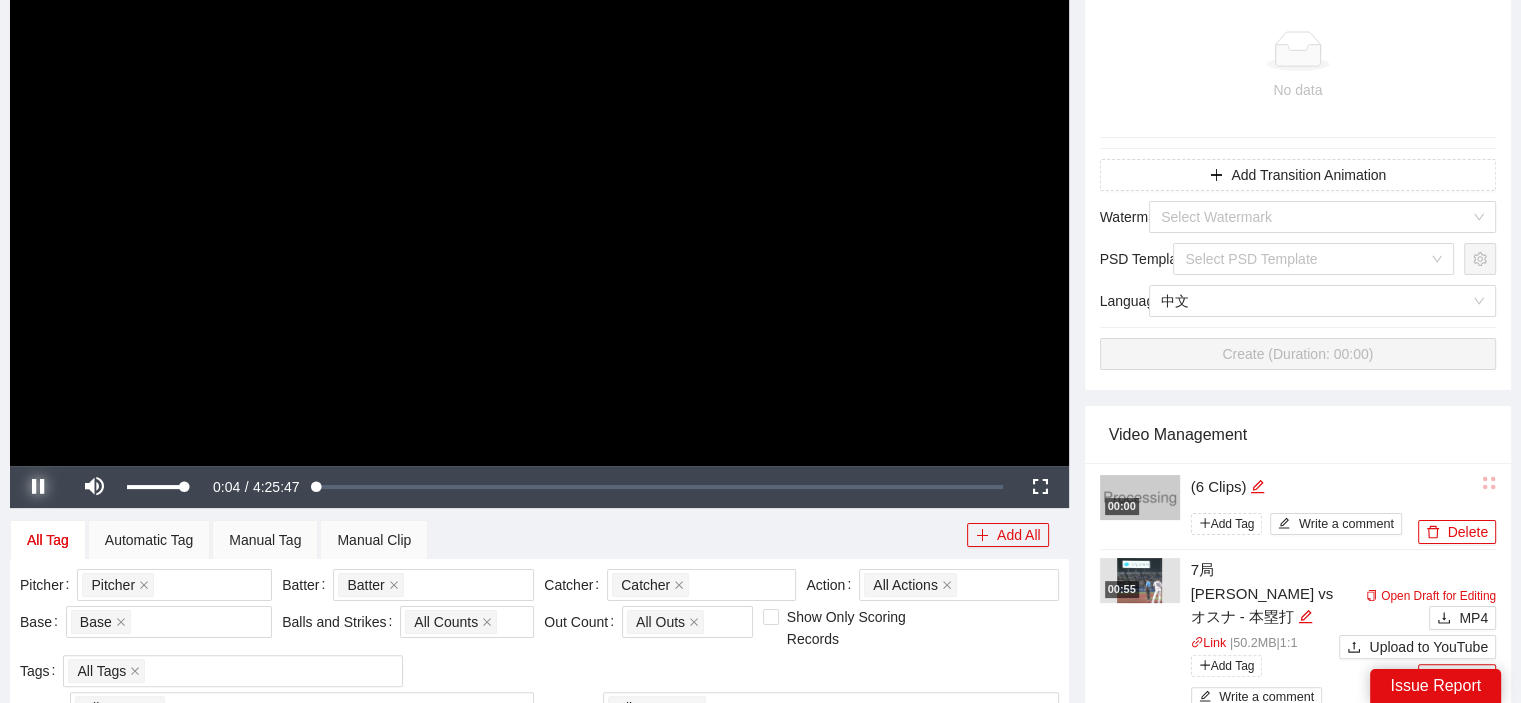 scroll, scrollTop: 300, scrollLeft: 0, axis: vertical 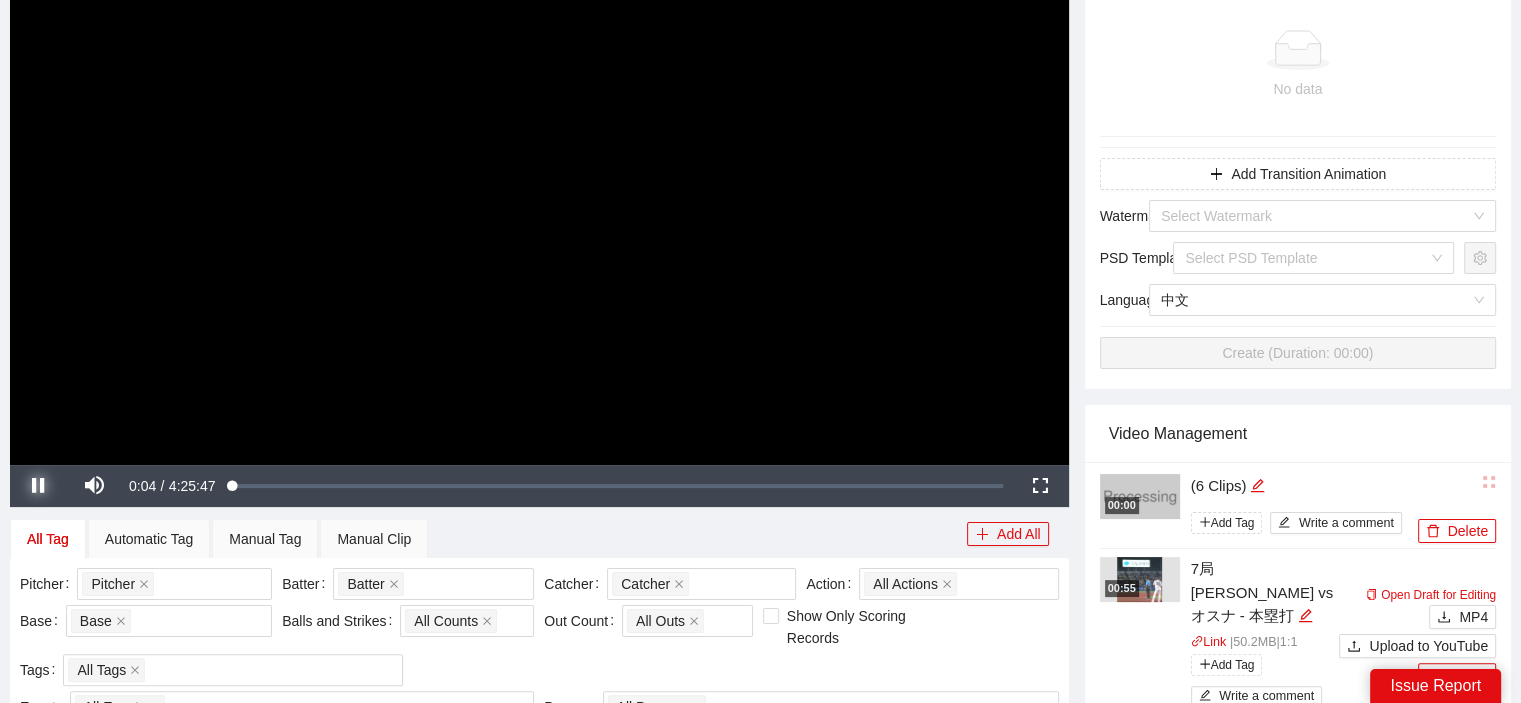 click at bounding box center [38, 486] 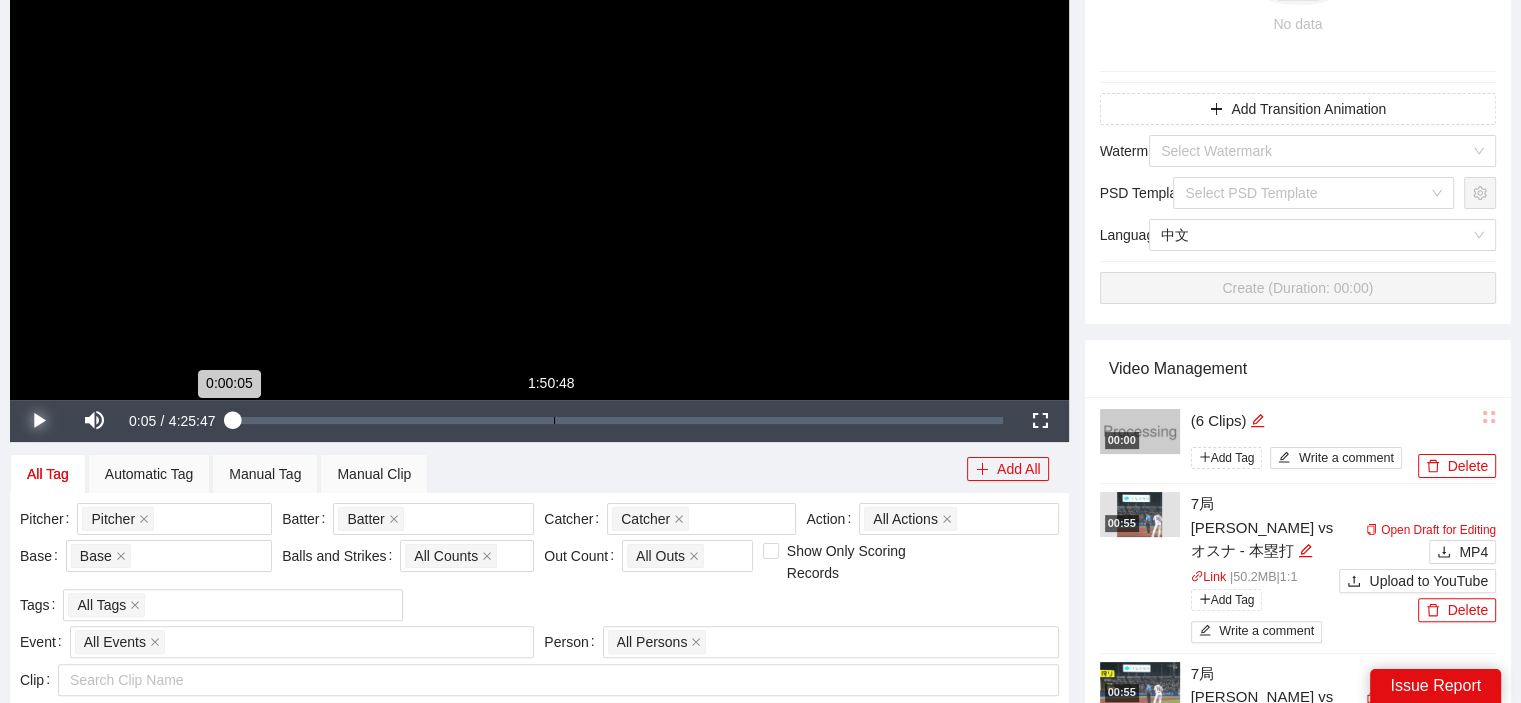 scroll, scrollTop: 400, scrollLeft: 0, axis: vertical 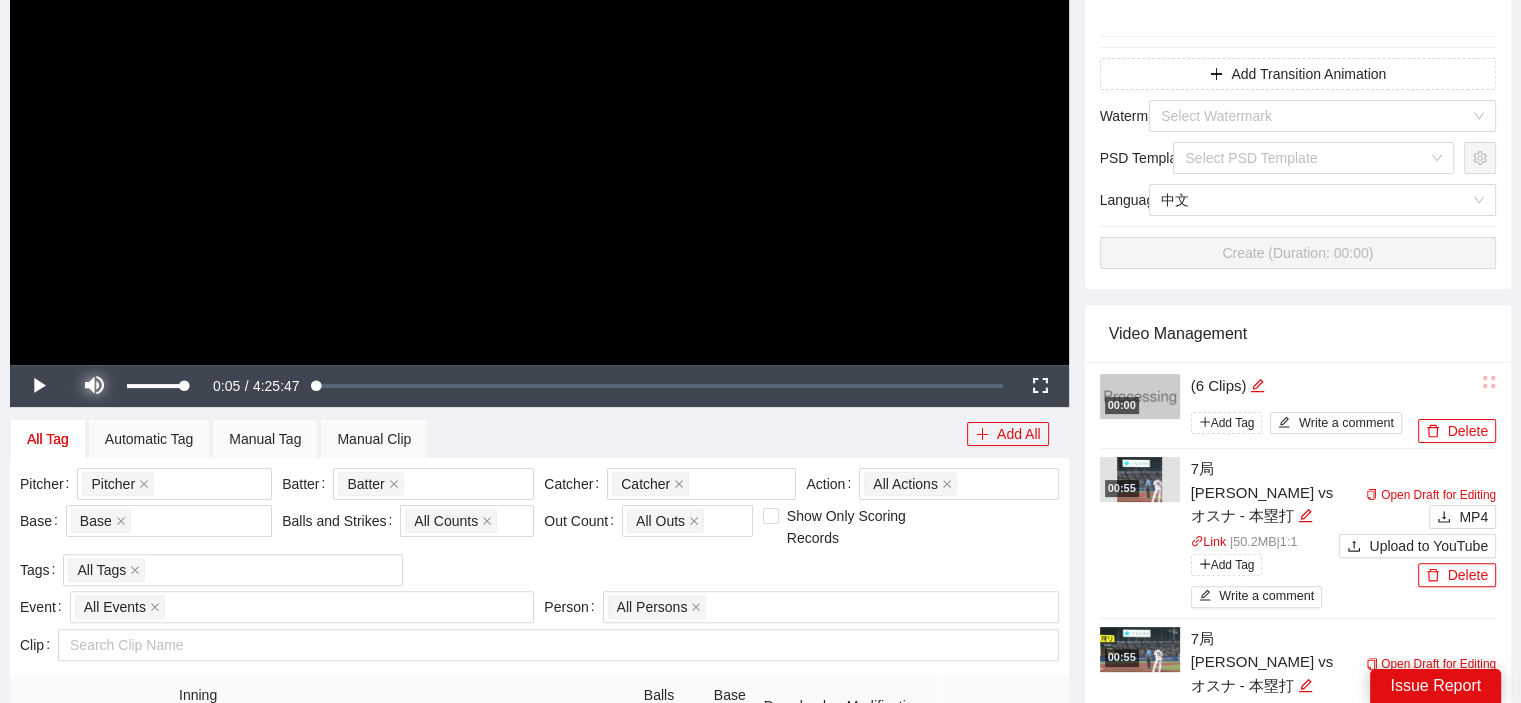 click at bounding box center (94, 386) 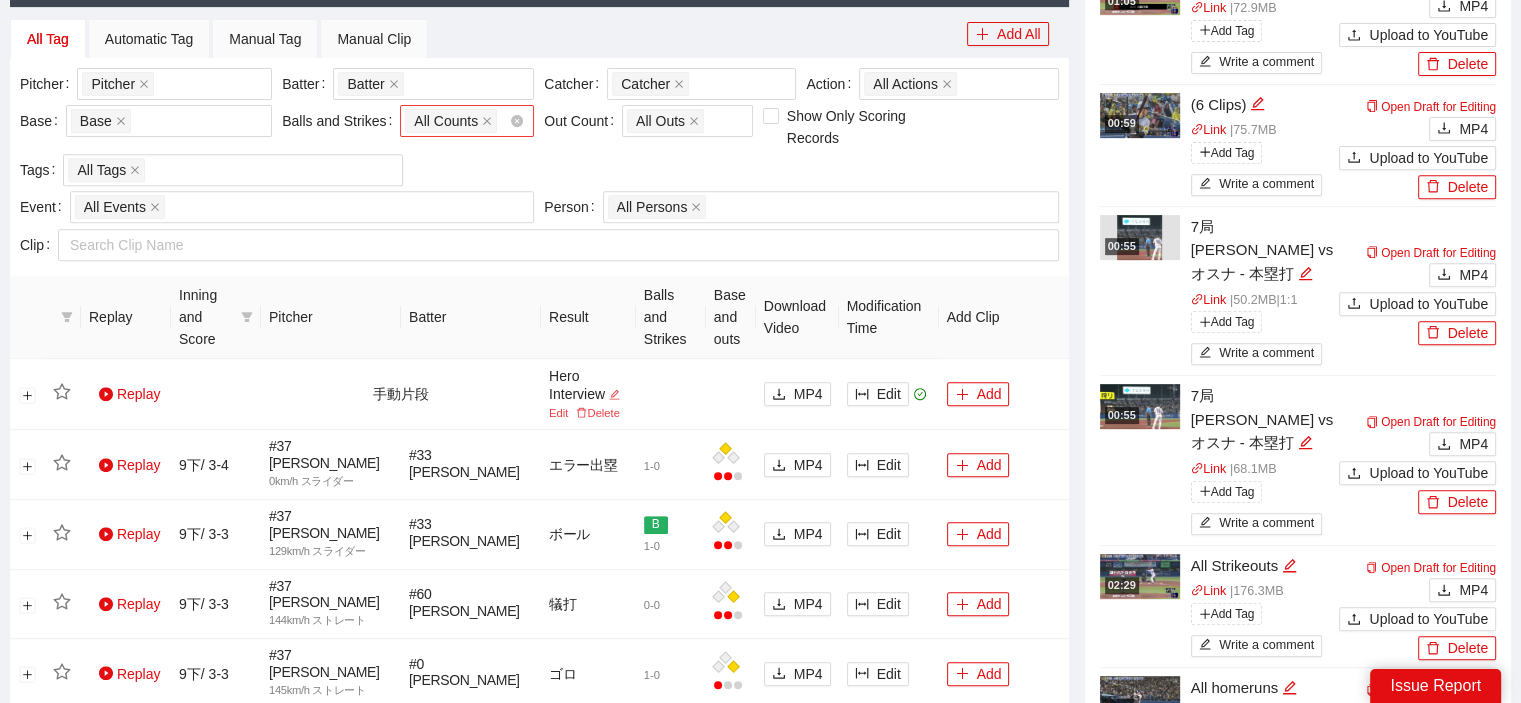 scroll, scrollTop: 600, scrollLeft: 0, axis: vertical 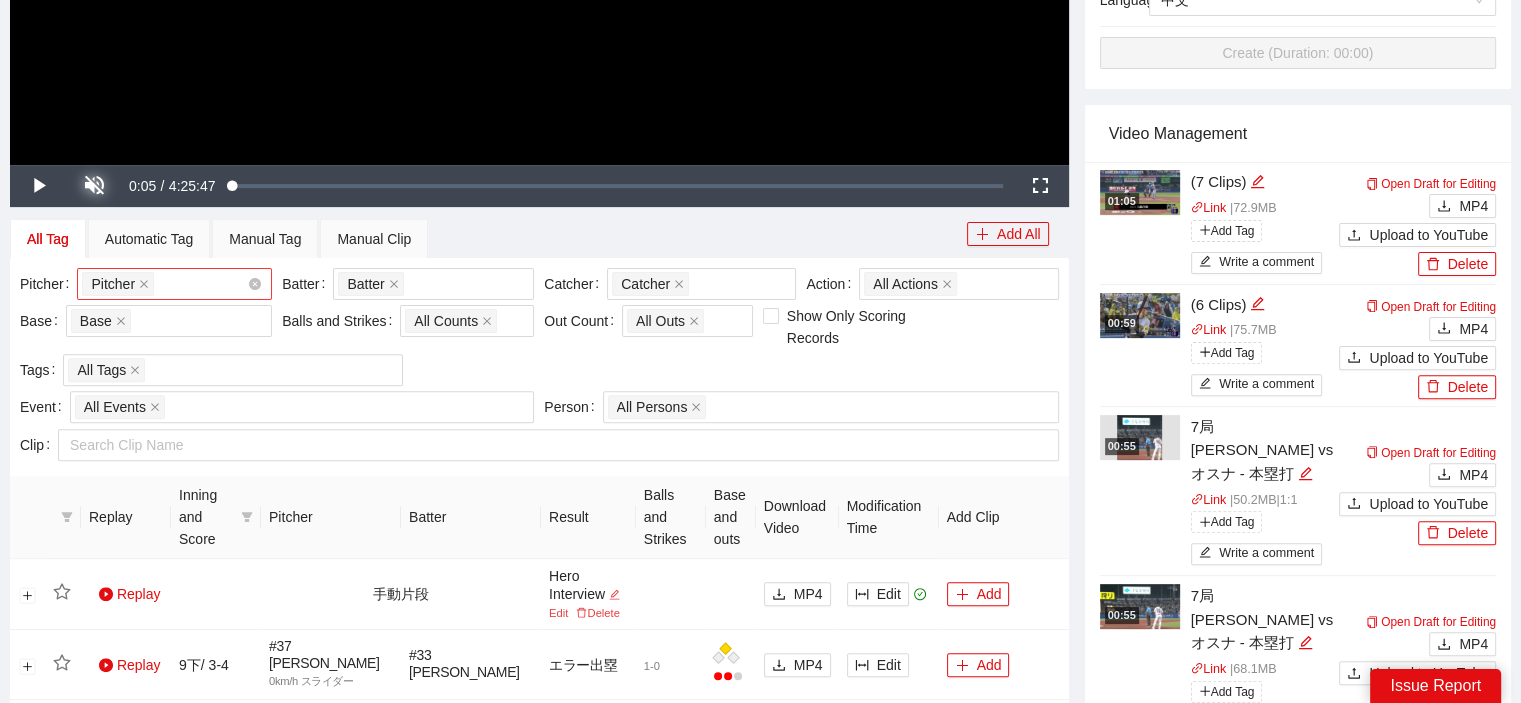 click on "Pitcher + 0 ..." at bounding box center (164, 284) 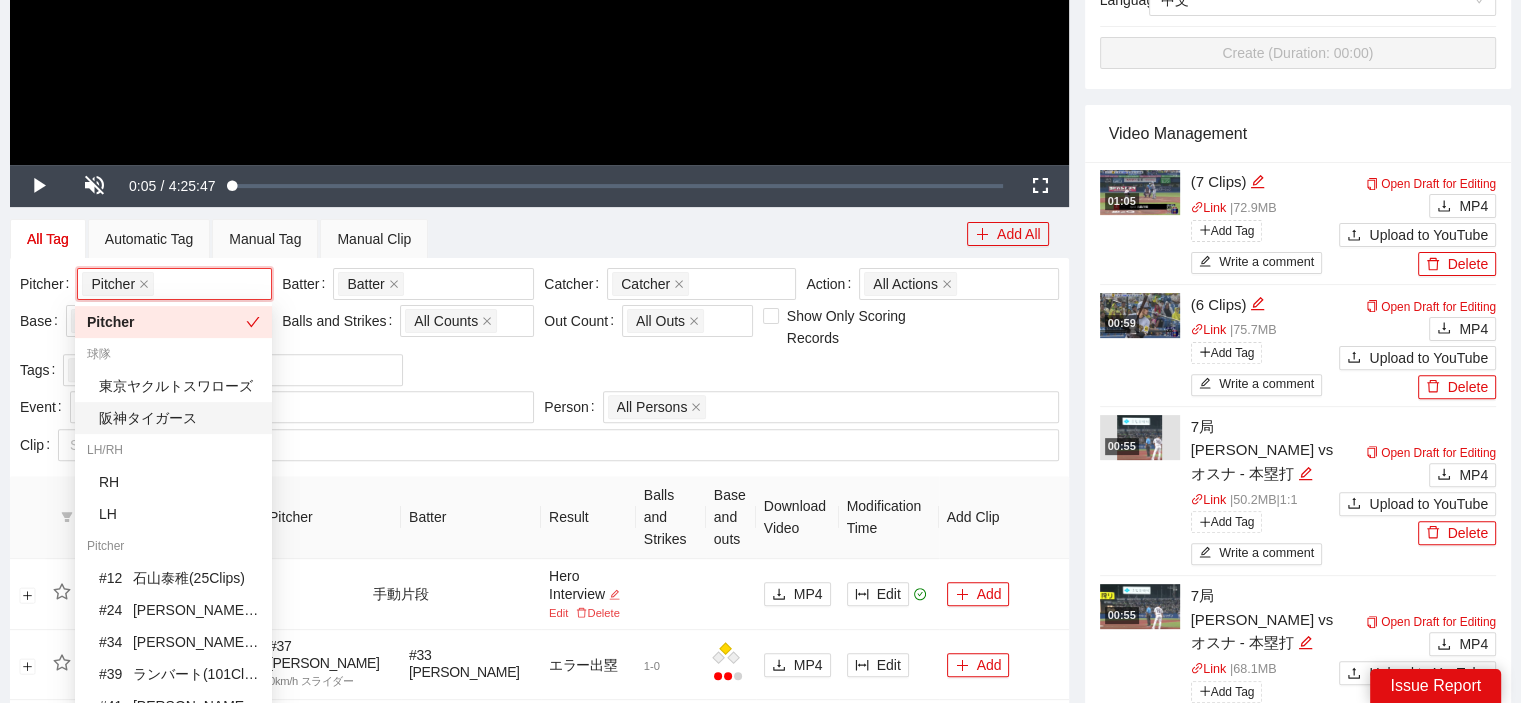 click on "阪神タイガース" at bounding box center [179, 418] 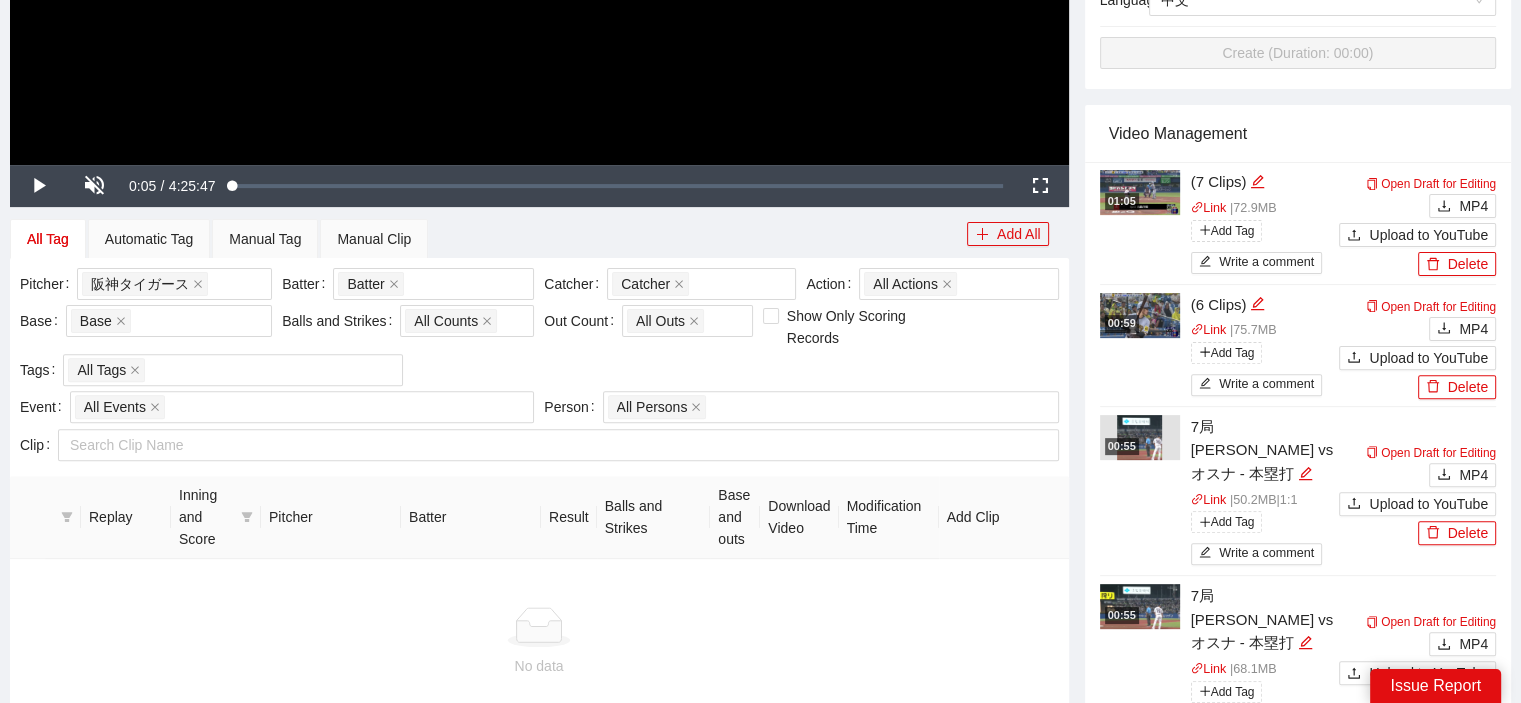click on "Pitcher 阪神タイガース + 0 ...   Batter Batter + 0 ...   Catcher Catcher + 0 ...   Action All Actions   Base Base   Balls and Strikes All Counts   Out Count All Outs   Show Only Scoring Records Tags All Tags" at bounding box center (539, 329) 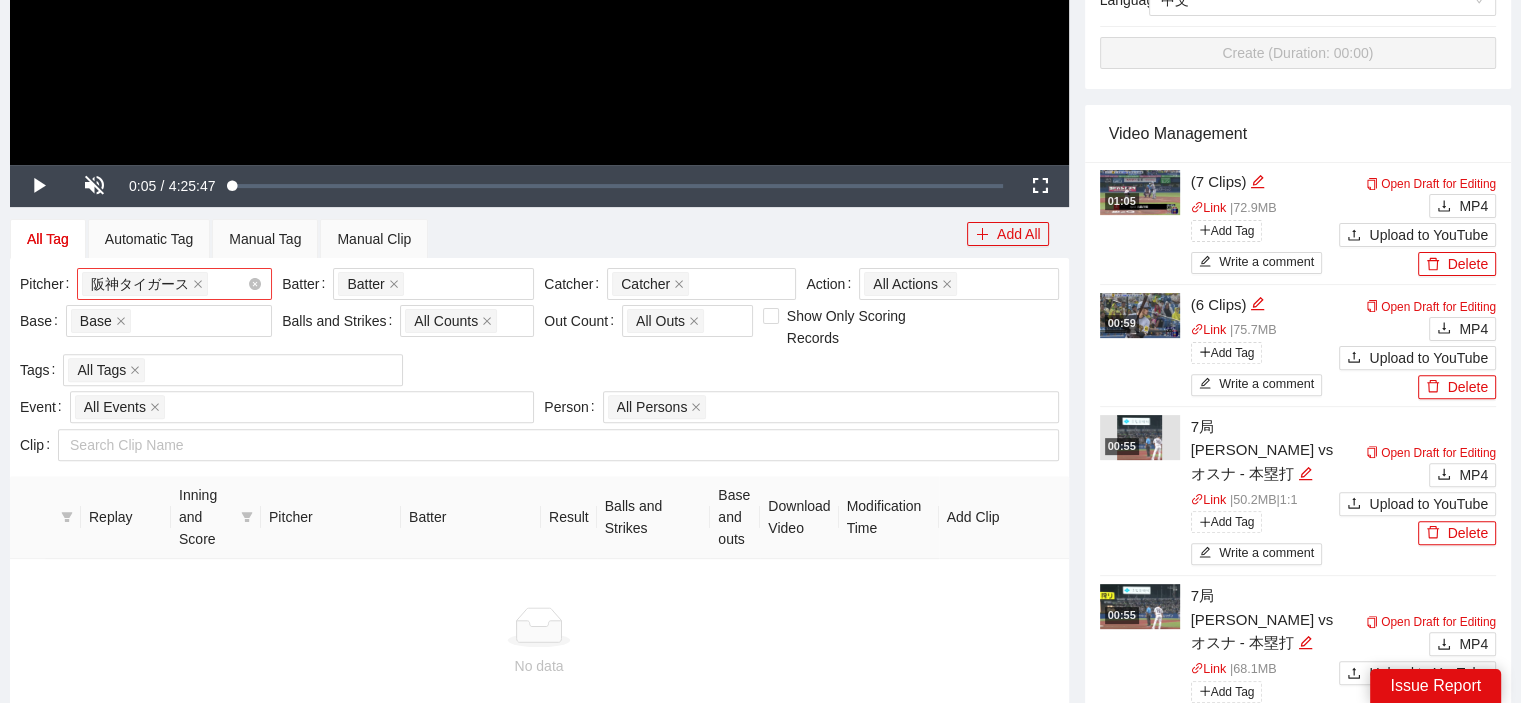 click on "阪神タイガース + 0 ..." at bounding box center (164, 284) 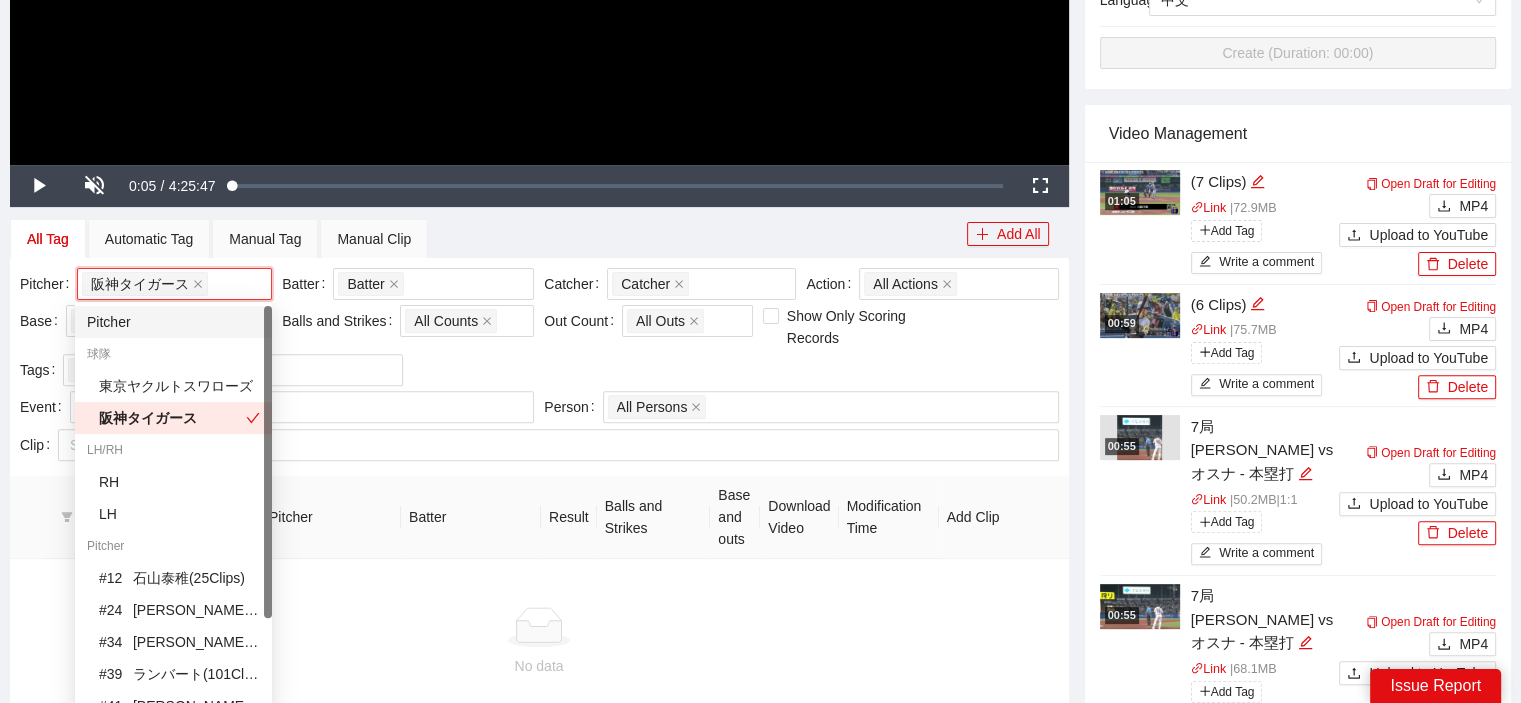 click on "Pitcher" at bounding box center (173, 322) 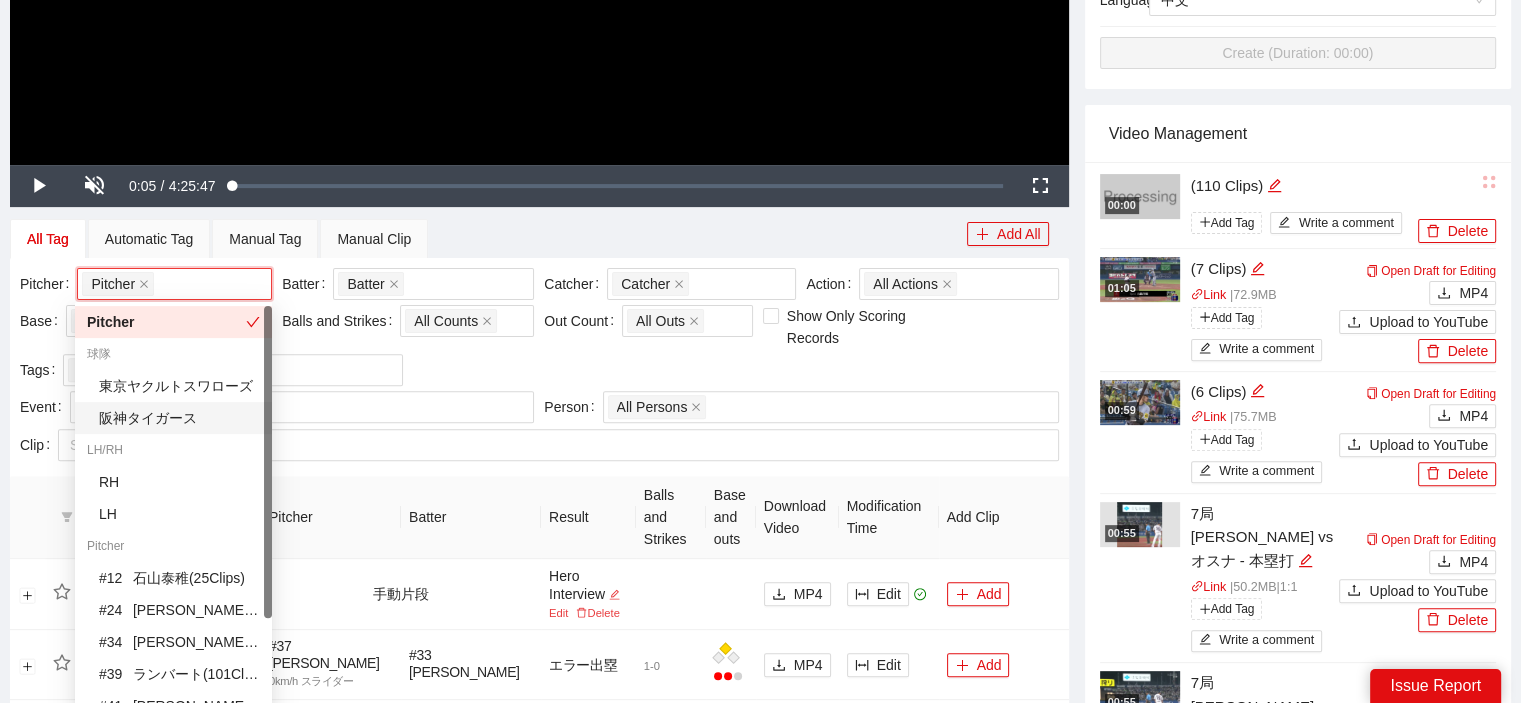 click on "阪神タイガース" at bounding box center [179, 418] 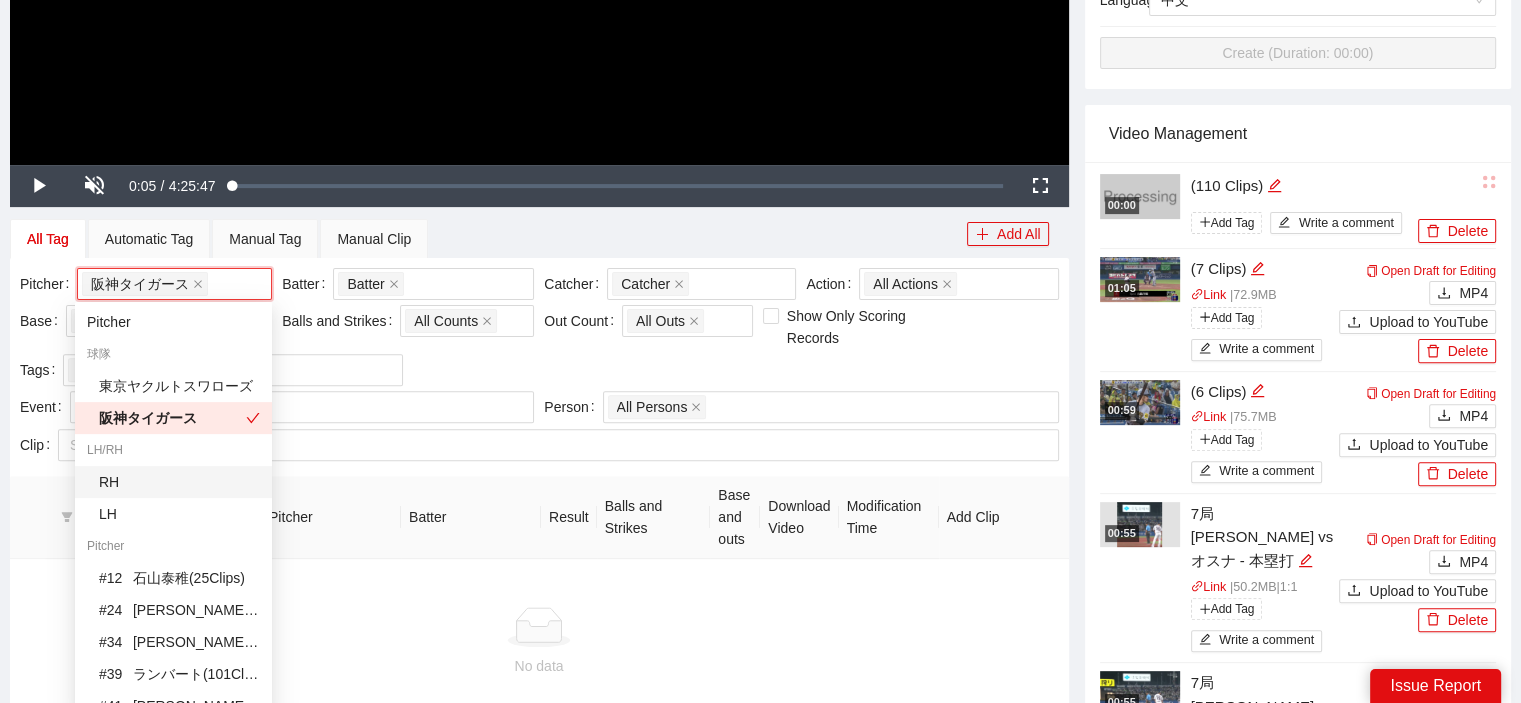 scroll, scrollTop: 112, scrollLeft: 0, axis: vertical 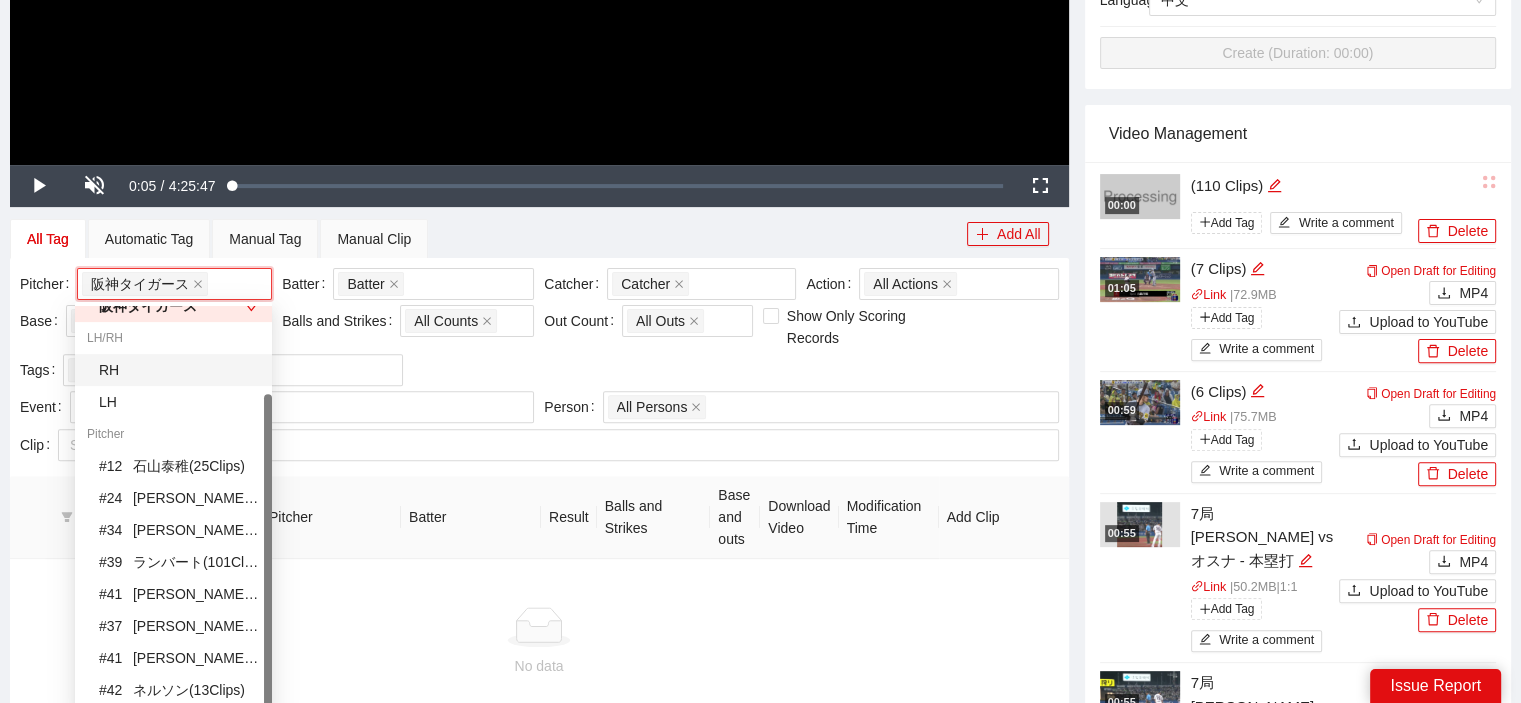 click on "RH" at bounding box center [179, 370] 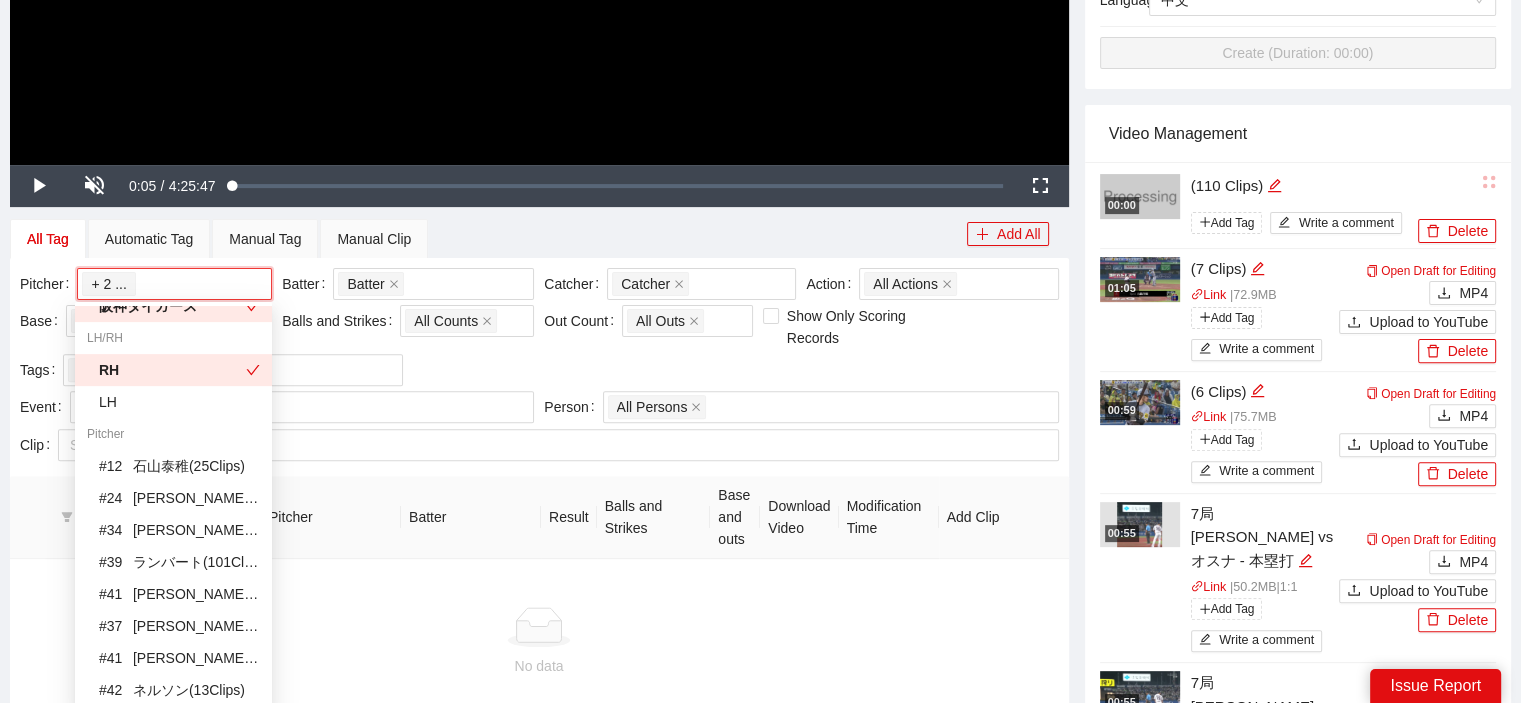 click on "Pitcher 阪神タイガース RH + 2 ...   Batter Batter + 0 ...   Catcher Catcher + 0 ...   Action All Actions   Base Base   Balls and Strikes All Counts   Out Count All Outs   Show Only Scoring Records Tags All Tags" at bounding box center (539, 329) 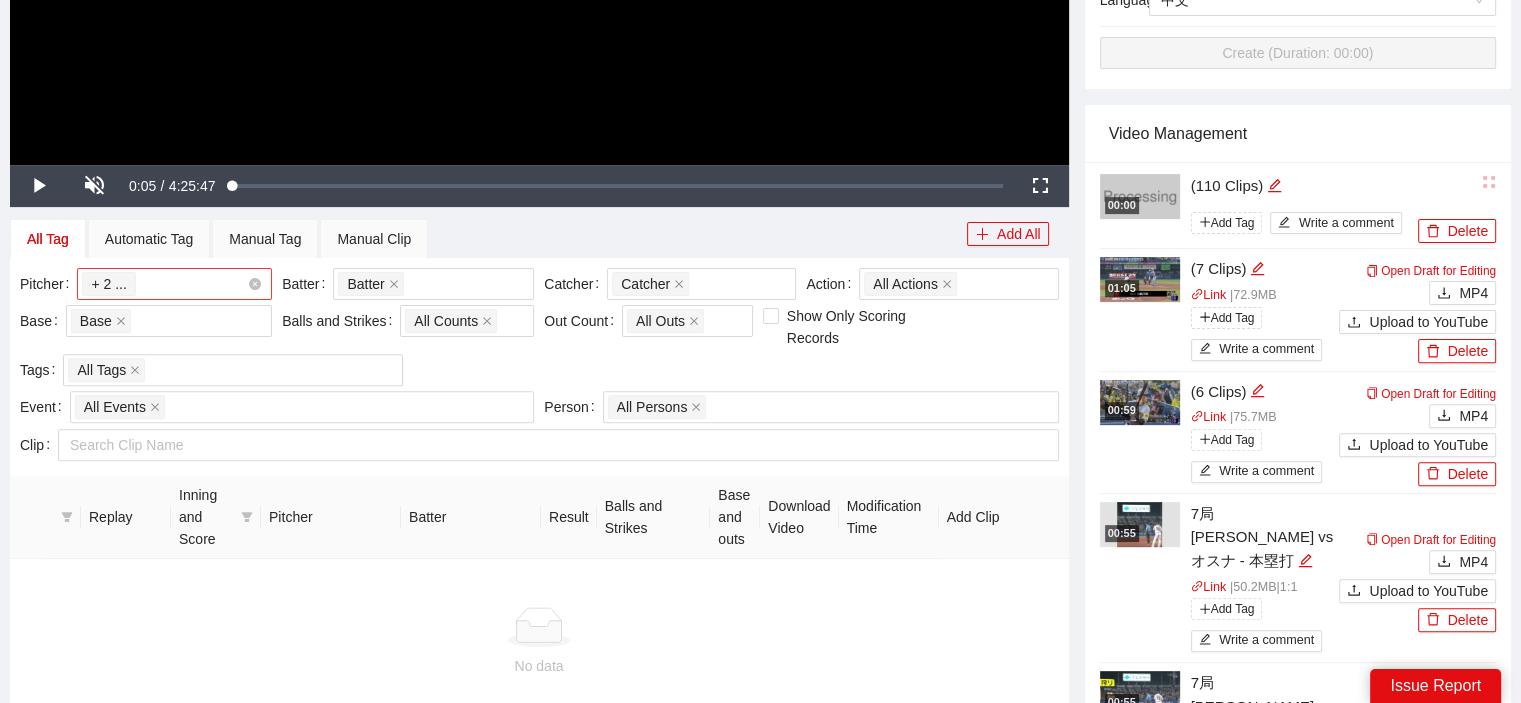 click on "阪神タイガース RH + 2 ..." at bounding box center (164, 284) 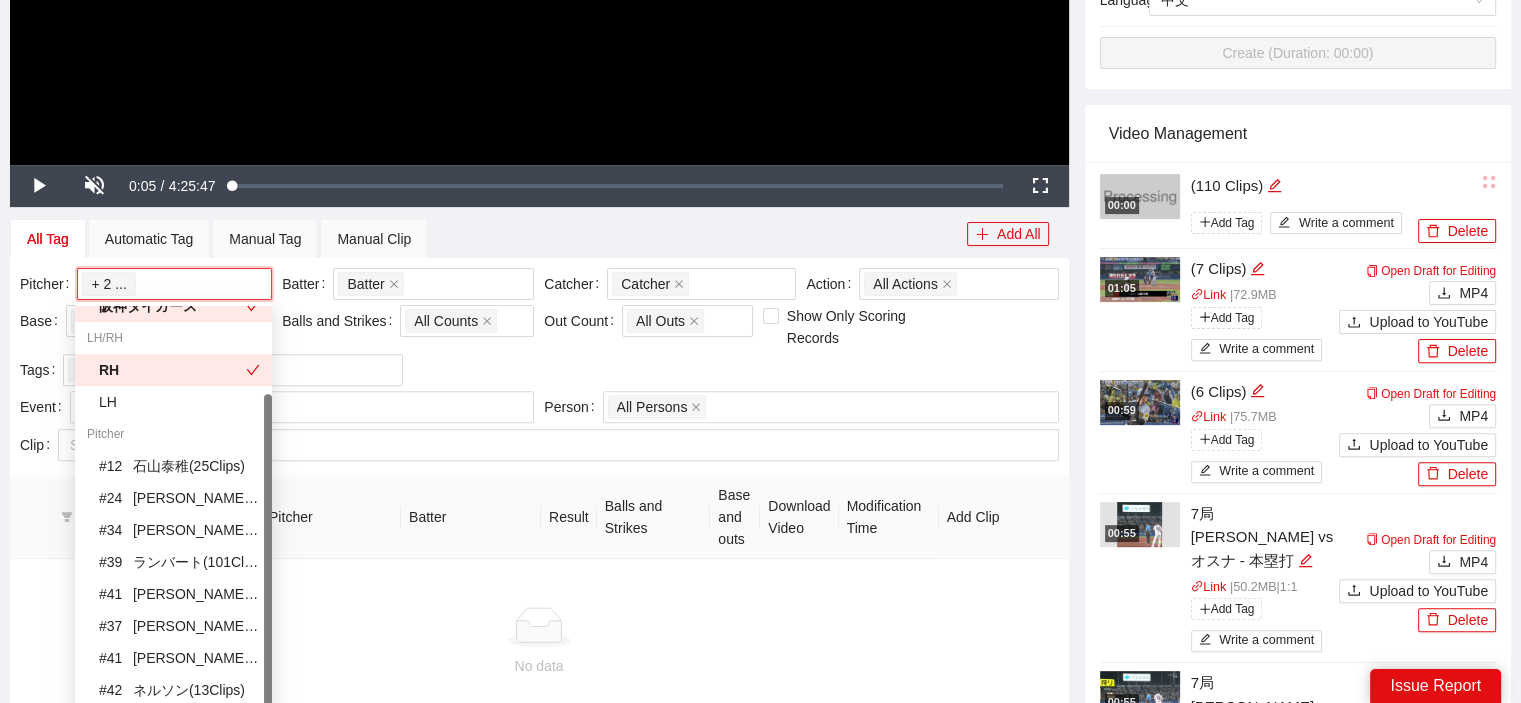click on "RH" at bounding box center [172, 370] 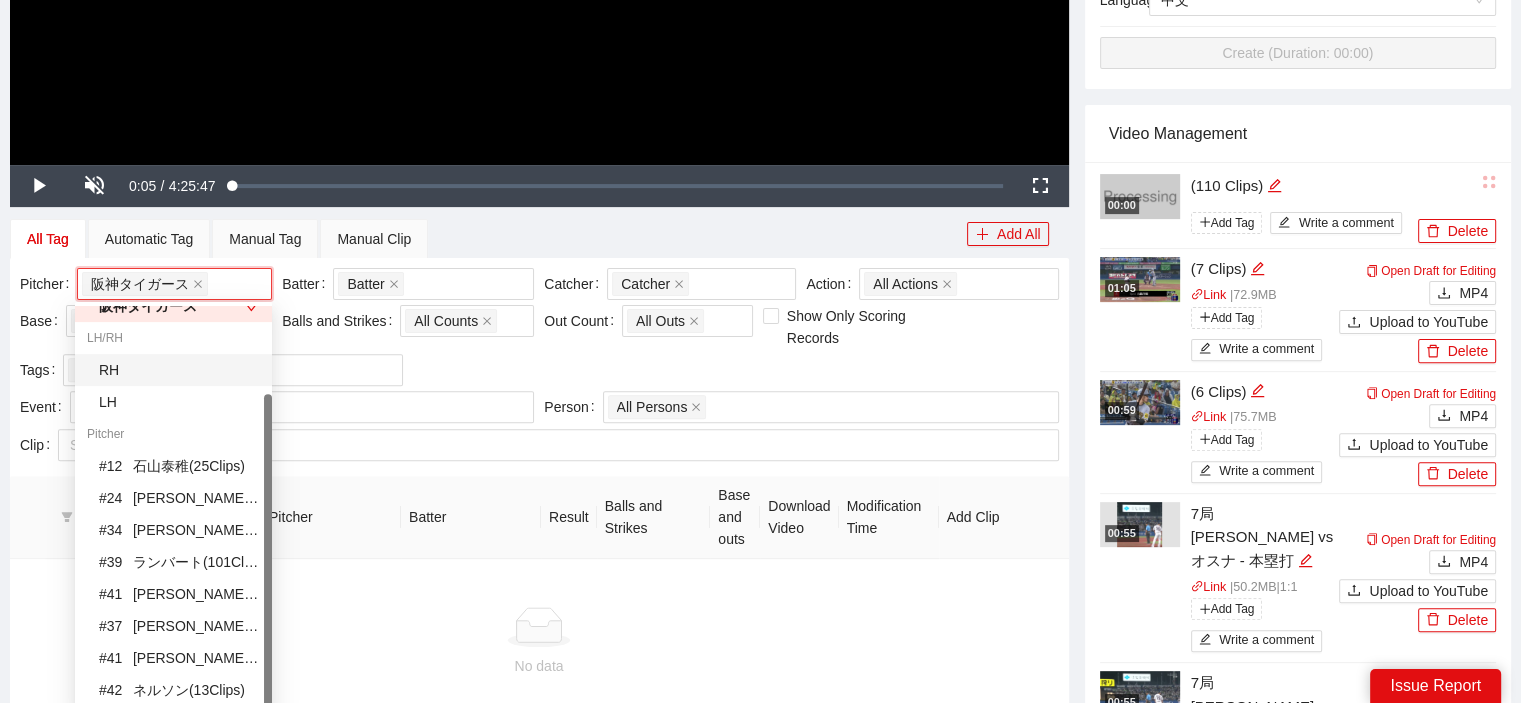scroll, scrollTop: 0, scrollLeft: 0, axis: both 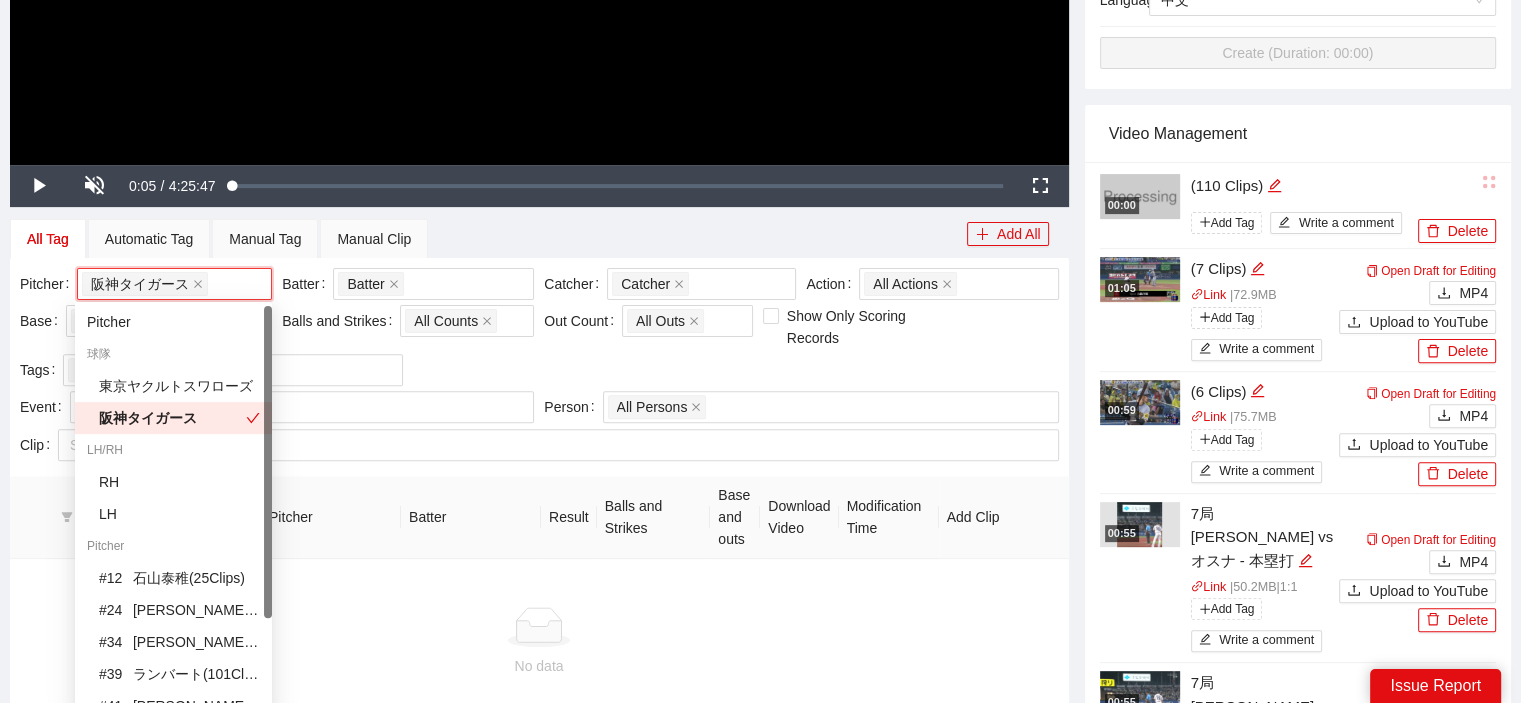 click on "阪神タイガース" at bounding box center [172, 418] 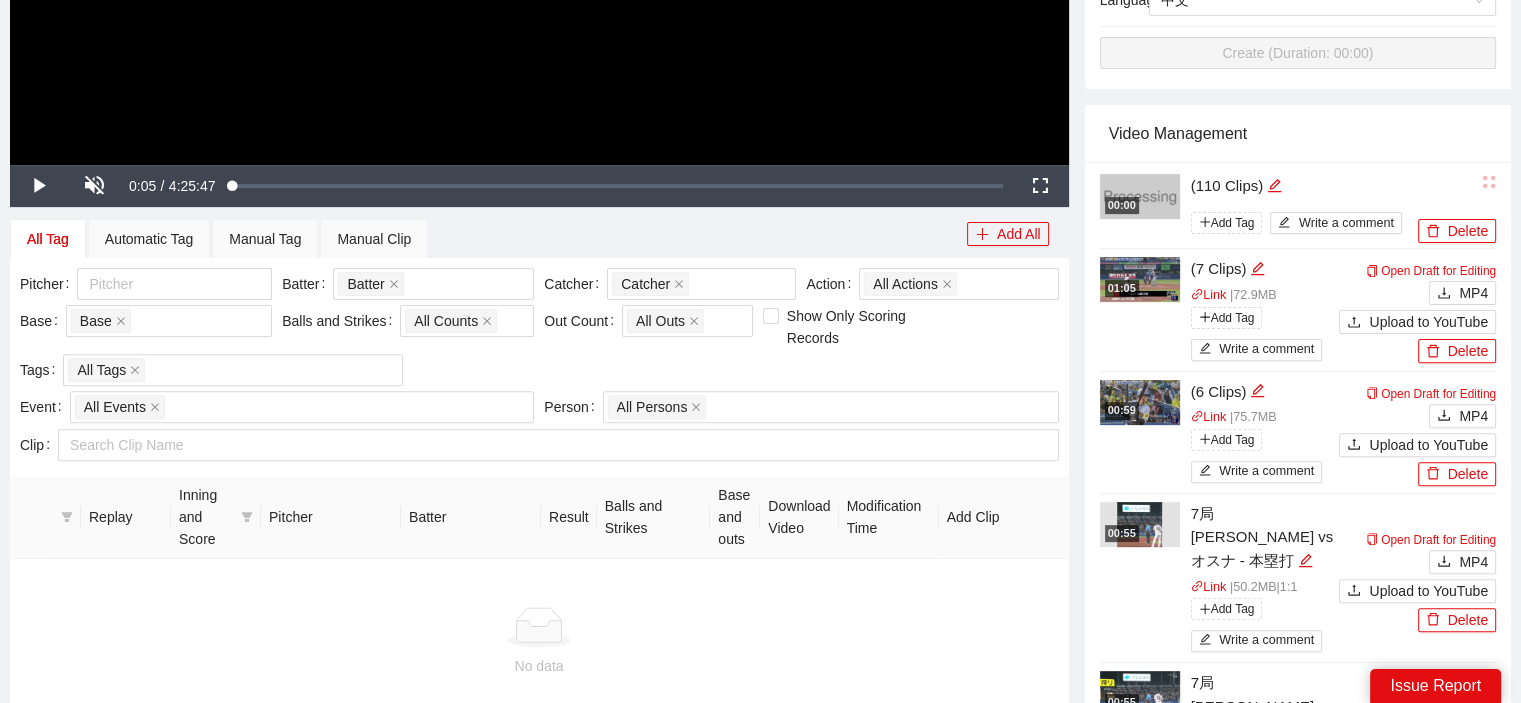 click on "Pitcher   Pitcher Batter Batter + 0 ...   Catcher Catcher + 0 ...   Action All Actions   Base Base   Balls and Strikes All Counts   Out Count All Outs   Show Only Scoring Records Tags All Tags" at bounding box center (539, 329) 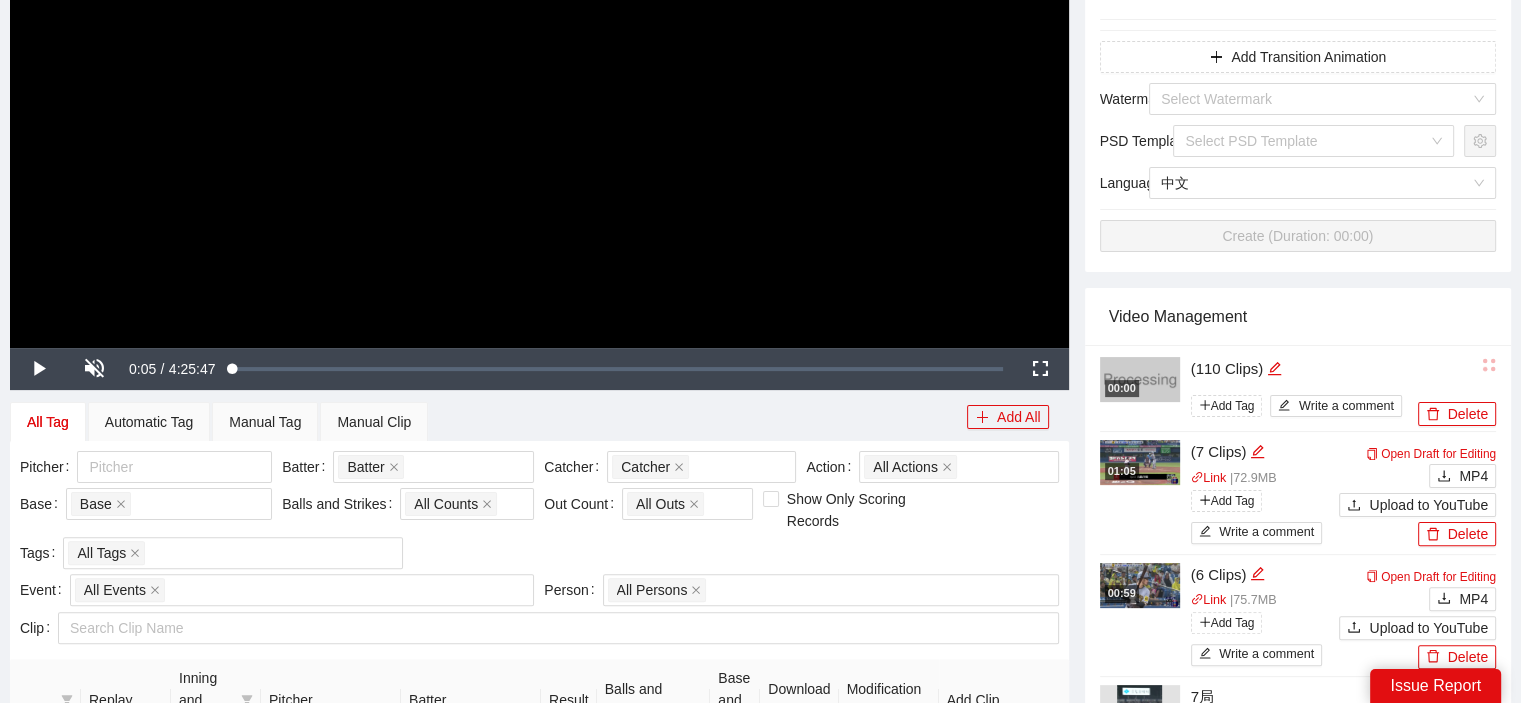 scroll, scrollTop: 600, scrollLeft: 0, axis: vertical 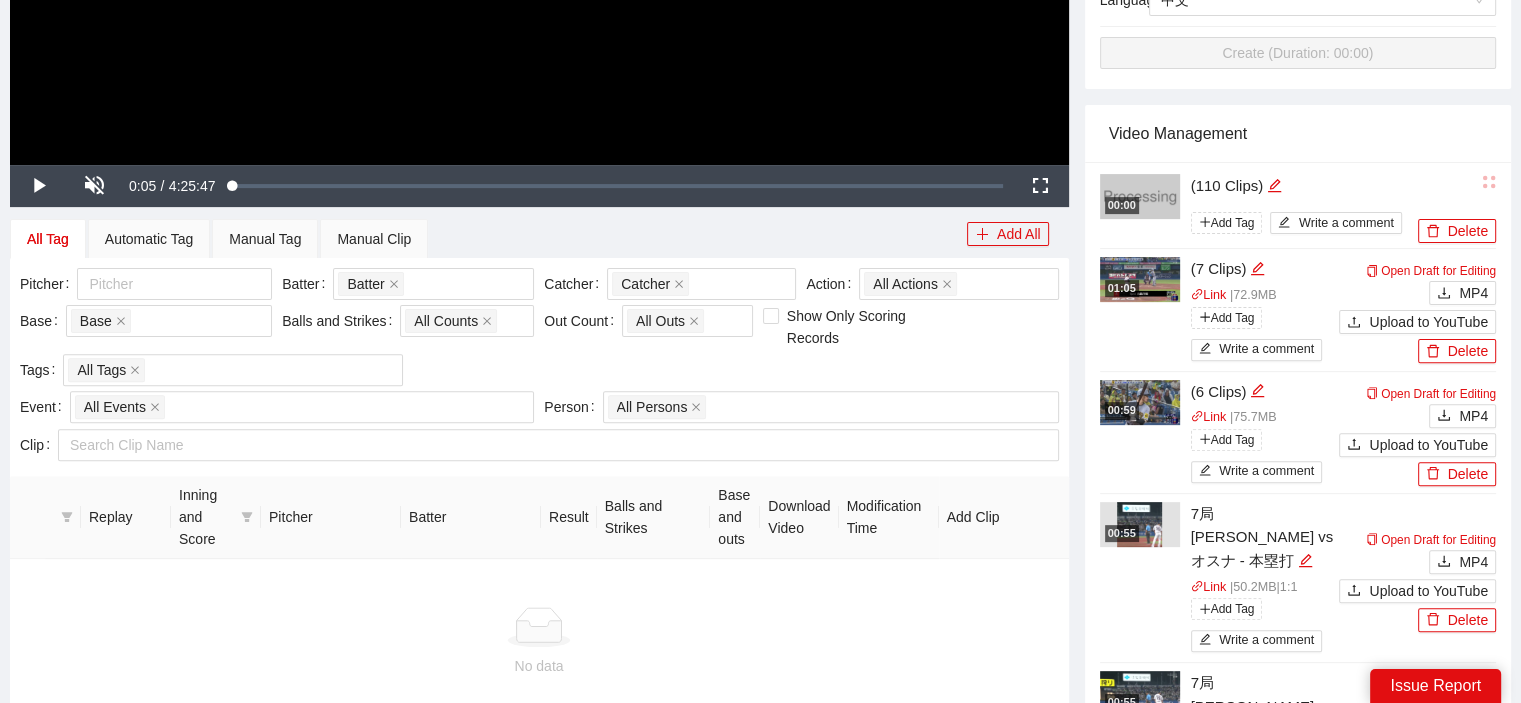 click on "Video Management" at bounding box center (1298, 133) 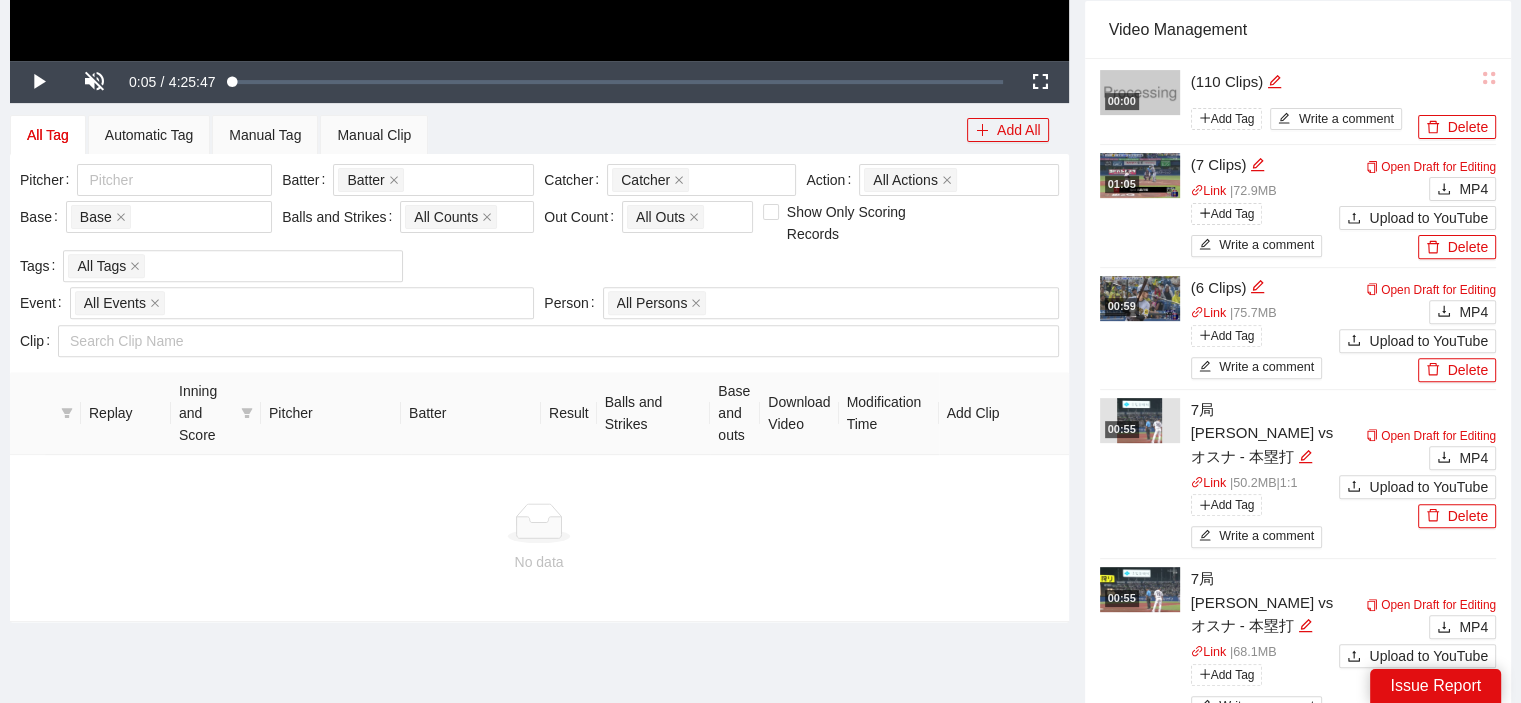 scroll, scrollTop: 700, scrollLeft: 0, axis: vertical 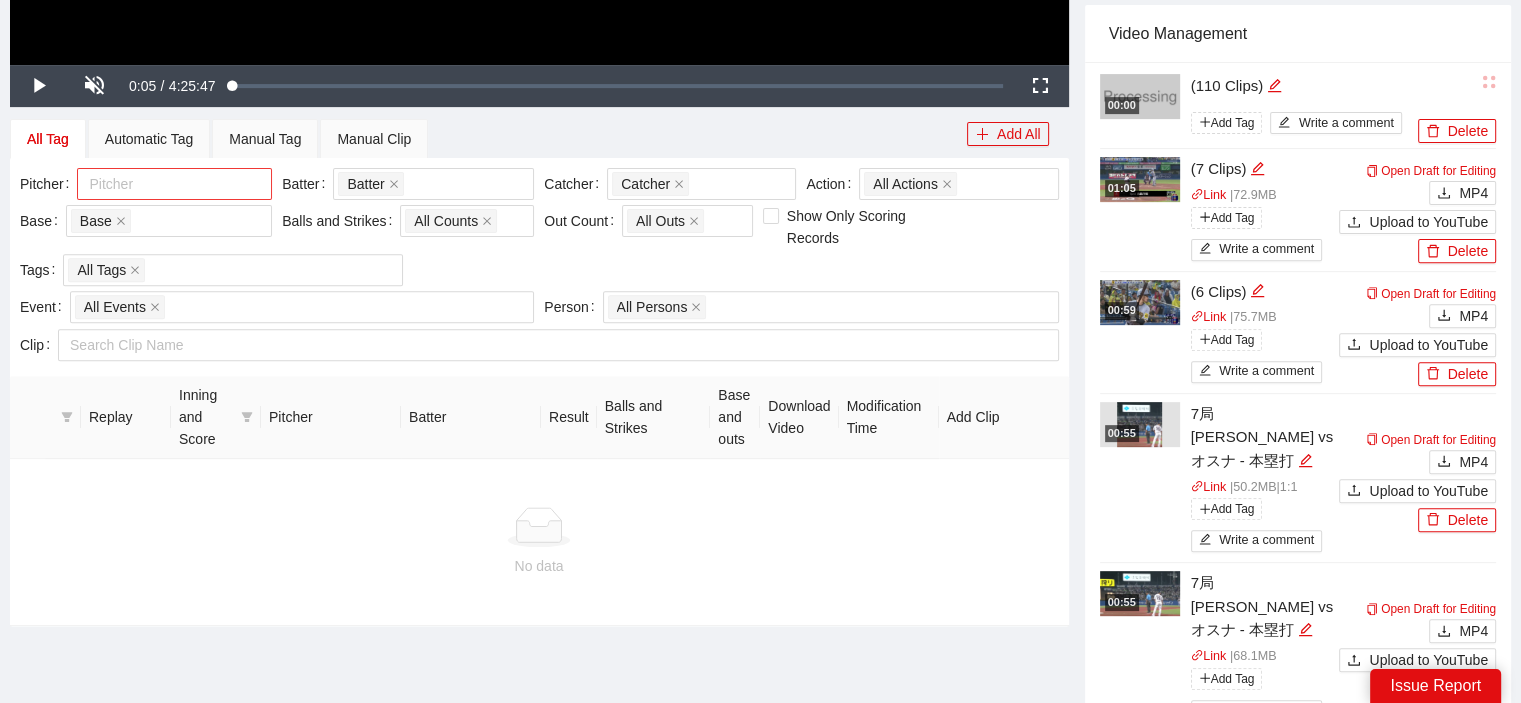 click at bounding box center [164, 184] 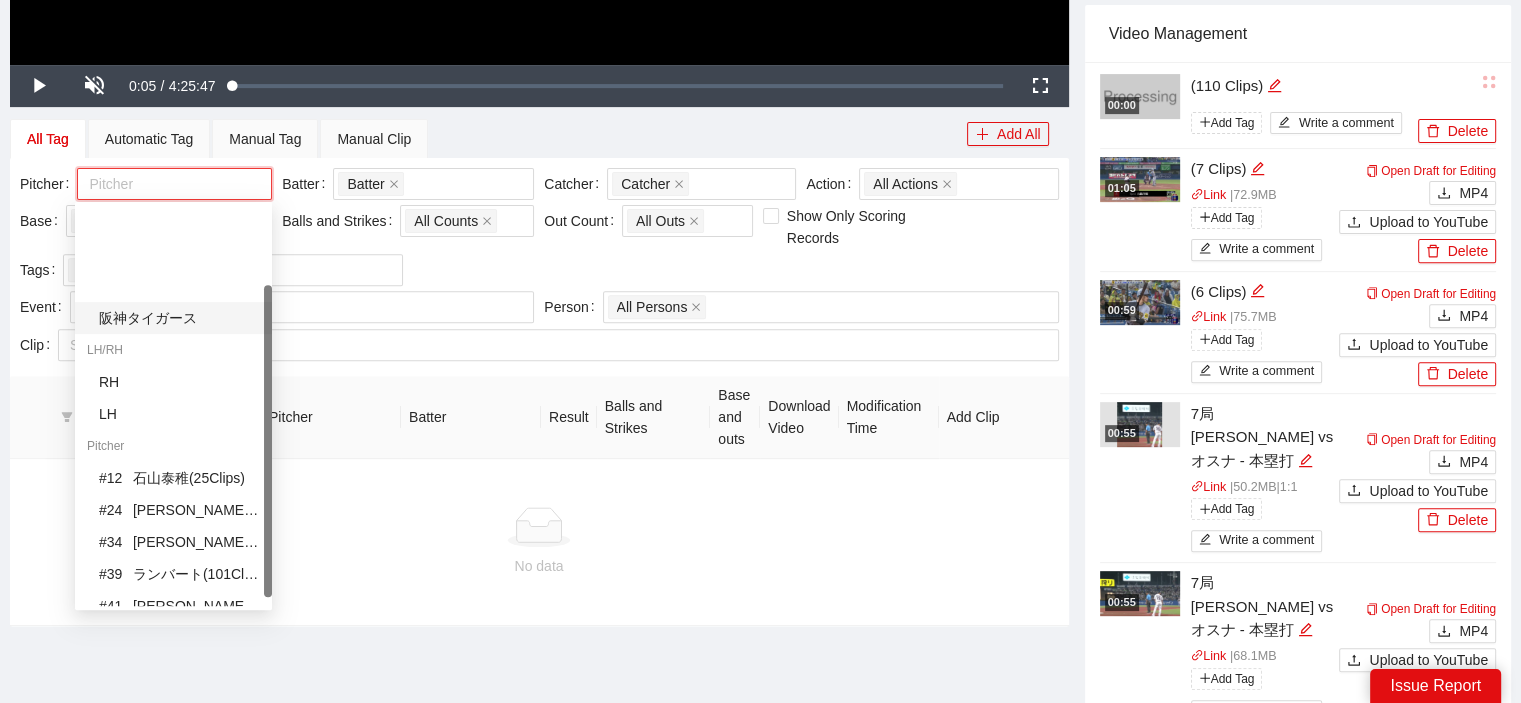 scroll, scrollTop: 112, scrollLeft: 0, axis: vertical 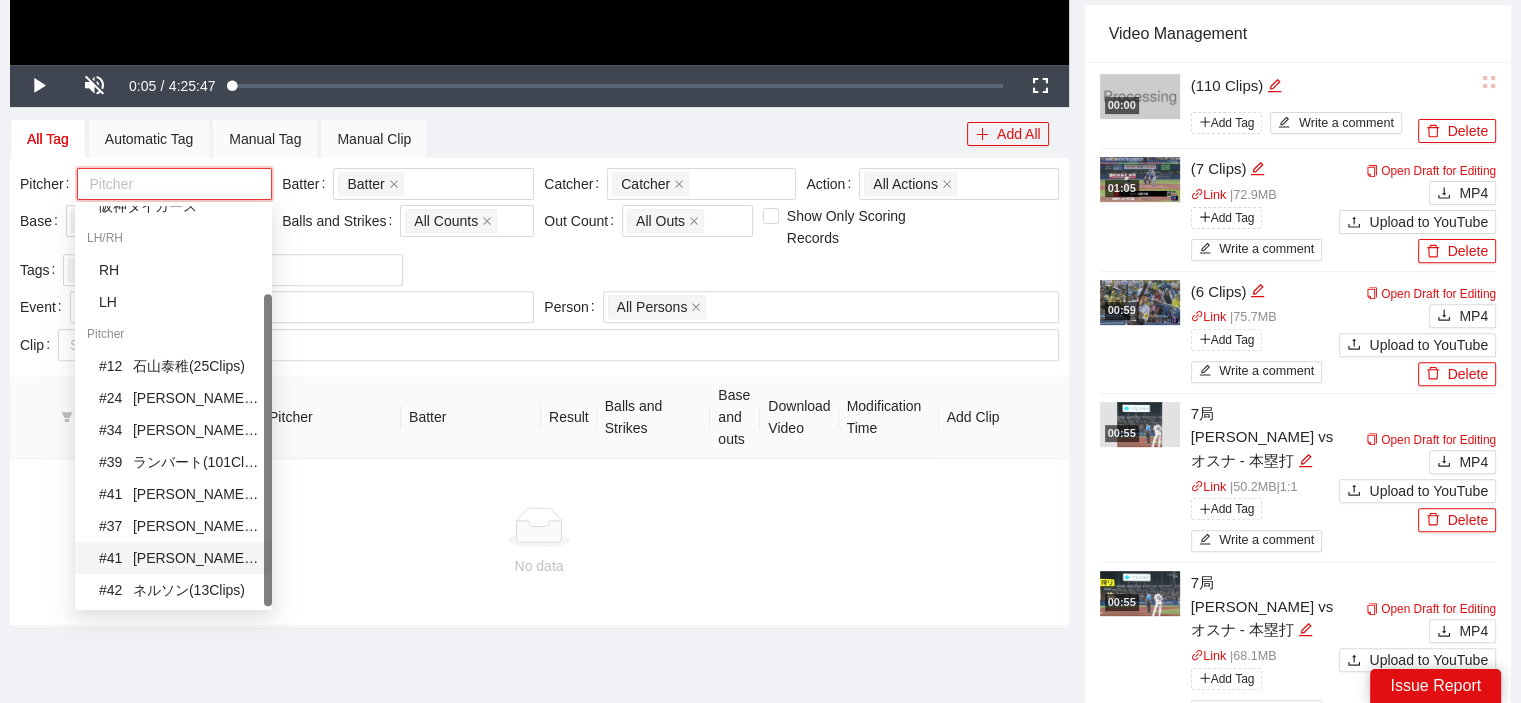 click on "# 41   村上頌樹  ( 110  Clips )" at bounding box center (179, 558) 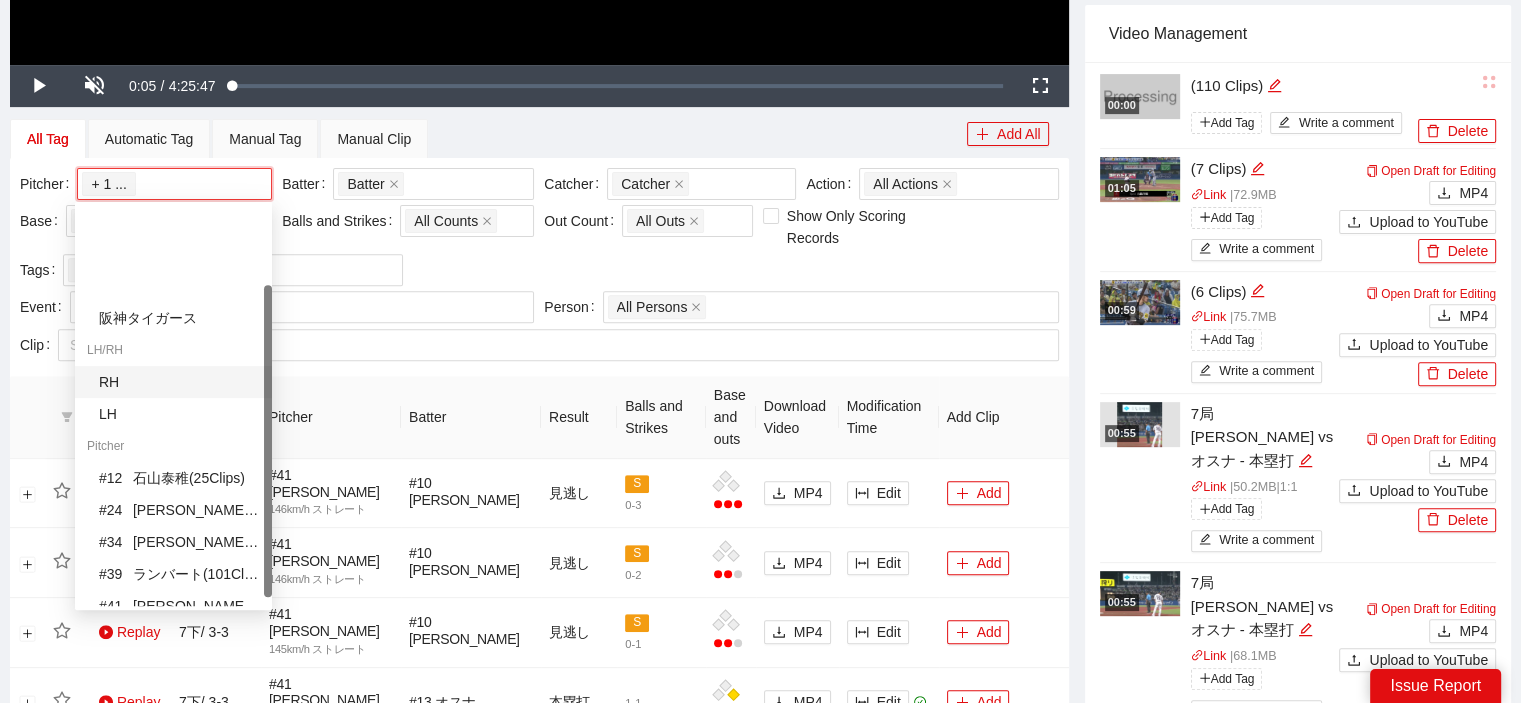 scroll, scrollTop: 112, scrollLeft: 0, axis: vertical 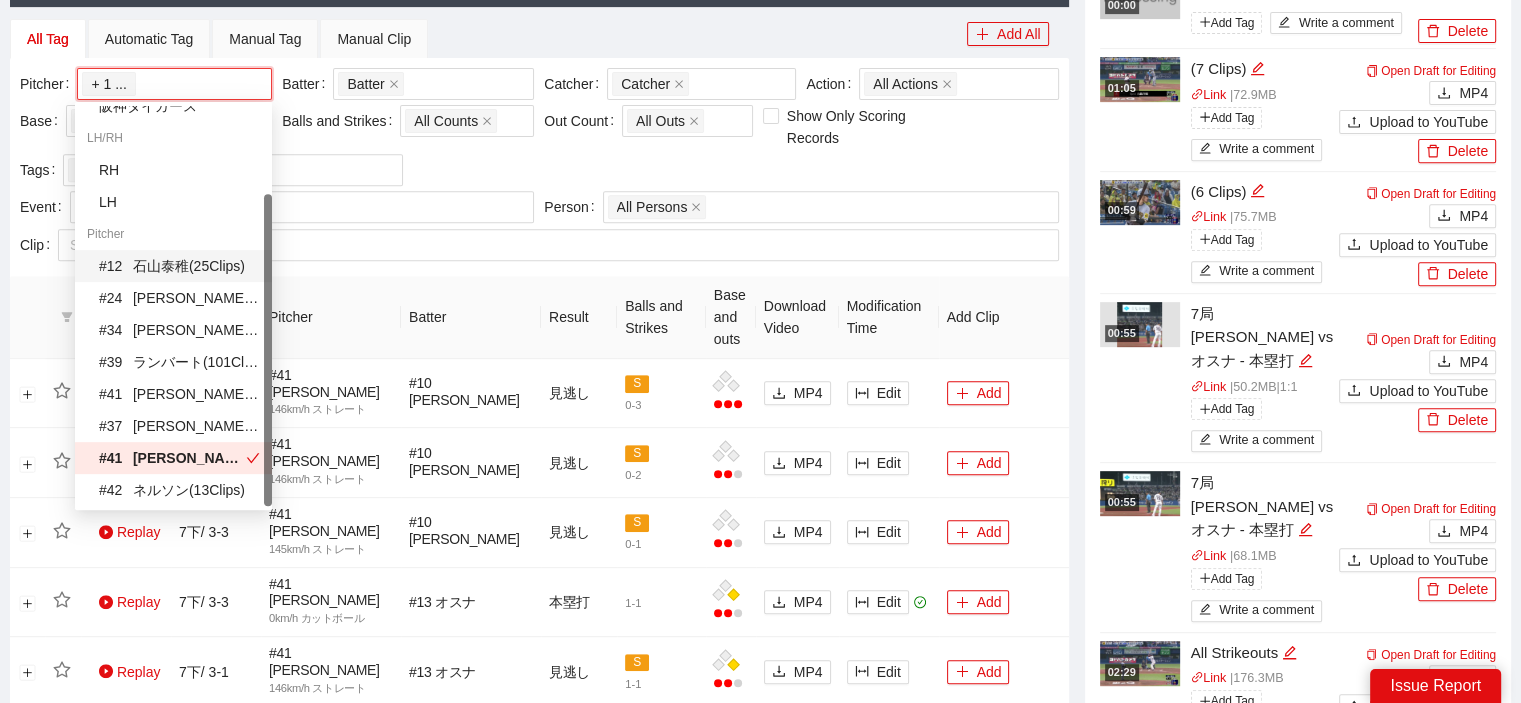 click on "# 12   石山泰稚  ( 25  Clips )" at bounding box center [179, 266] 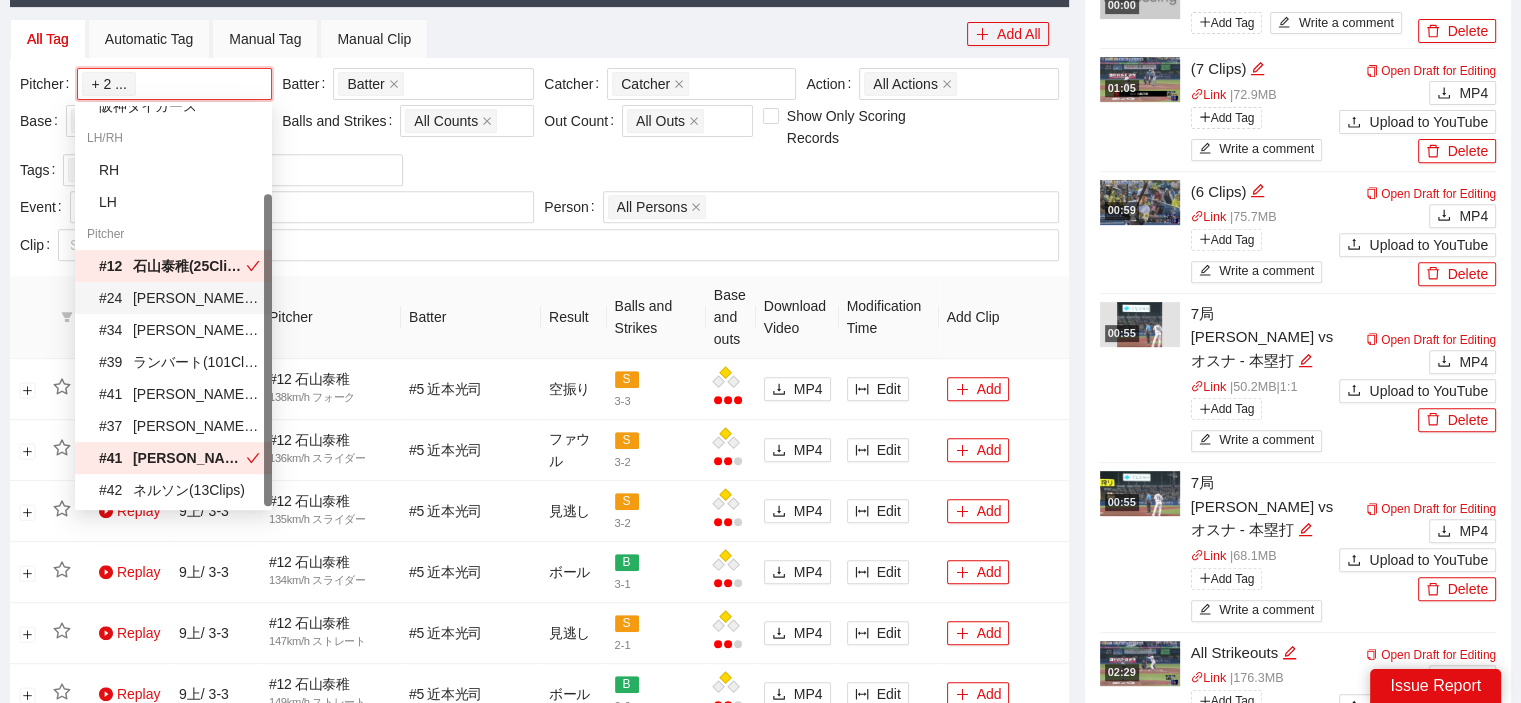 click on "# 24   星知弥  ( 20  Clips )" at bounding box center (179, 298) 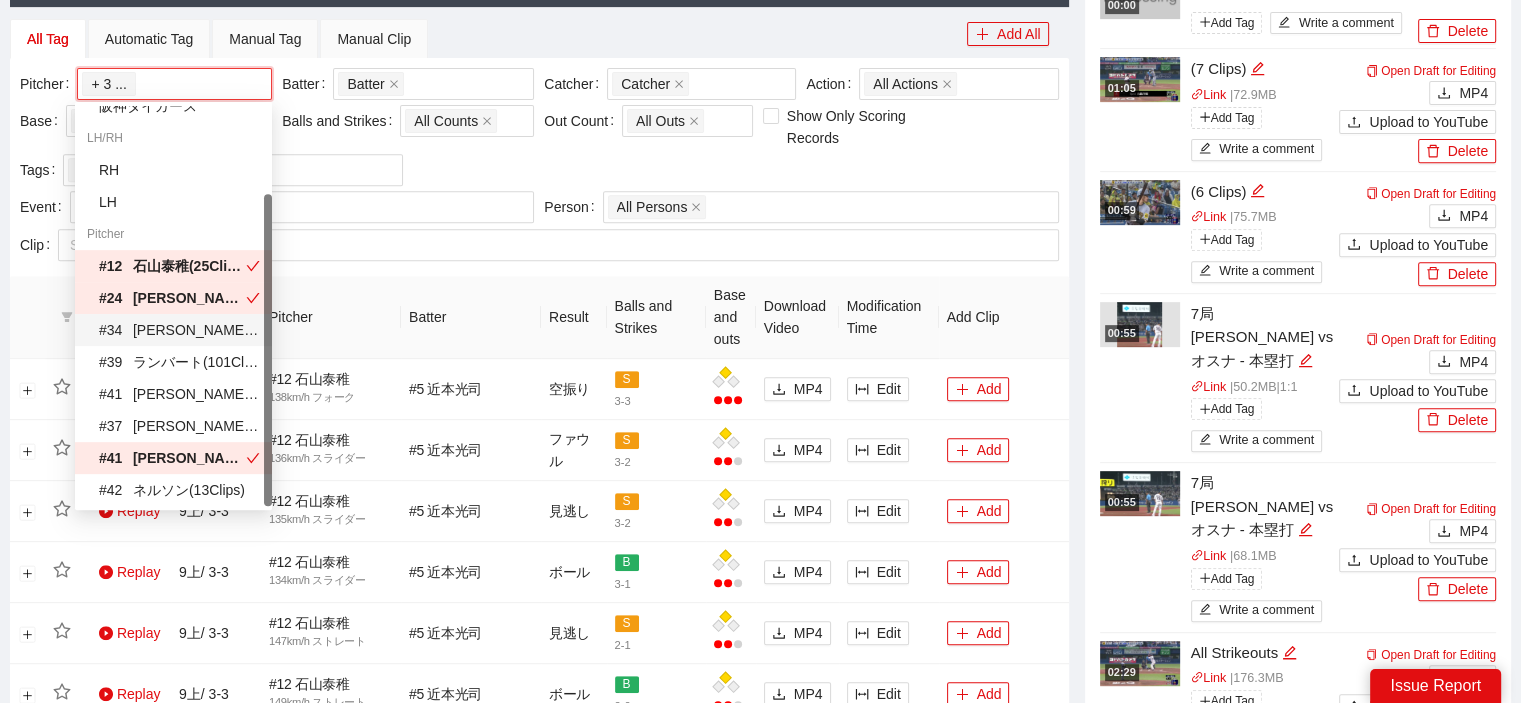 click on "# 34   田口麗斗  ( 6  Clips )" at bounding box center (179, 330) 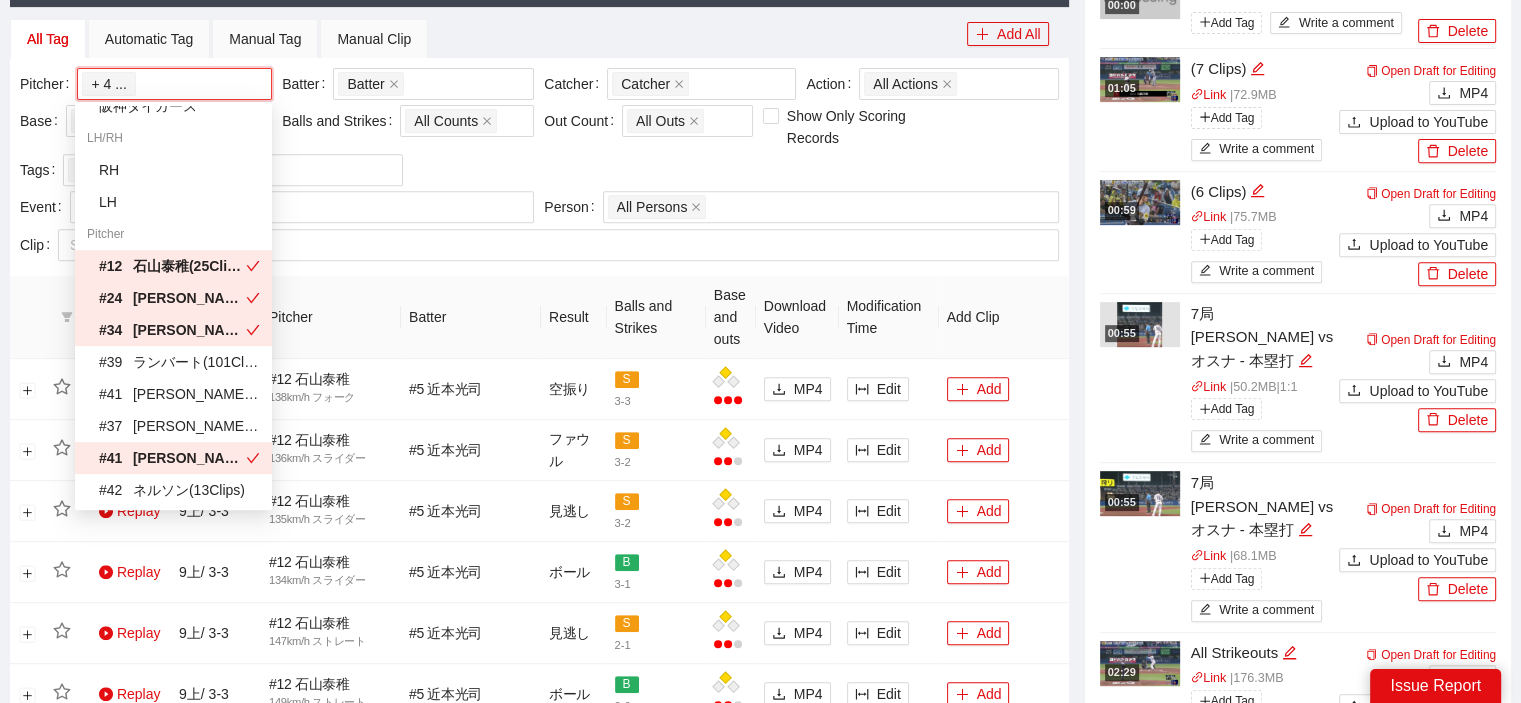 click on "# 12   石山泰稚  ( 25  Clips )" at bounding box center (172, 266) 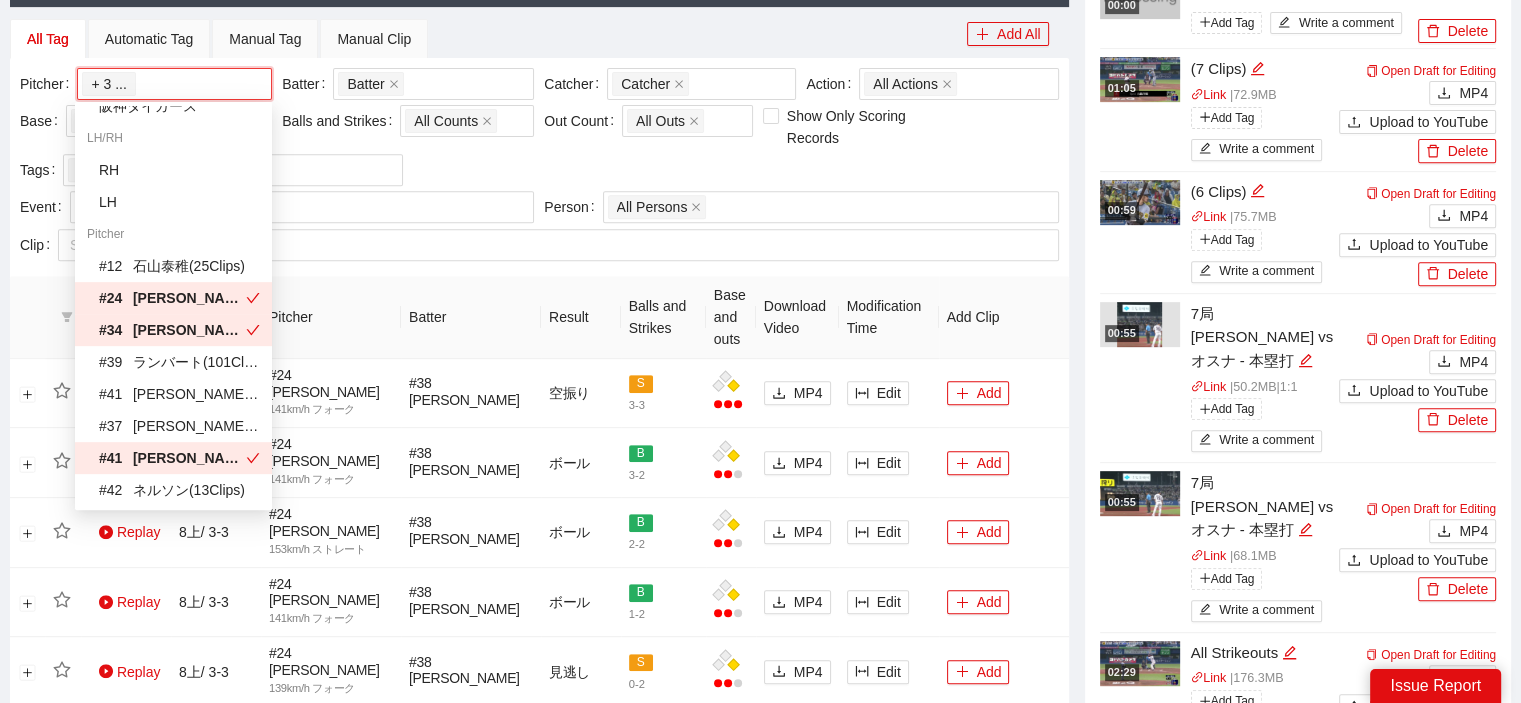 click on "# 24   星知弥  ( 20  Clips )" at bounding box center (172, 298) 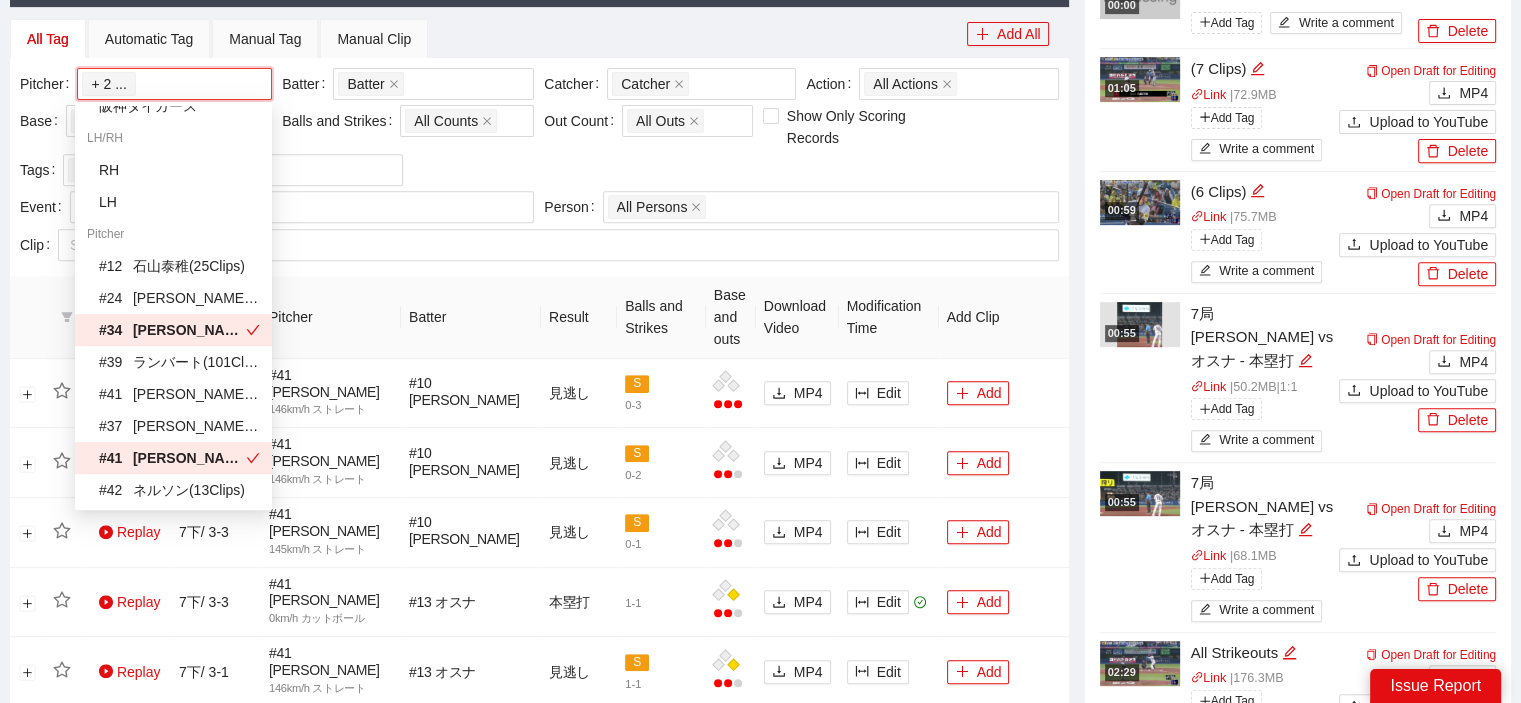 click on "# 34   田口麗斗  ( 6  Clips )" at bounding box center (172, 330) 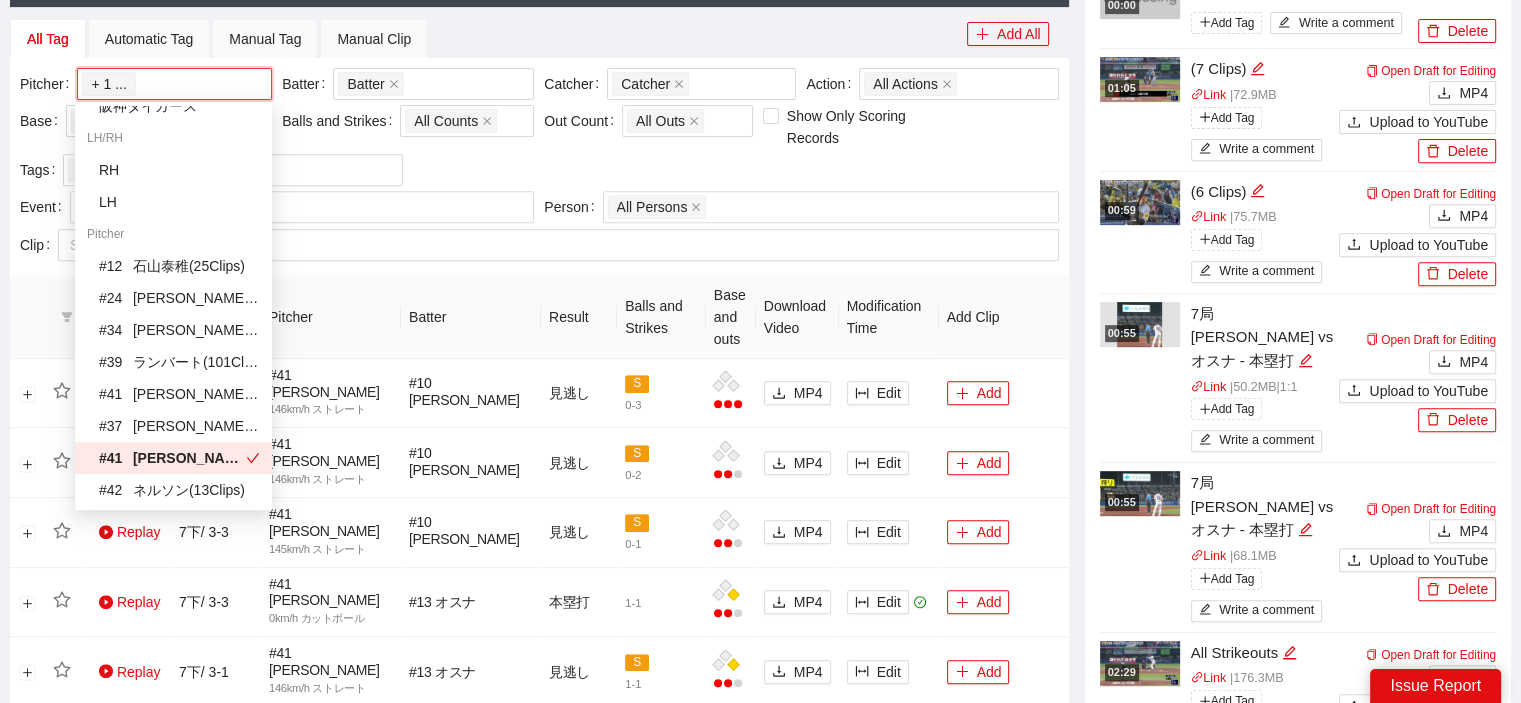 click on "# 41   村上頌樹  ( 110  Clips )" at bounding box center (172, 458) 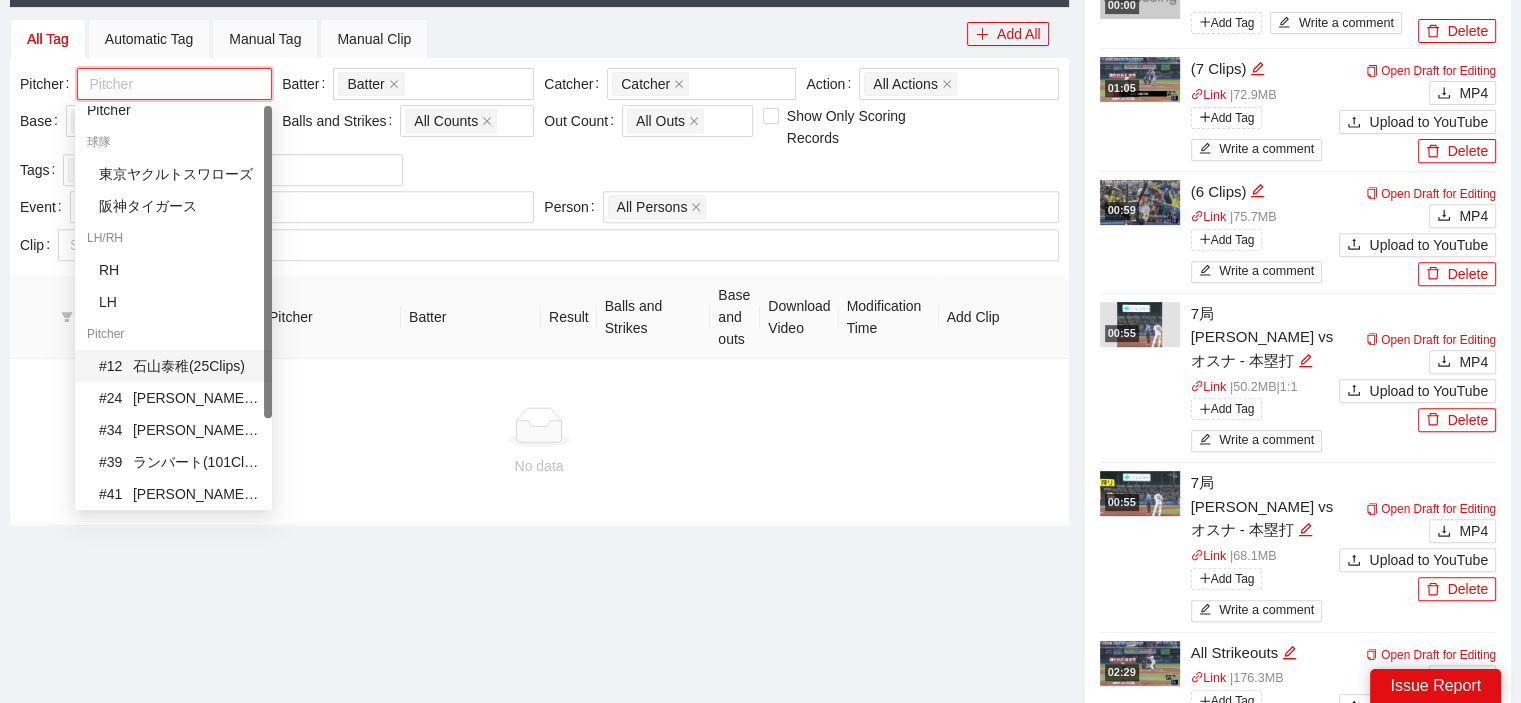 scroll, scrollTop: 0, scrollLeft: 0, axis: both 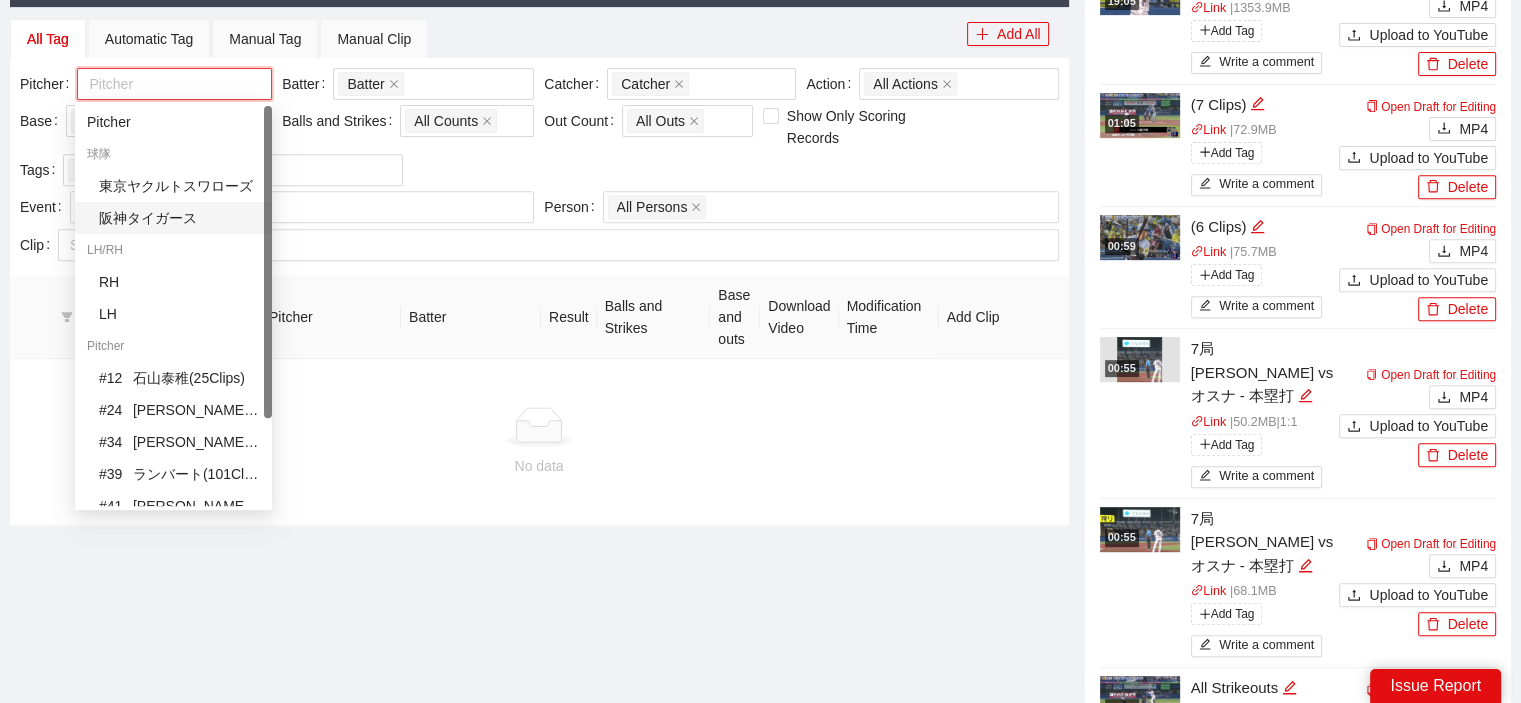 click on "Pitcher   Pitcher Batter Batter + 0 ...   Catcher Catcher + 0 ...   Action All Actions   Base Base   Balls and Strikes All Counts   Out Count All Outs   Show Only Scoring Records Tags All Tags" at bounding box center [539, 129] 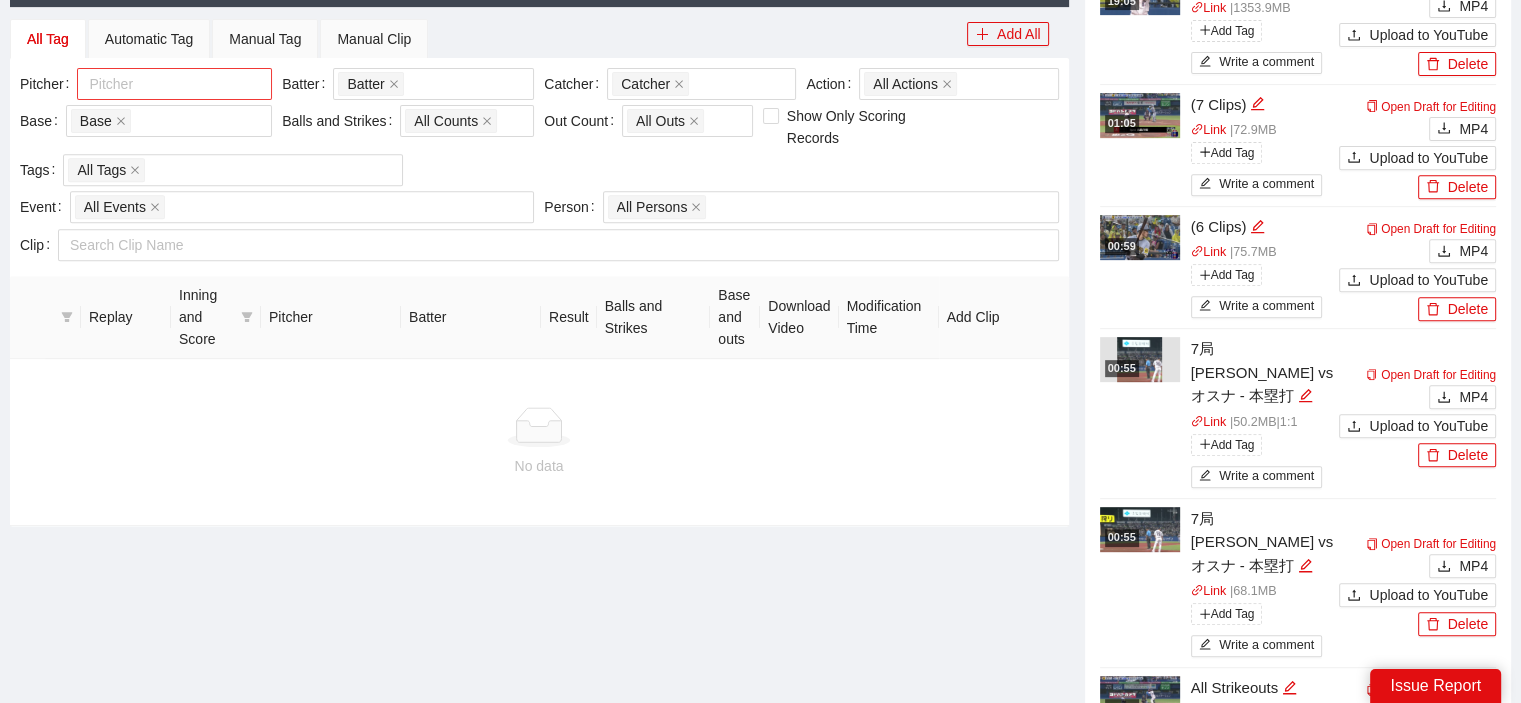 click at bounding box center (164, 84) 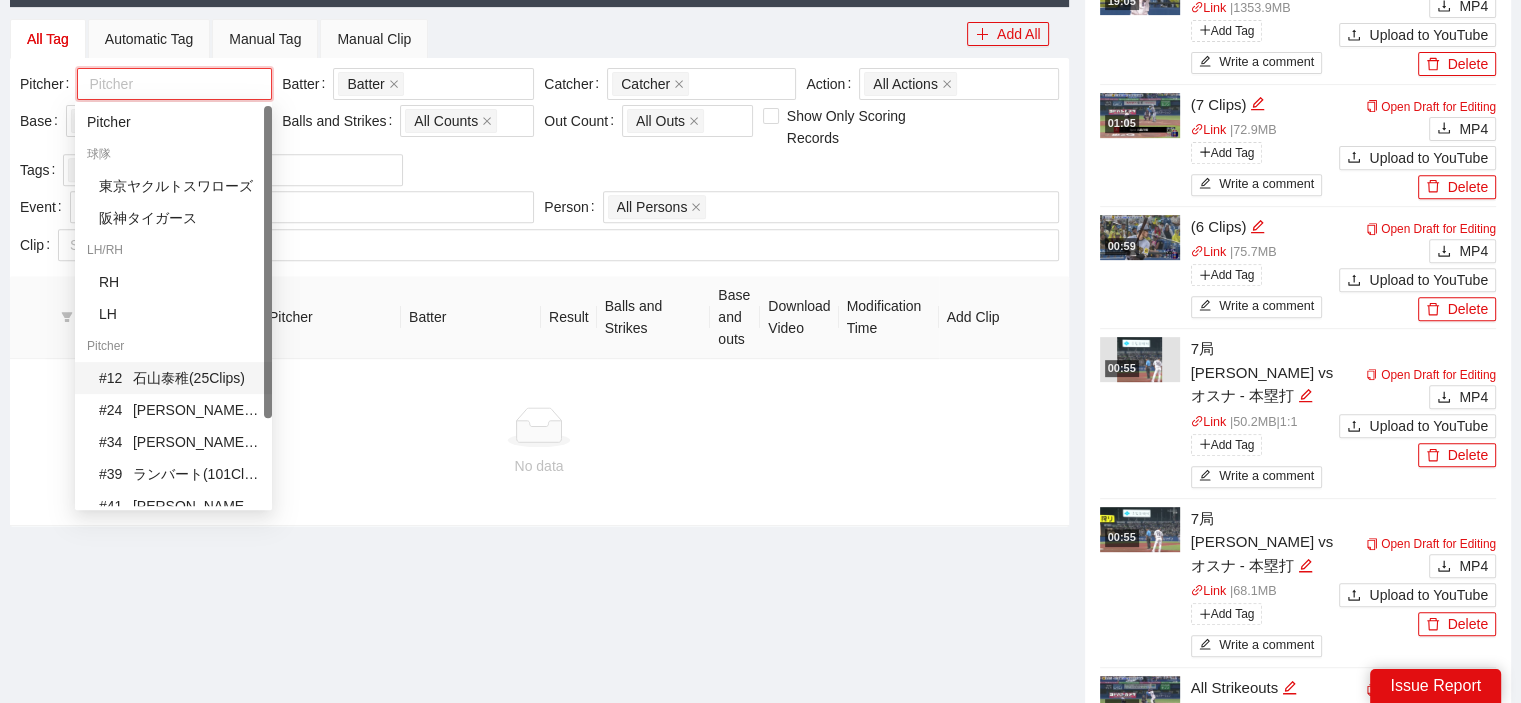 click on "# 12   石山泰稚  ( 25  Clips )" at bounding box center [179, 378] 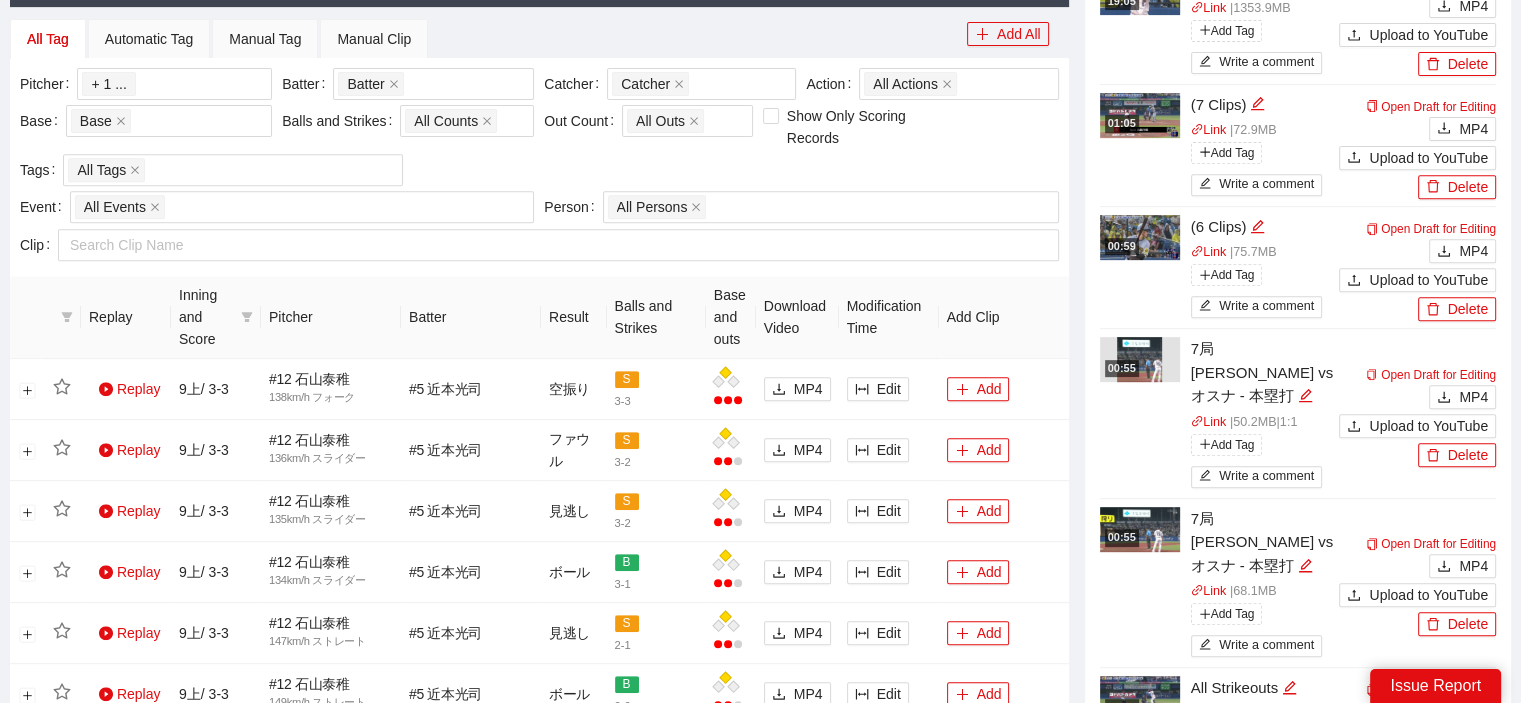 scroll, scrollTop: 184, scrollLeft: 0, axis: vertical 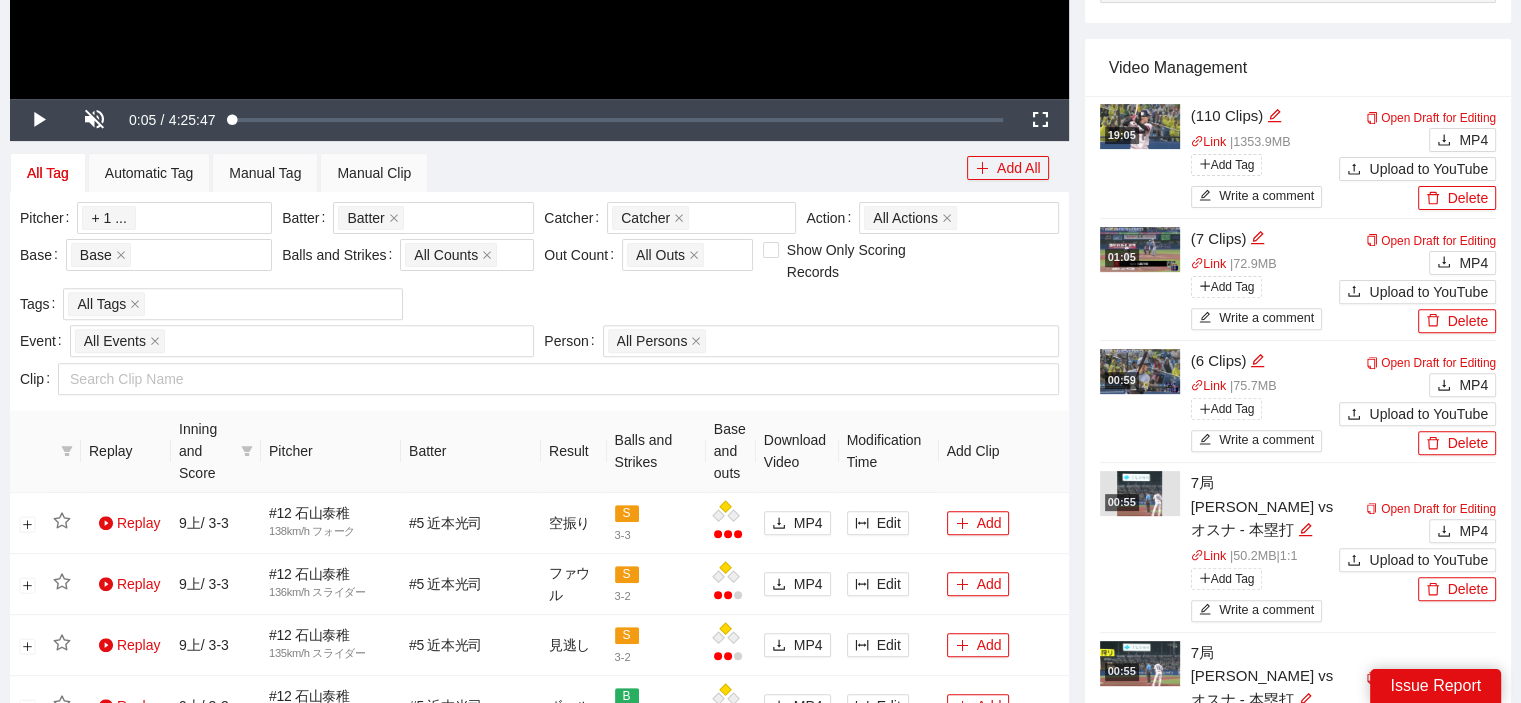 click on "**********" at bounding box center [539, 618] 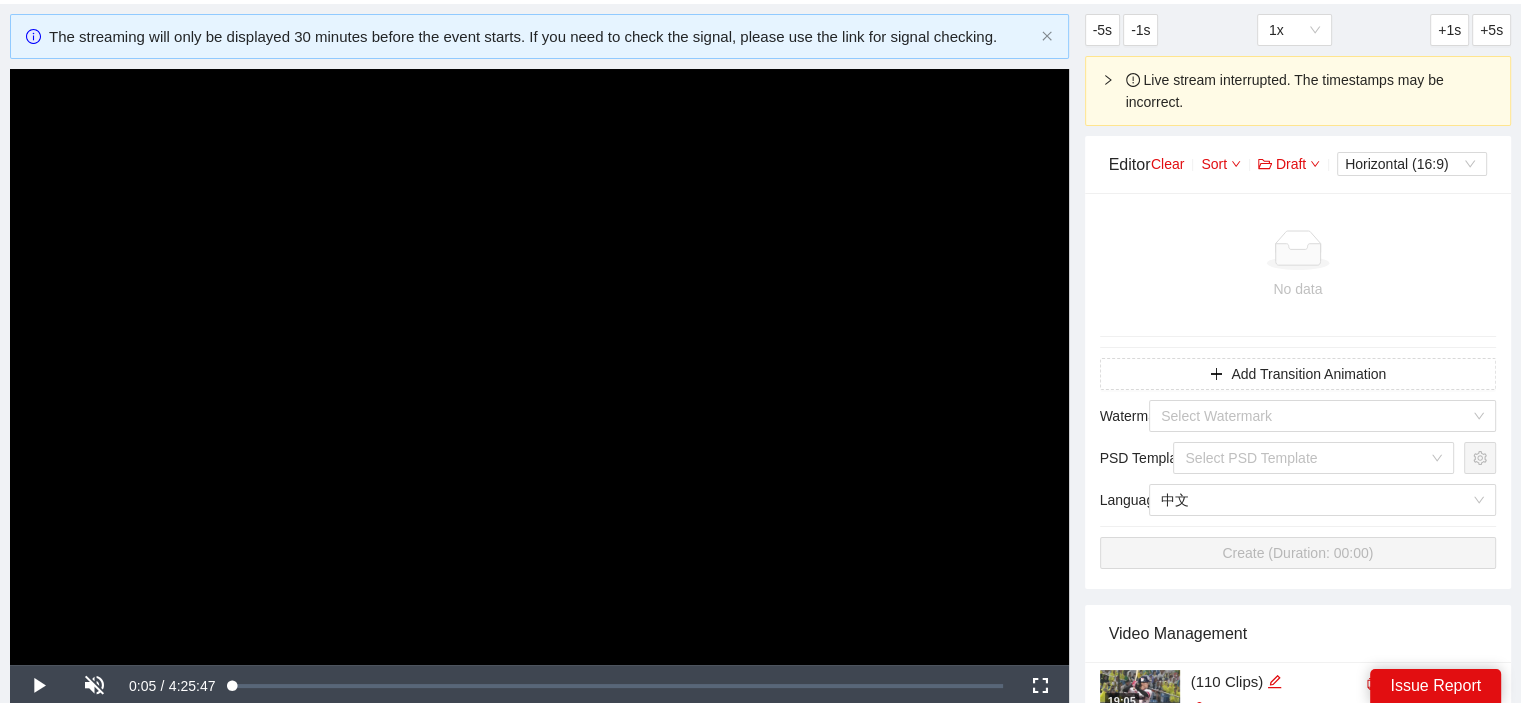 scroll, scrollTop: 300, scrollLeft: 0, axis: vertical 